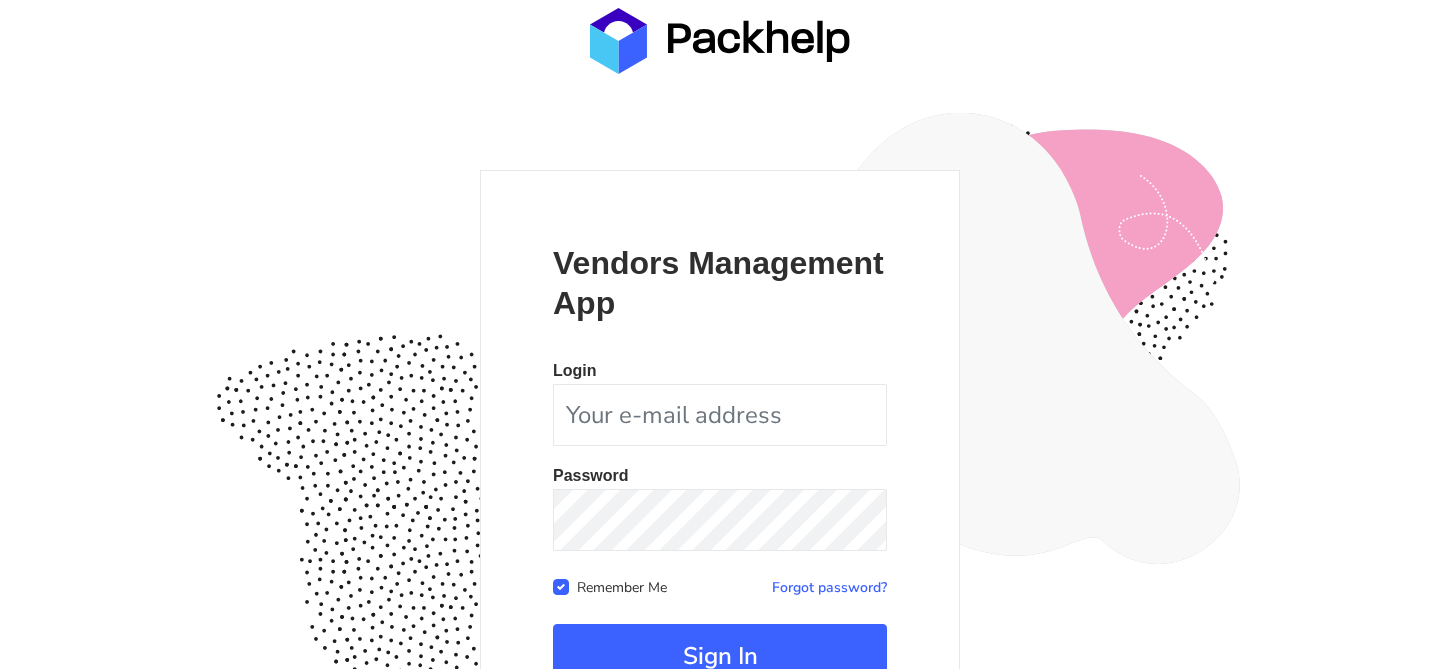 scroll, scrollTop: 194, scrollLeft: 0, axis: vertical 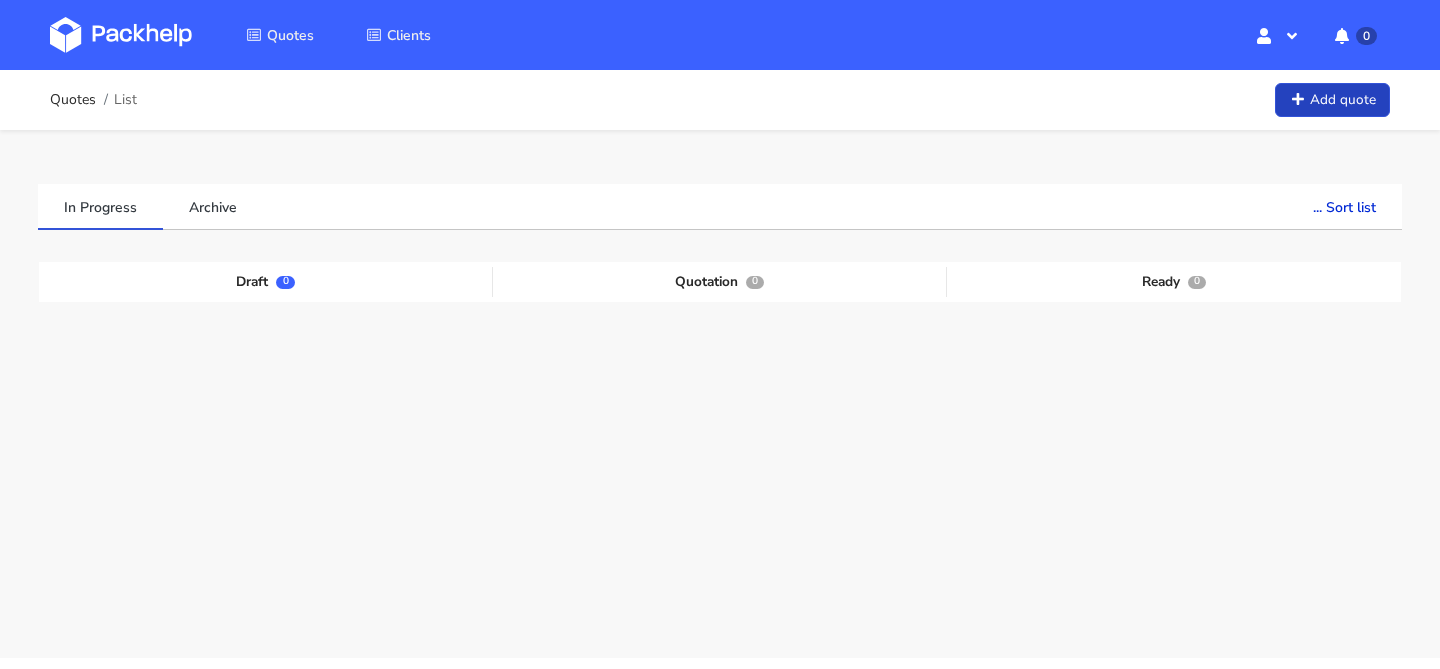 click on "Add quote" at bounding box center (1332, 100) 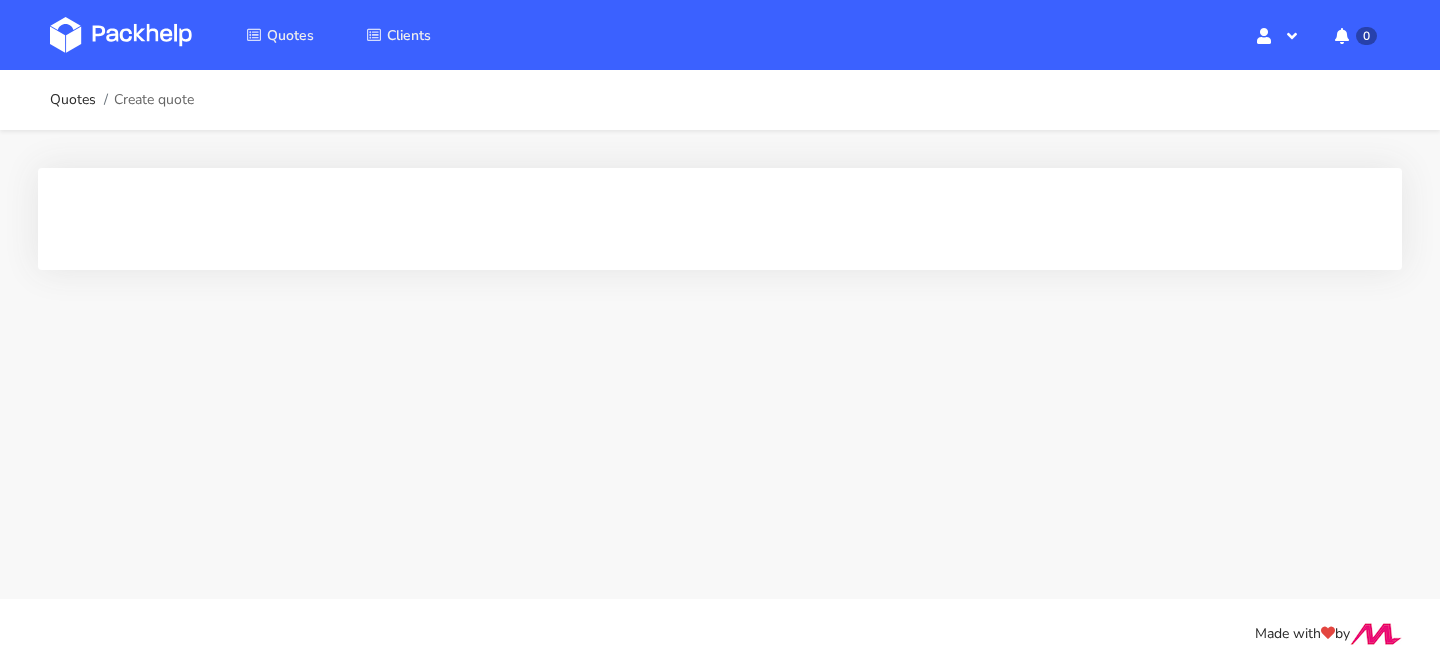scroll, scrollTop: 0, scrollLeft: 0, axis: both 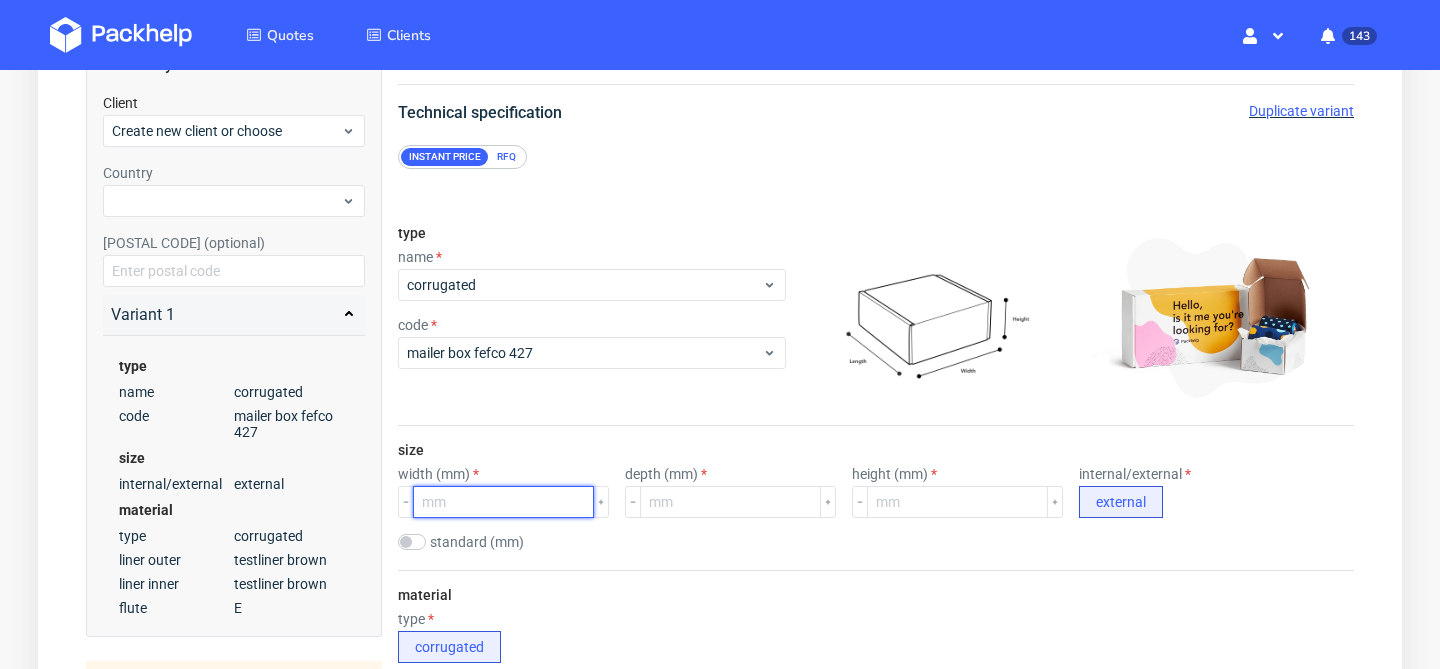 click at bounding box center (503, 502) 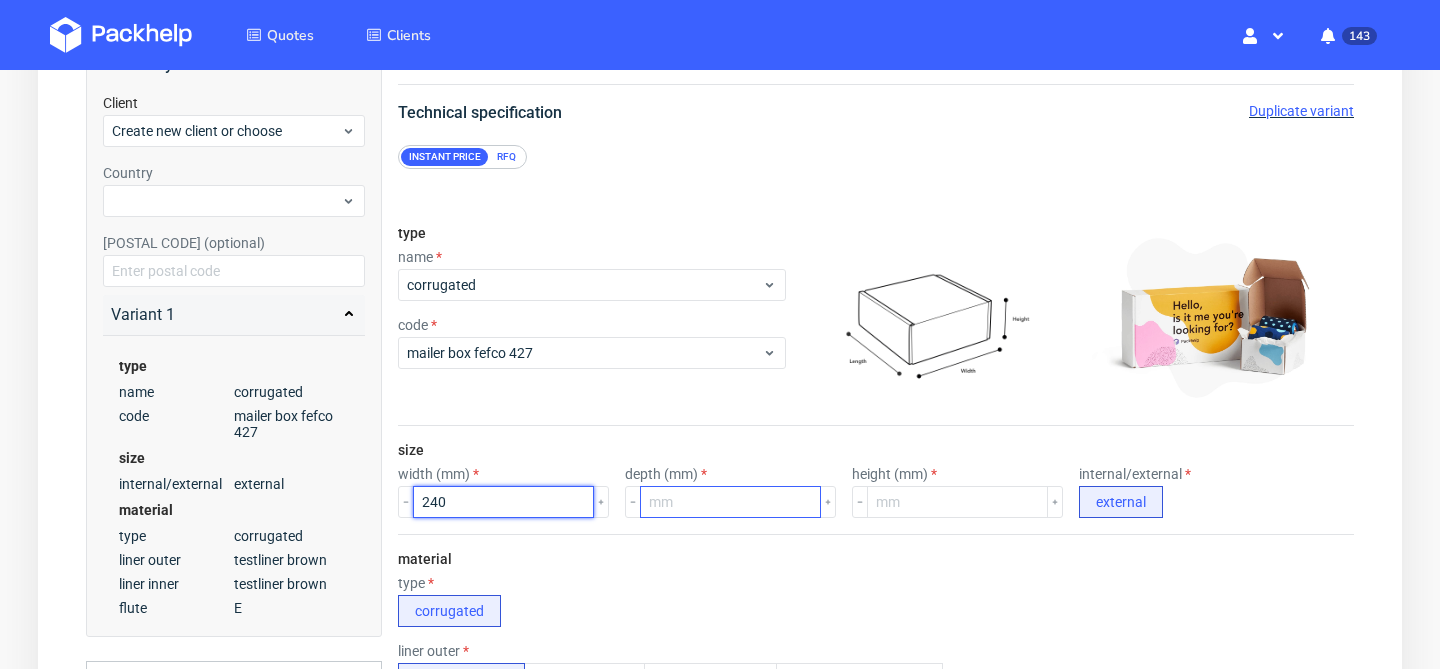 type on "240" 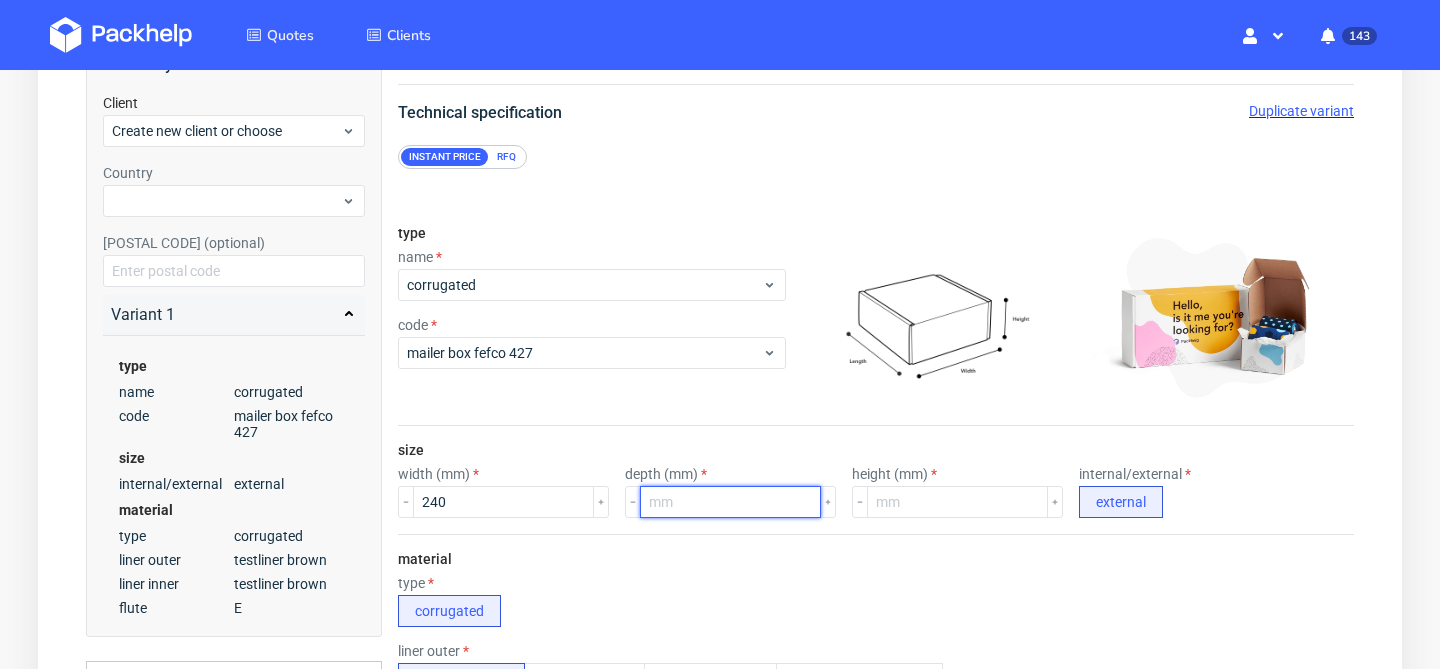 click at bounding box center (730, 502) 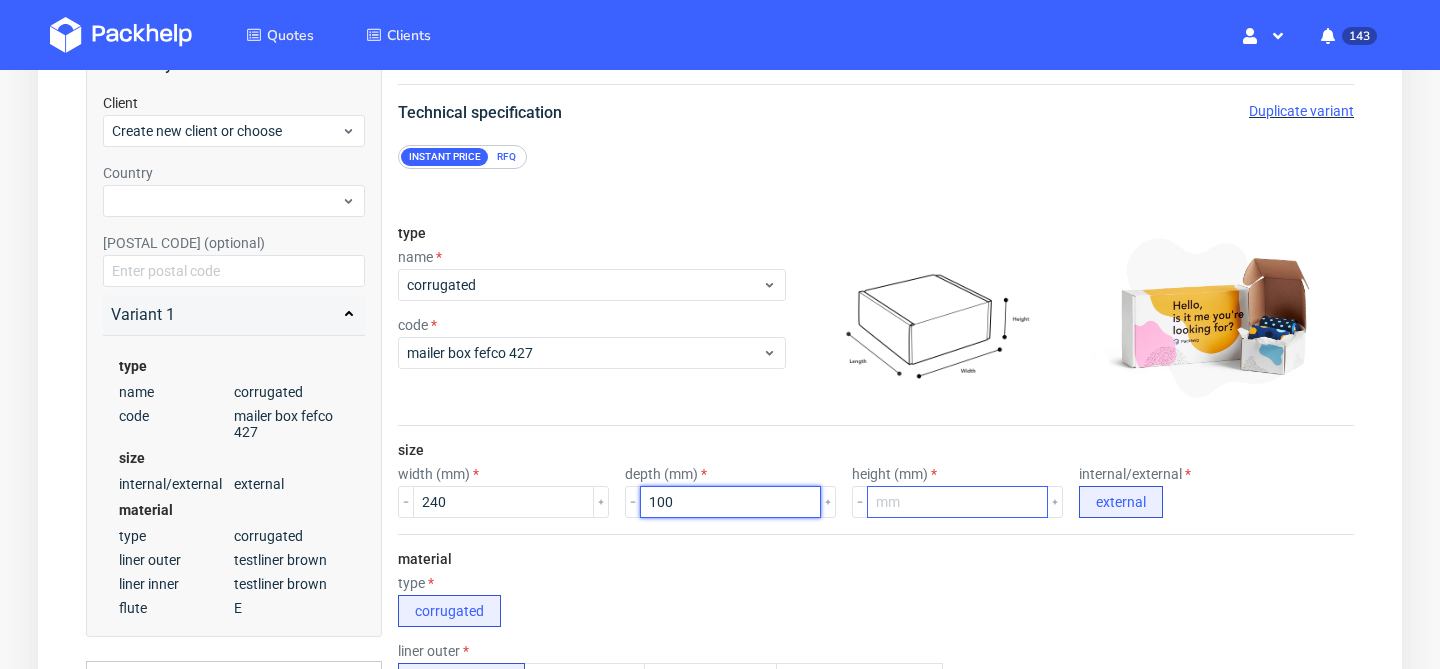 type on "100" 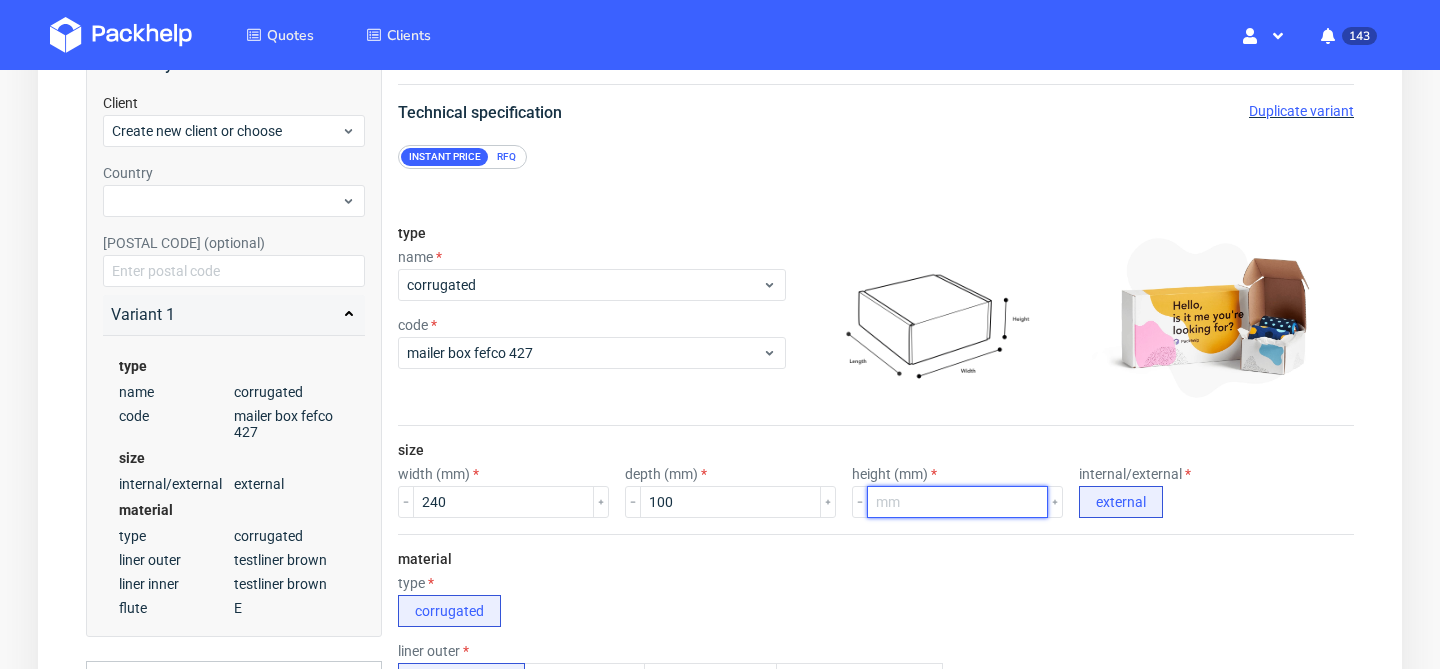 click at bounding box center (957, 502) 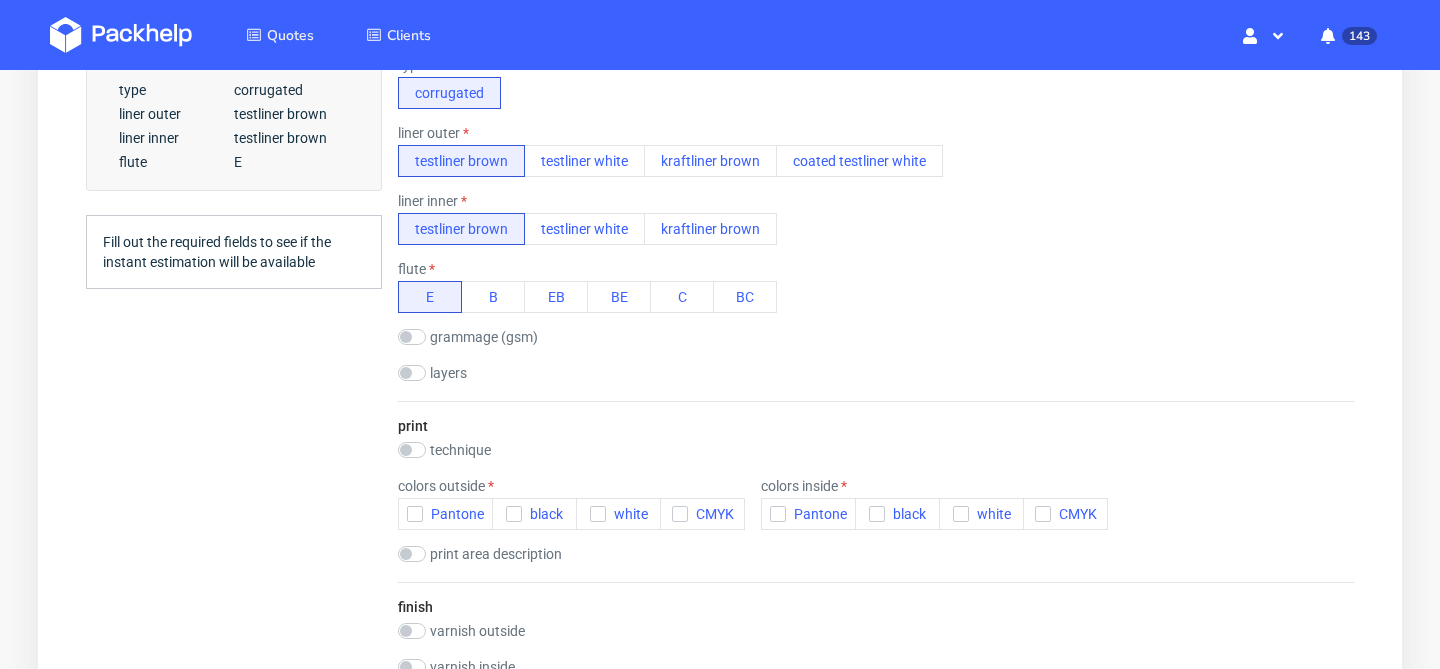scroll, scrollTop: 816, scrollLeft: 0, axis: vertical 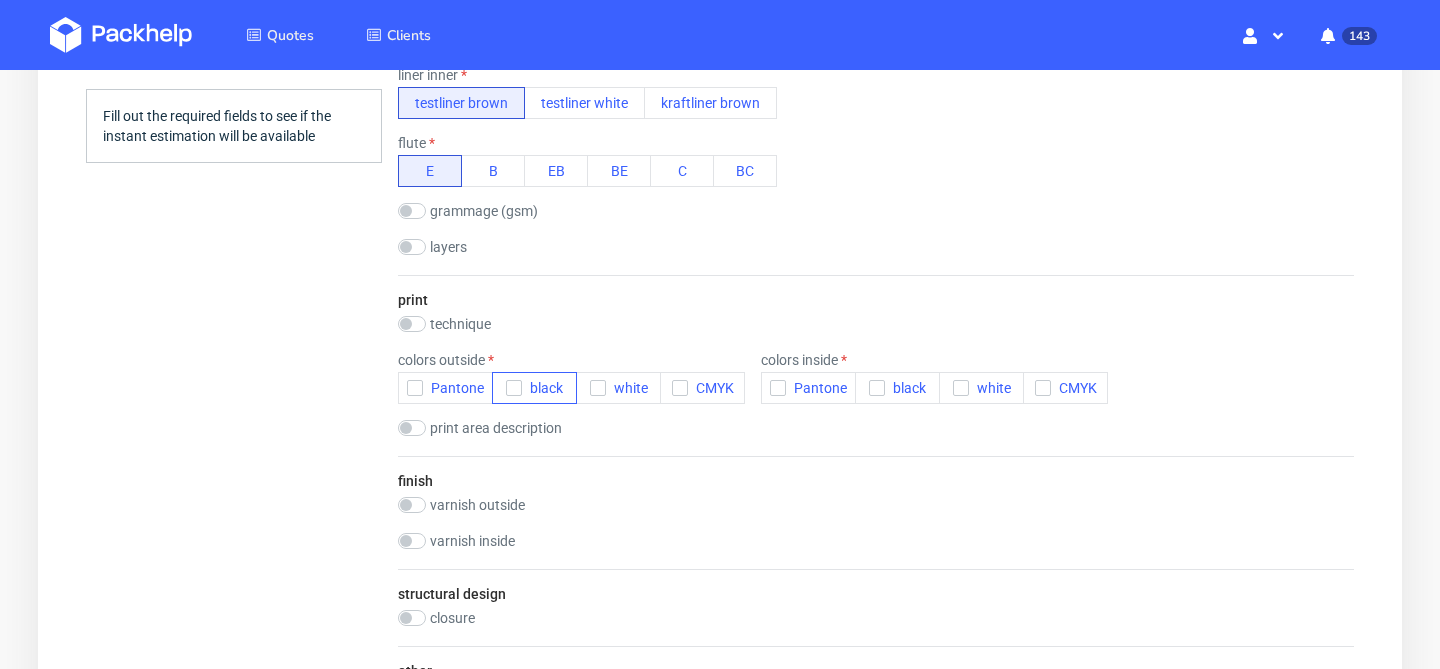 type on "50" 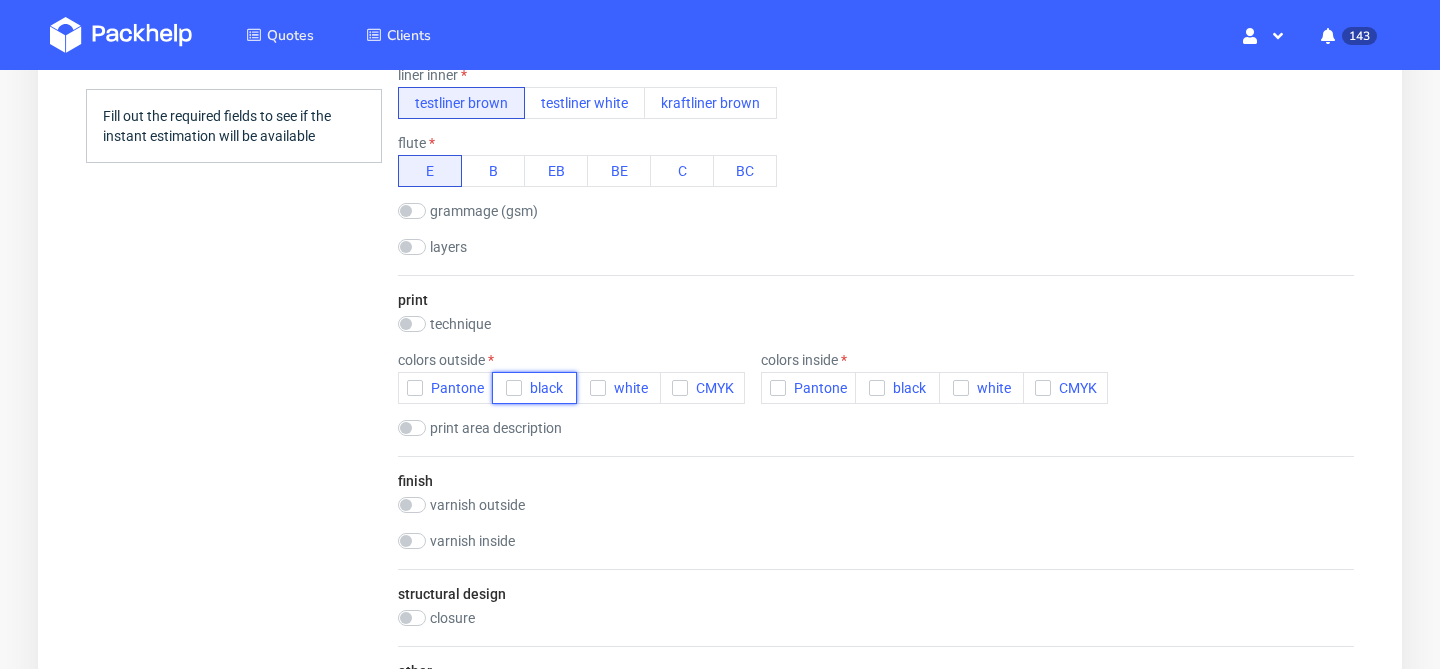 click 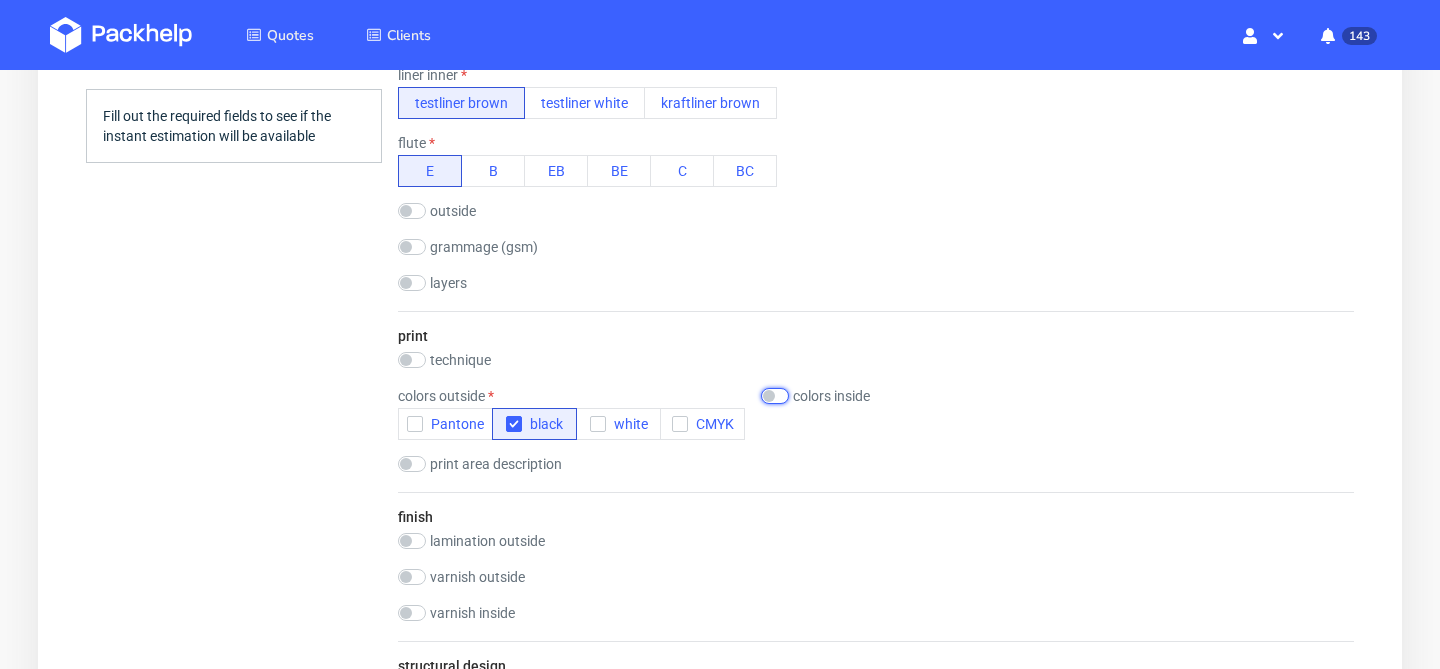 click at bounding box center (775, 396) 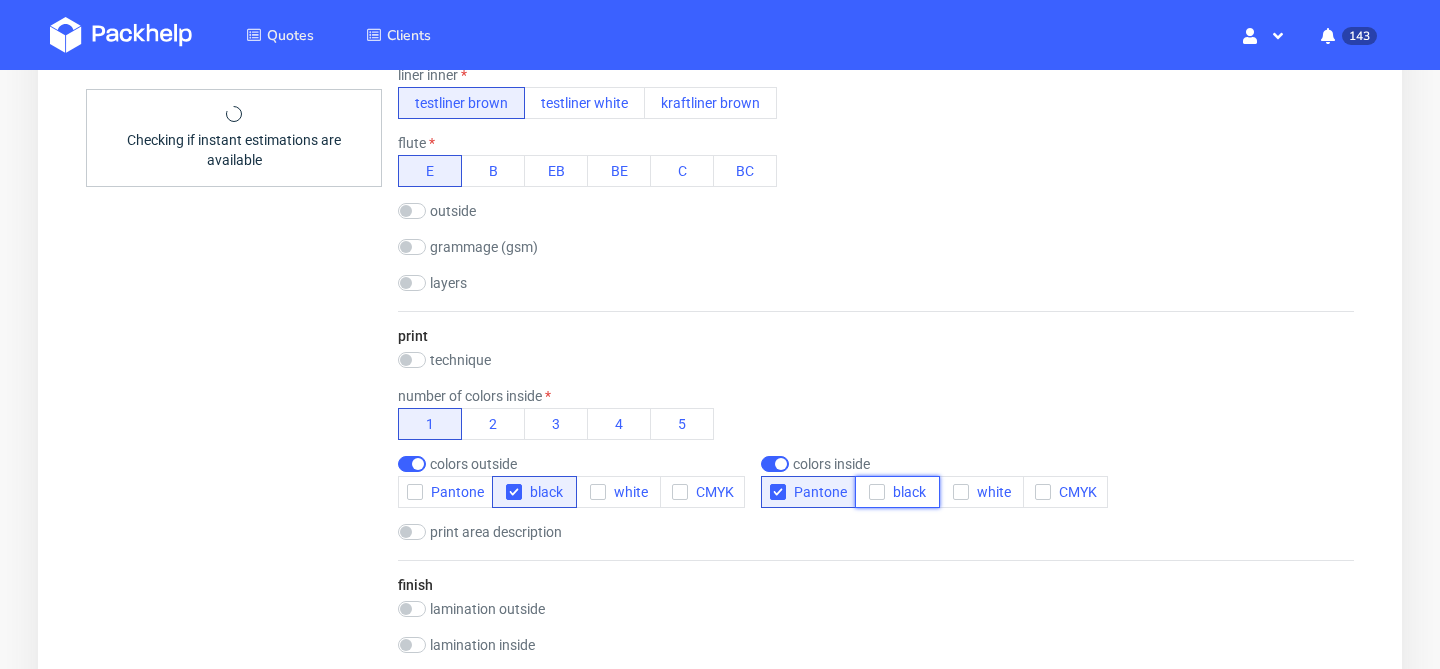 click on "black" at bounding box center (905, 492) 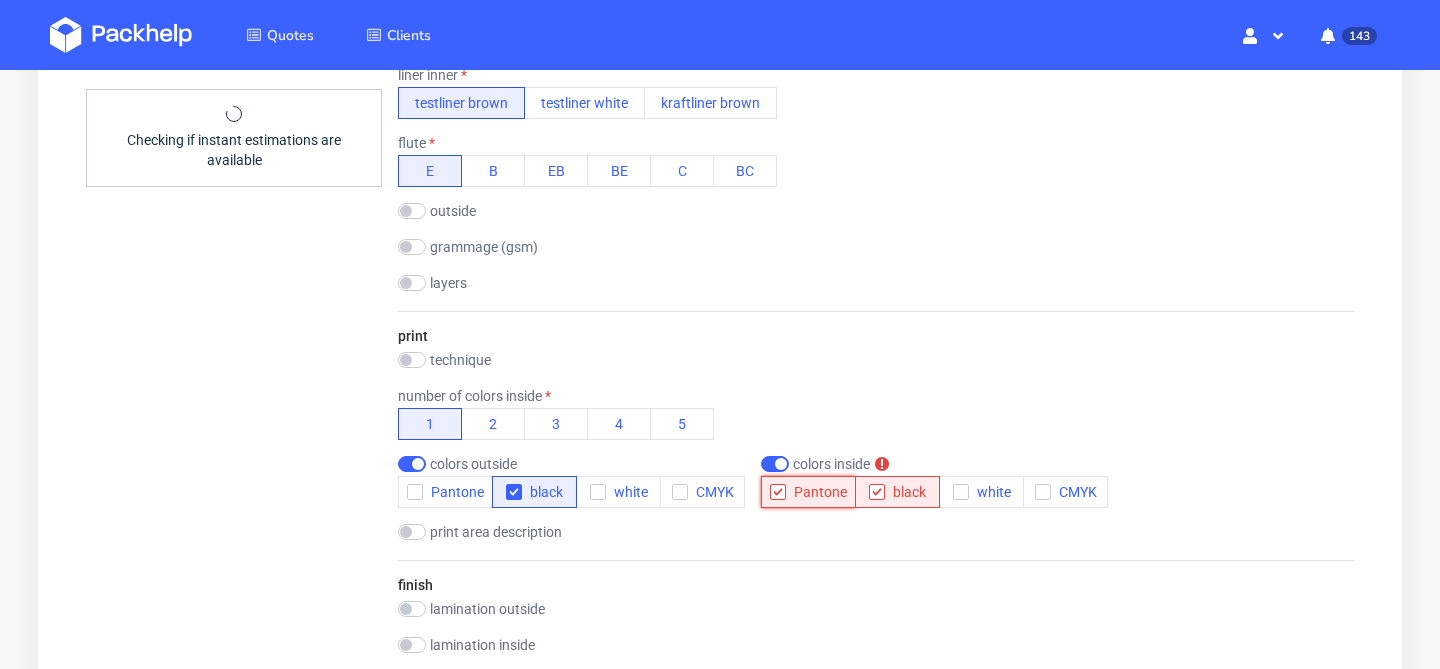 click on "Pantone" at bounding box center [816, 492] 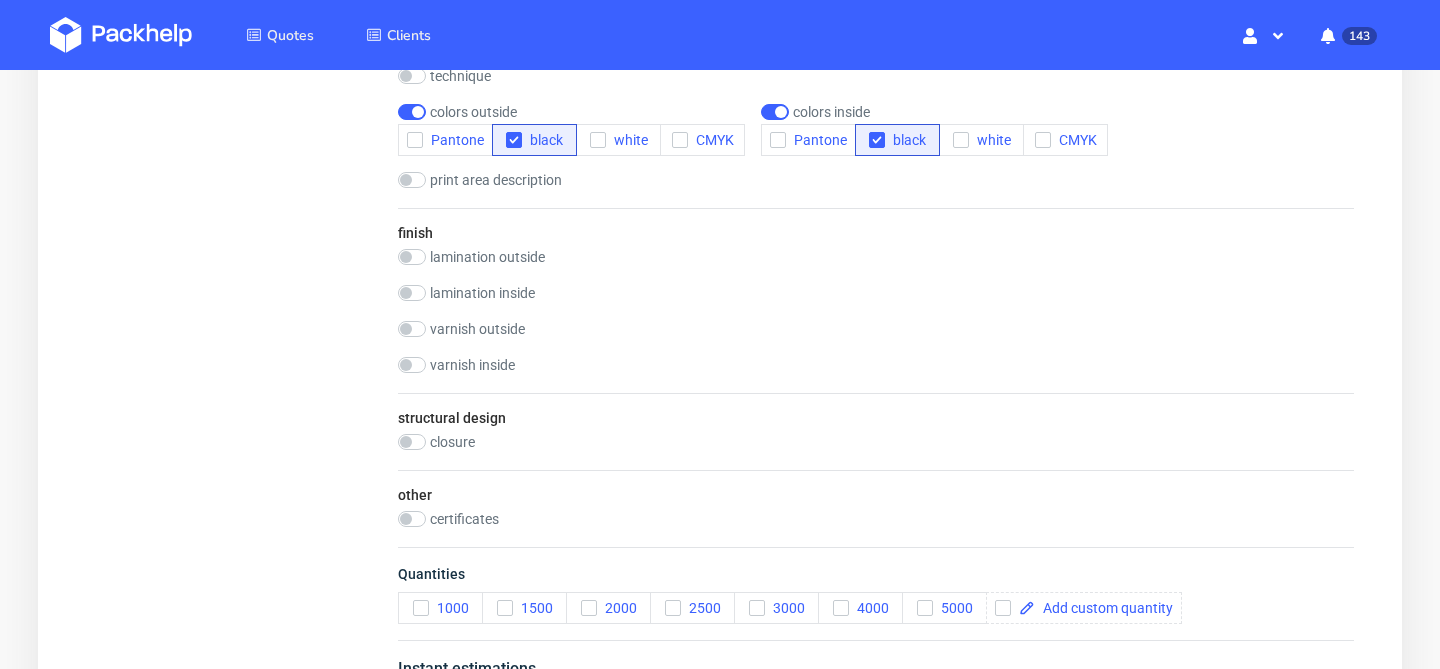 scroll, scrollTop: 1155, scrollLeft: 0, axis: vertical 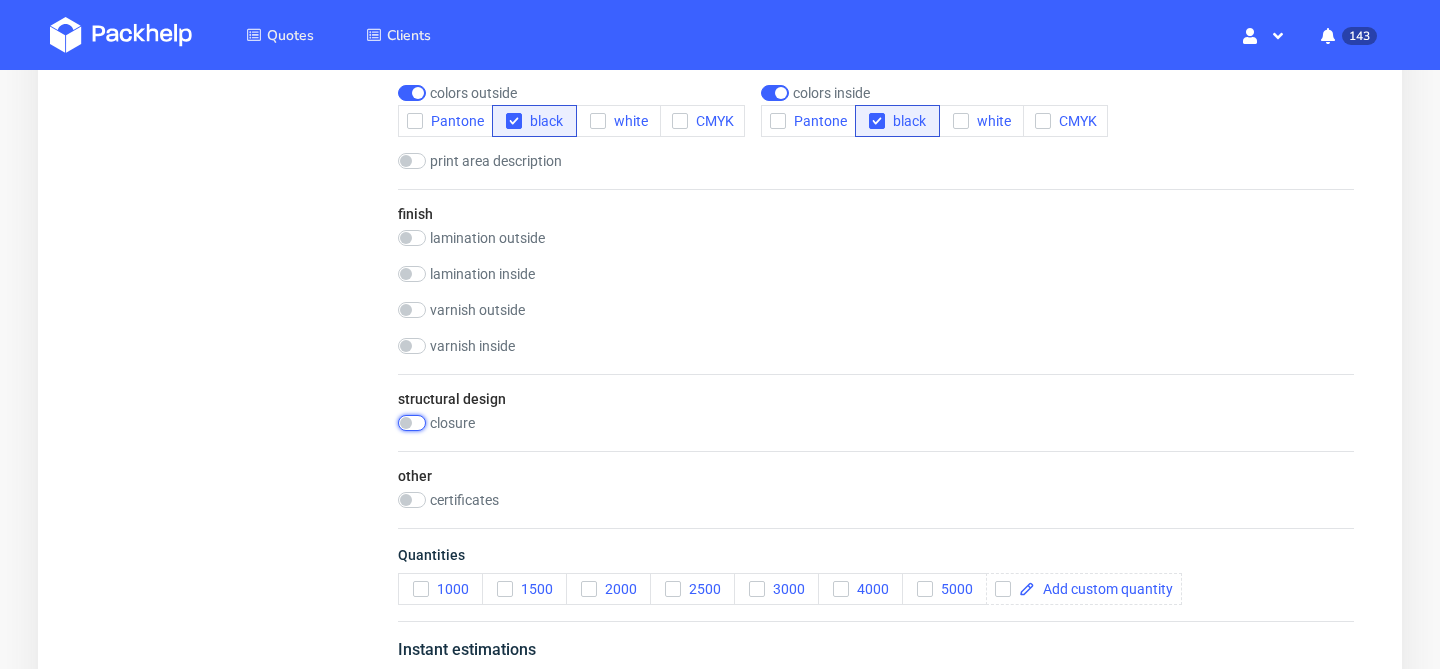 click at bounding box center (412, 423) 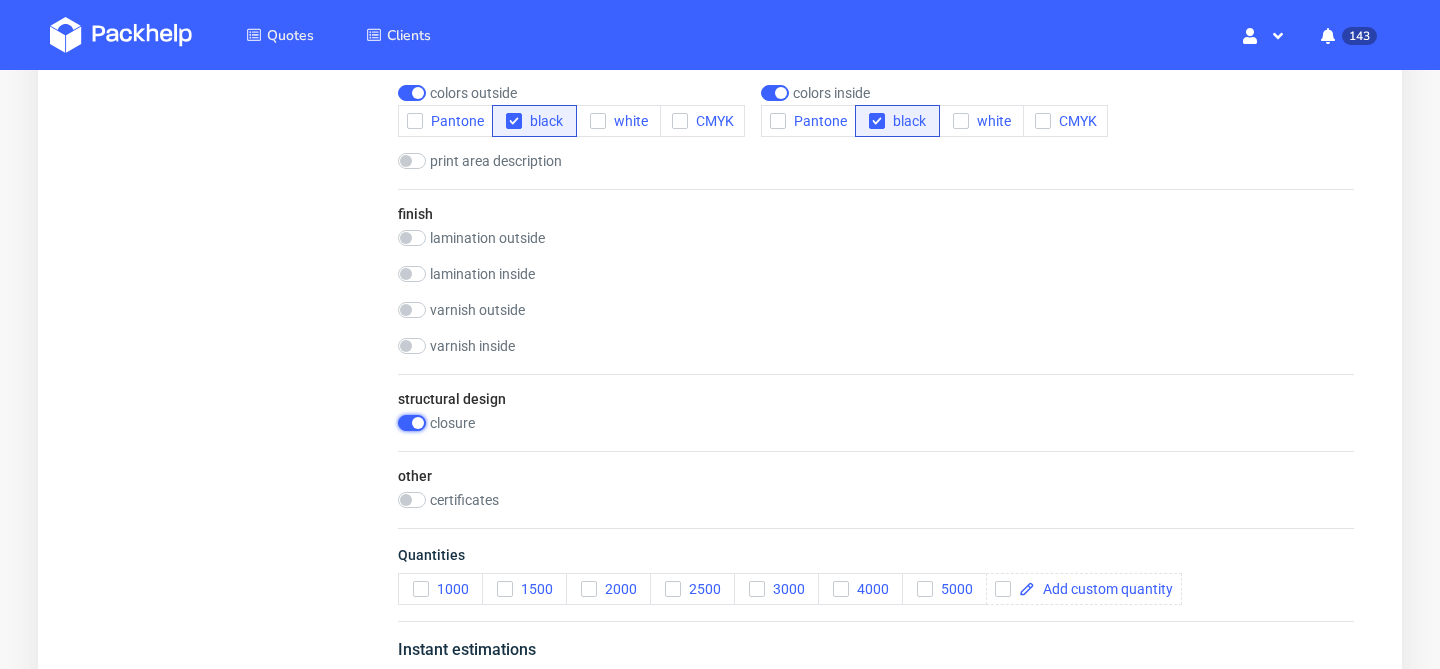 checkbox on "true" 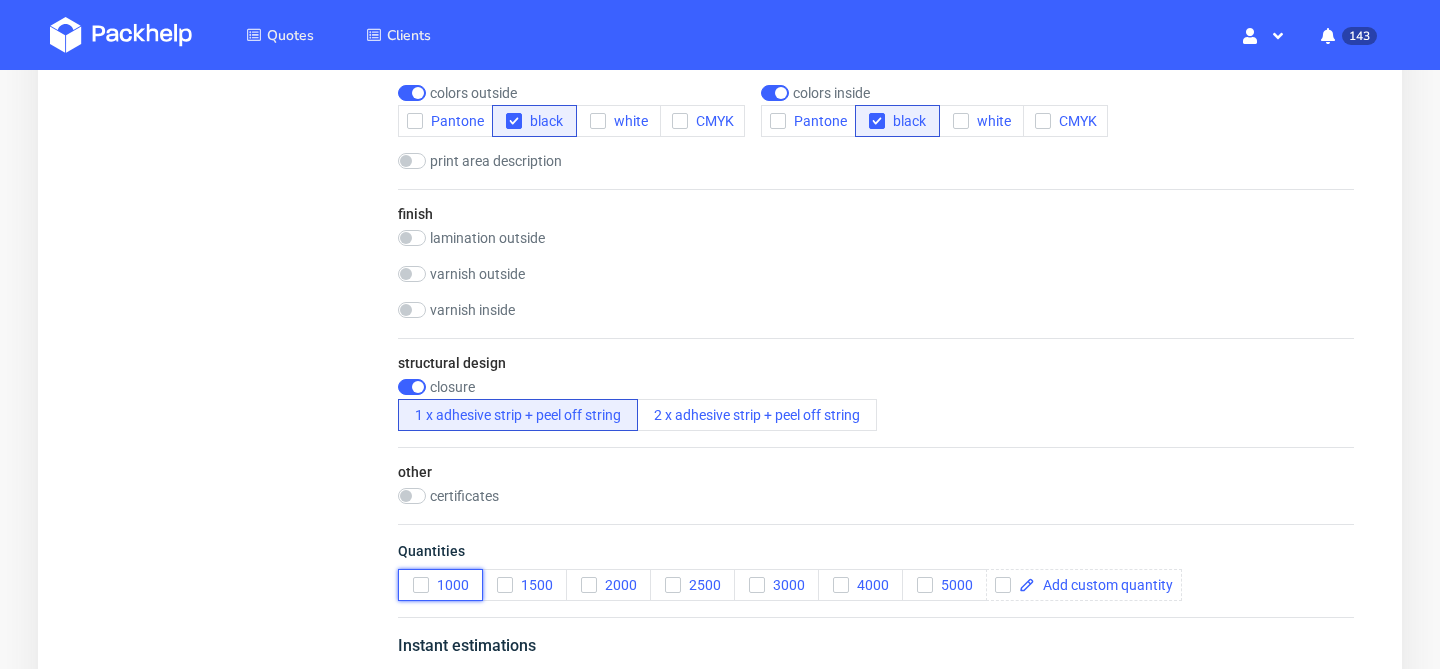 click on "1000" at bounding box center (440, 585) 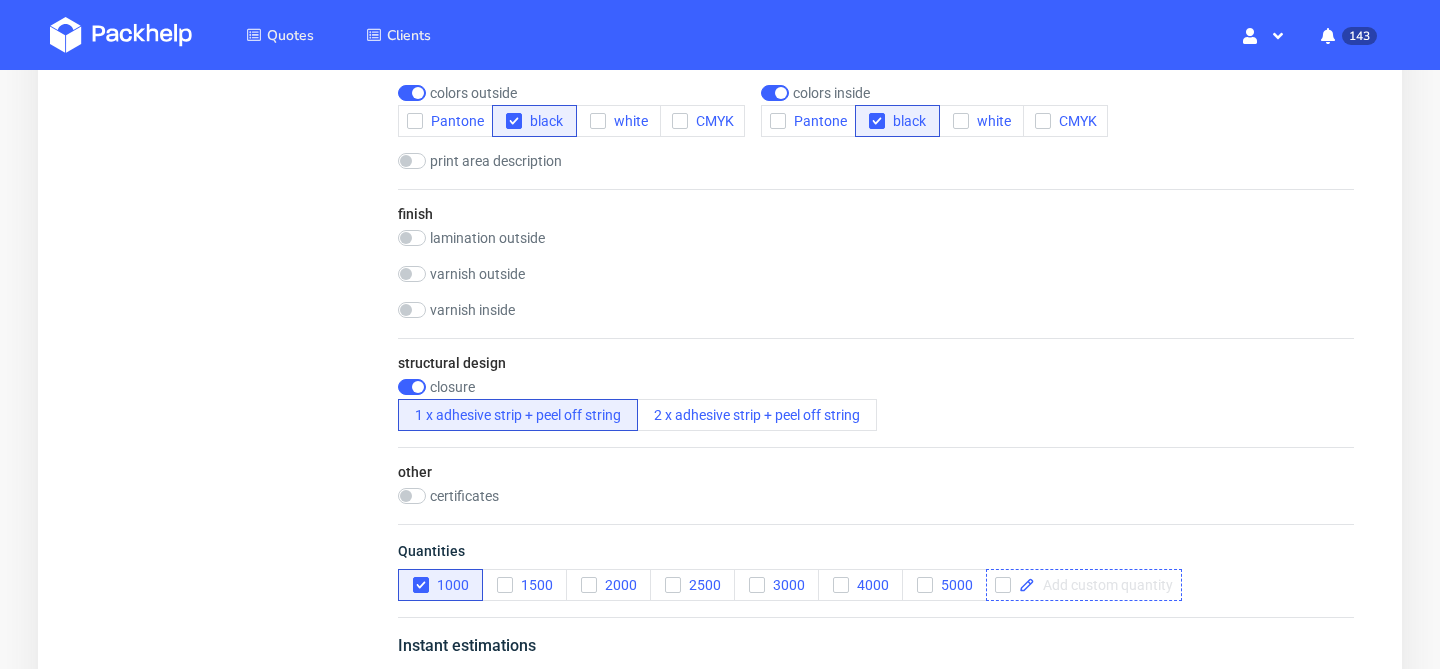 click at bounding box center [1104, 585] 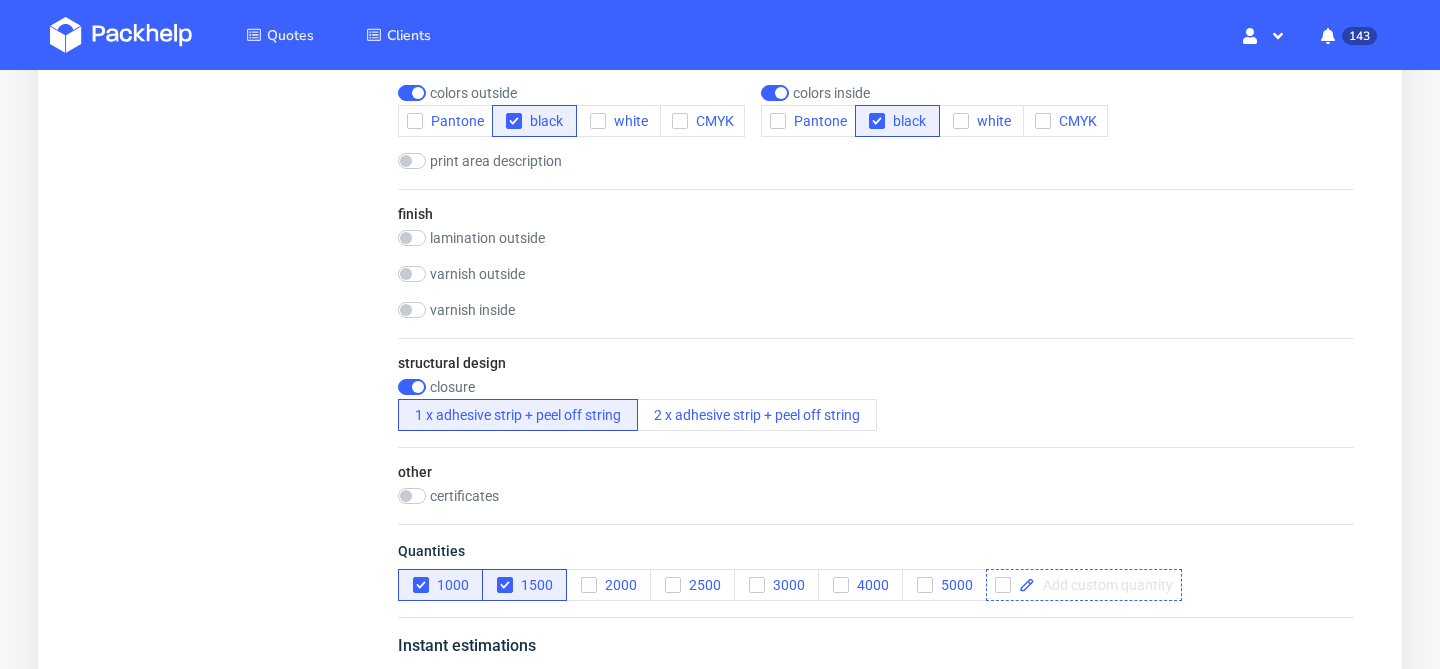 click at bounding box center (1104, 585) 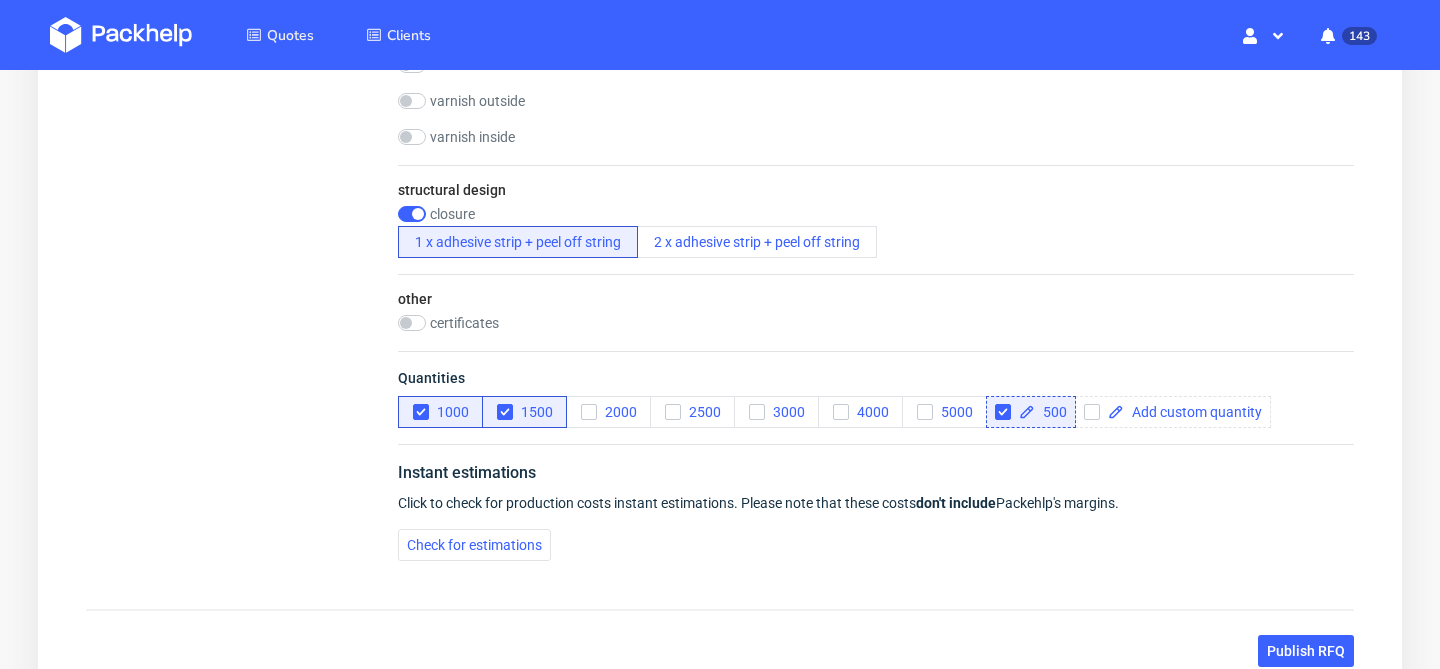 scroll, scrollTop: 1380, scrollLeft: 0, axis: vertical 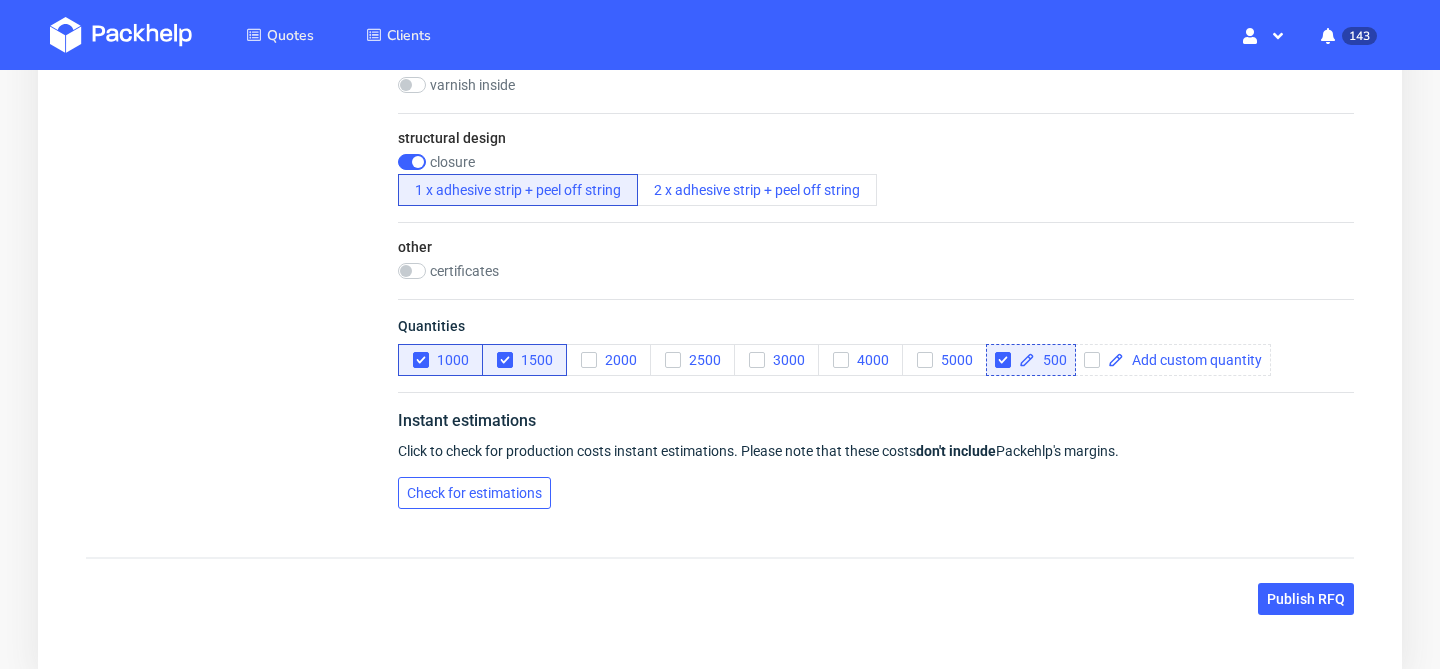 click on "Check for estimations" at bounding box center (474, 493) 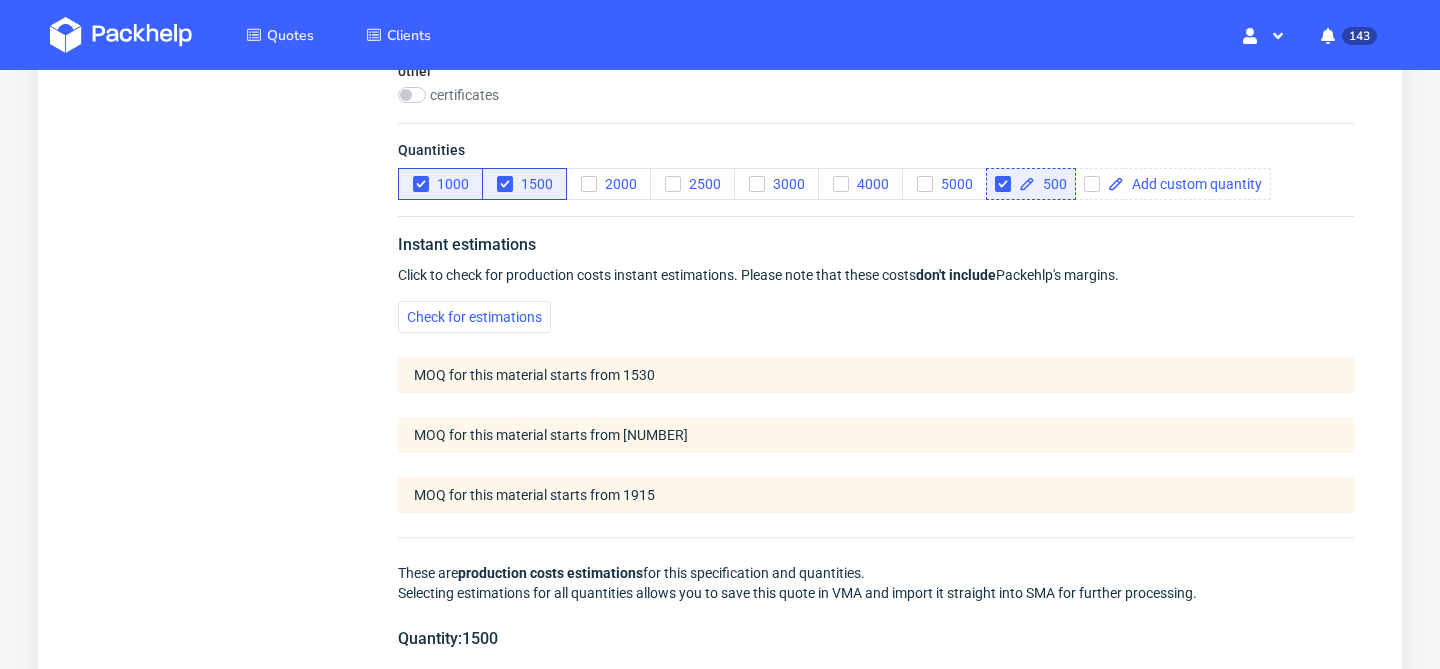 scroll, scrollTop: 1558, scrollLeft: 0, axis: vertical 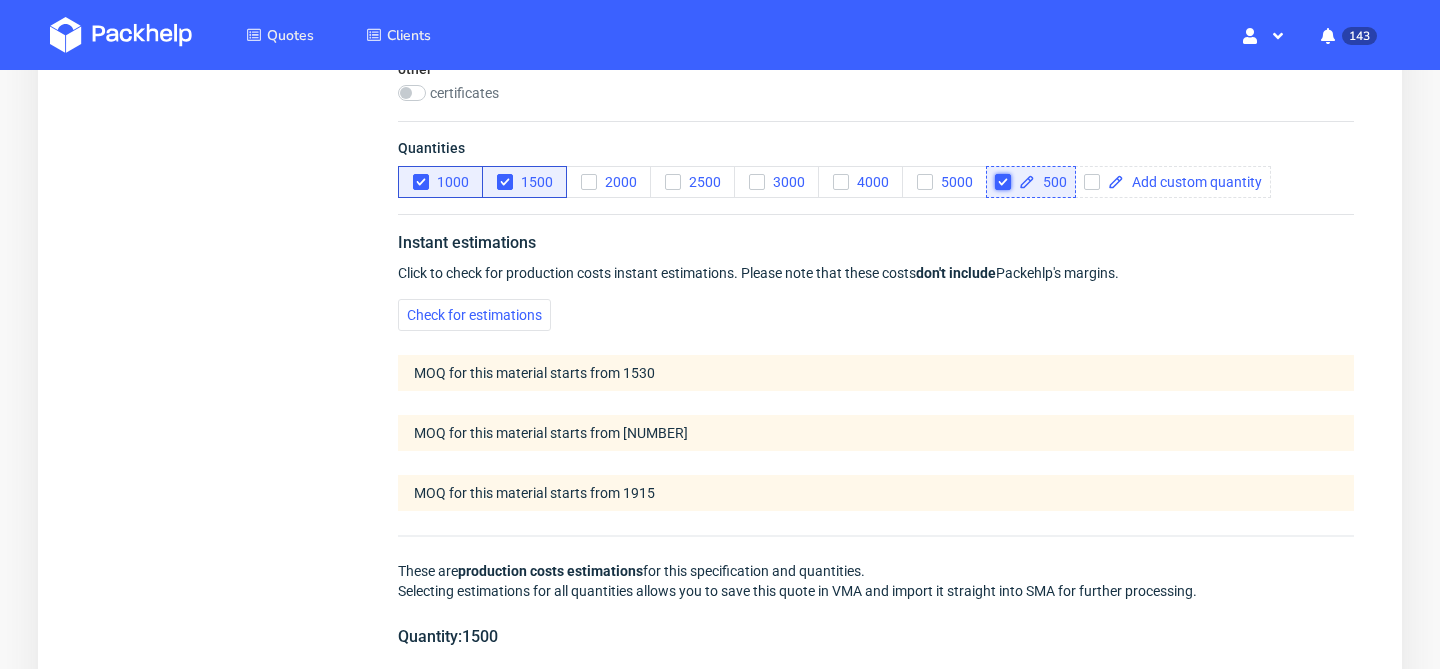 click at bounding box center (1003, 182) 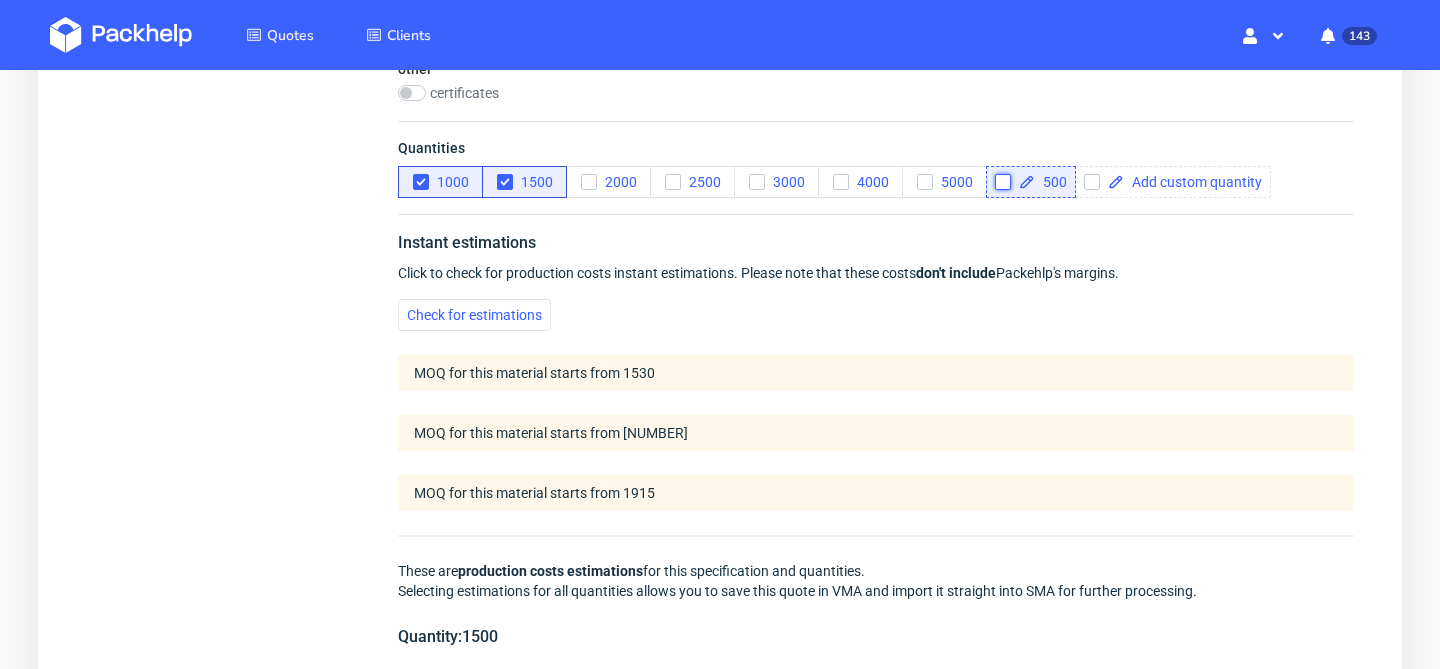 checkbox on "false" 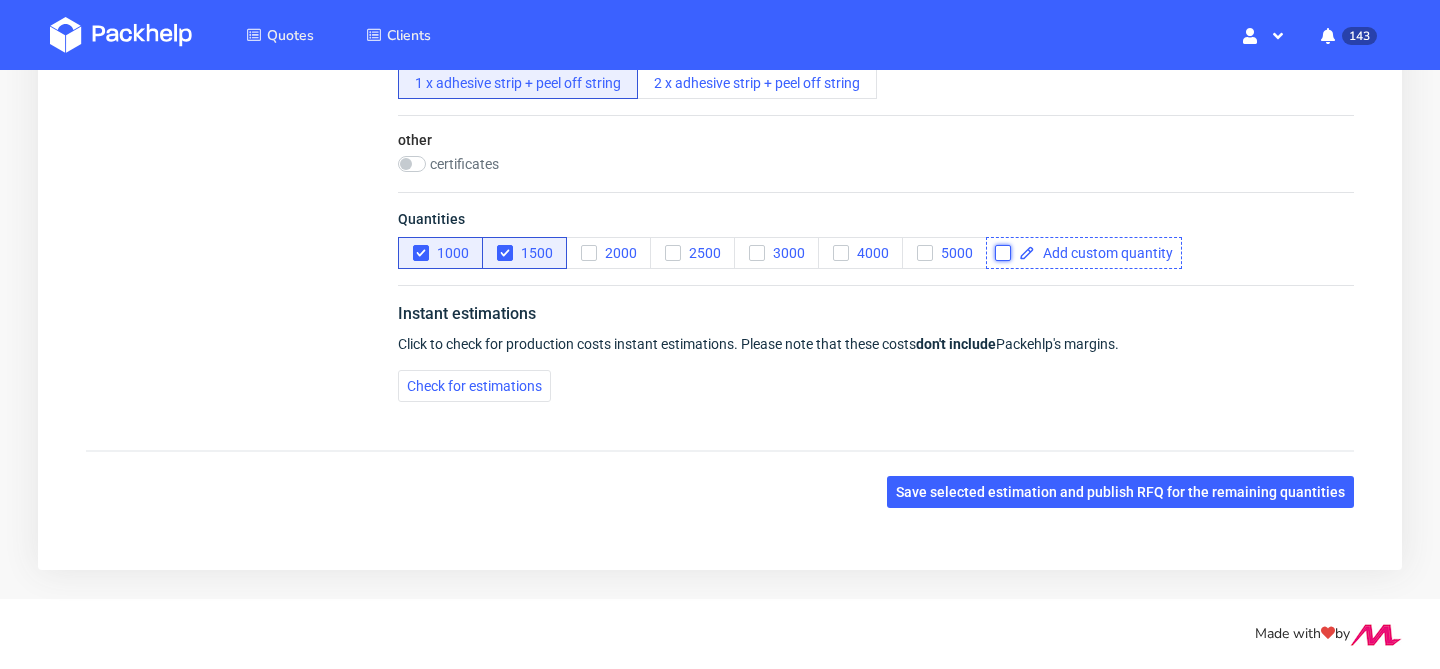 scroll, scrollTop: 1487, scrollLeft: 0, axis: vertical 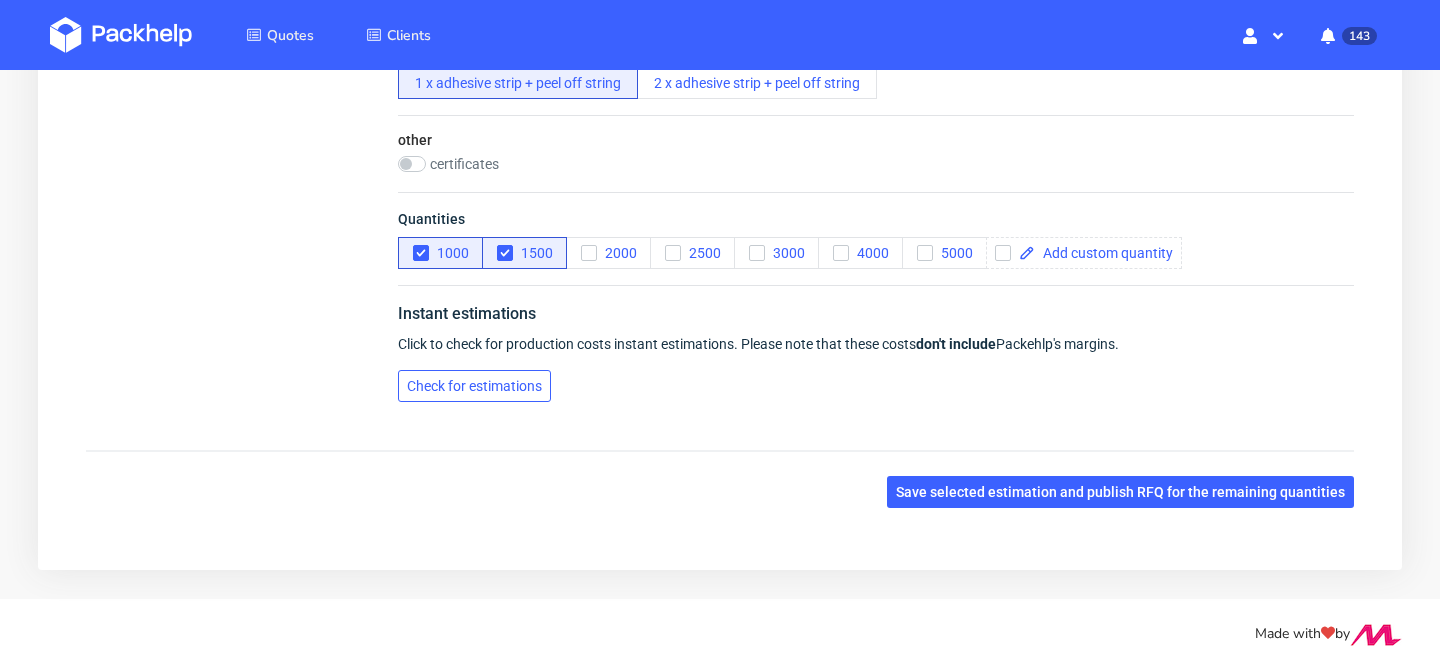 click on "Check for estimations" at bounding box center (474, 386) 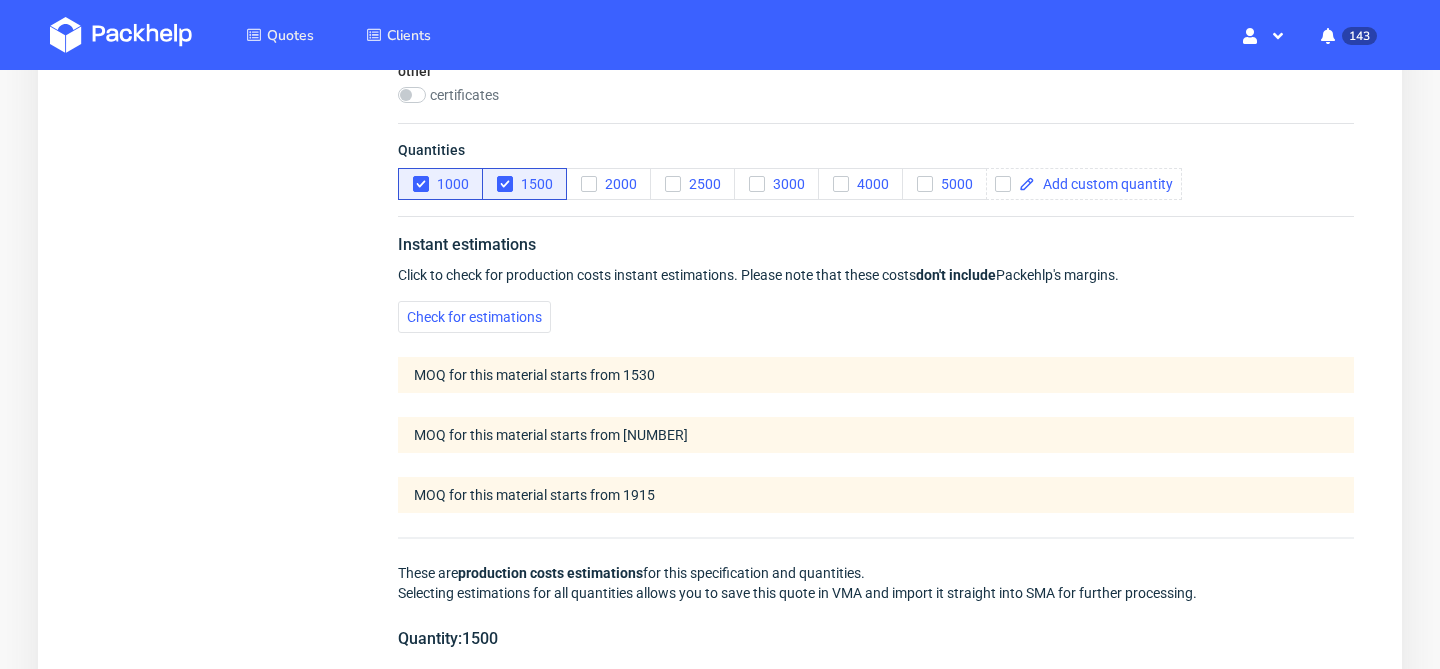 scroll, scrollTop: 1491, scrollLeft: 0, axis: vertical 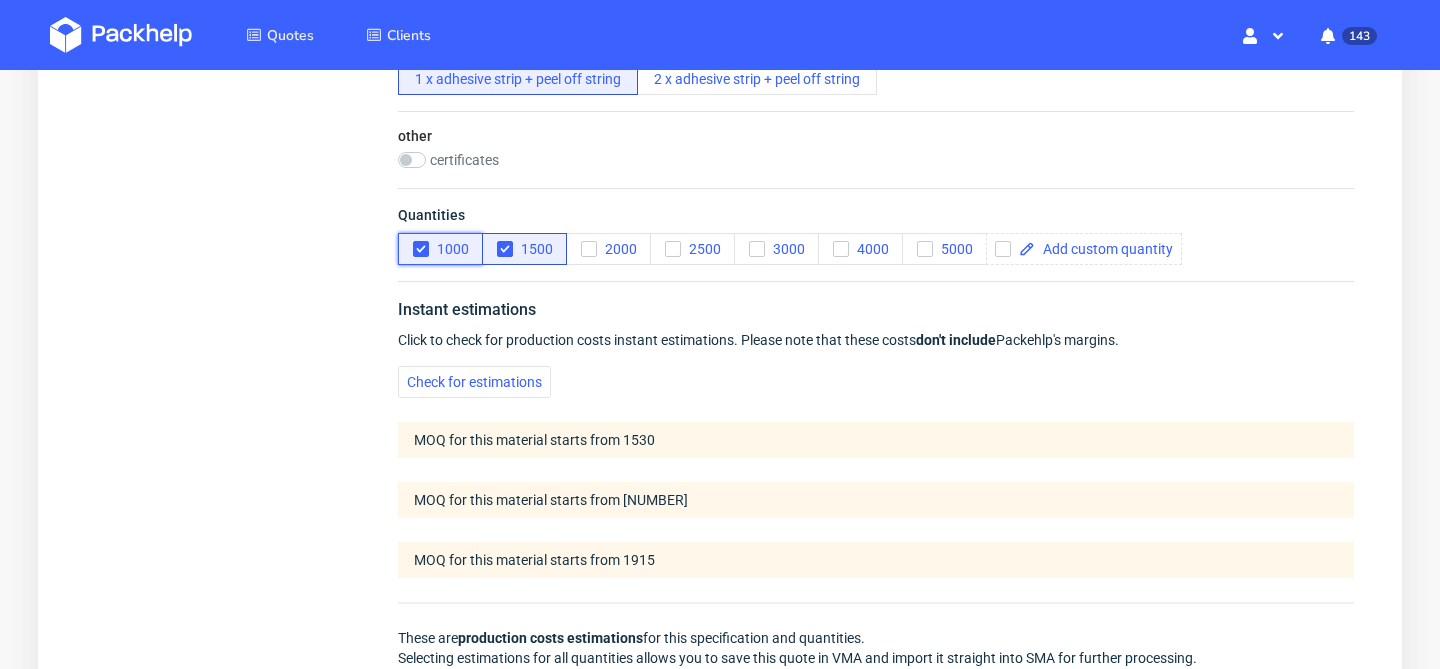 click 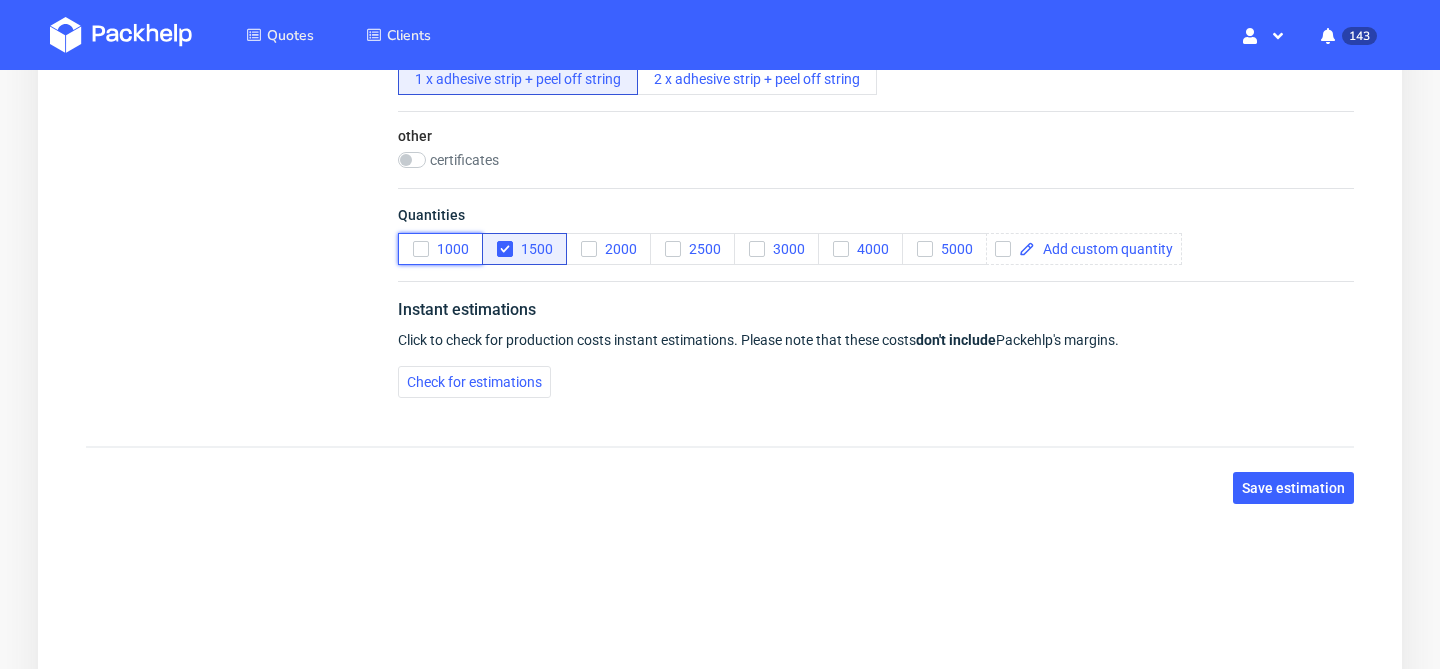 scroll, scrollTop: 1487, scrollLeft: 0, axis: vertical 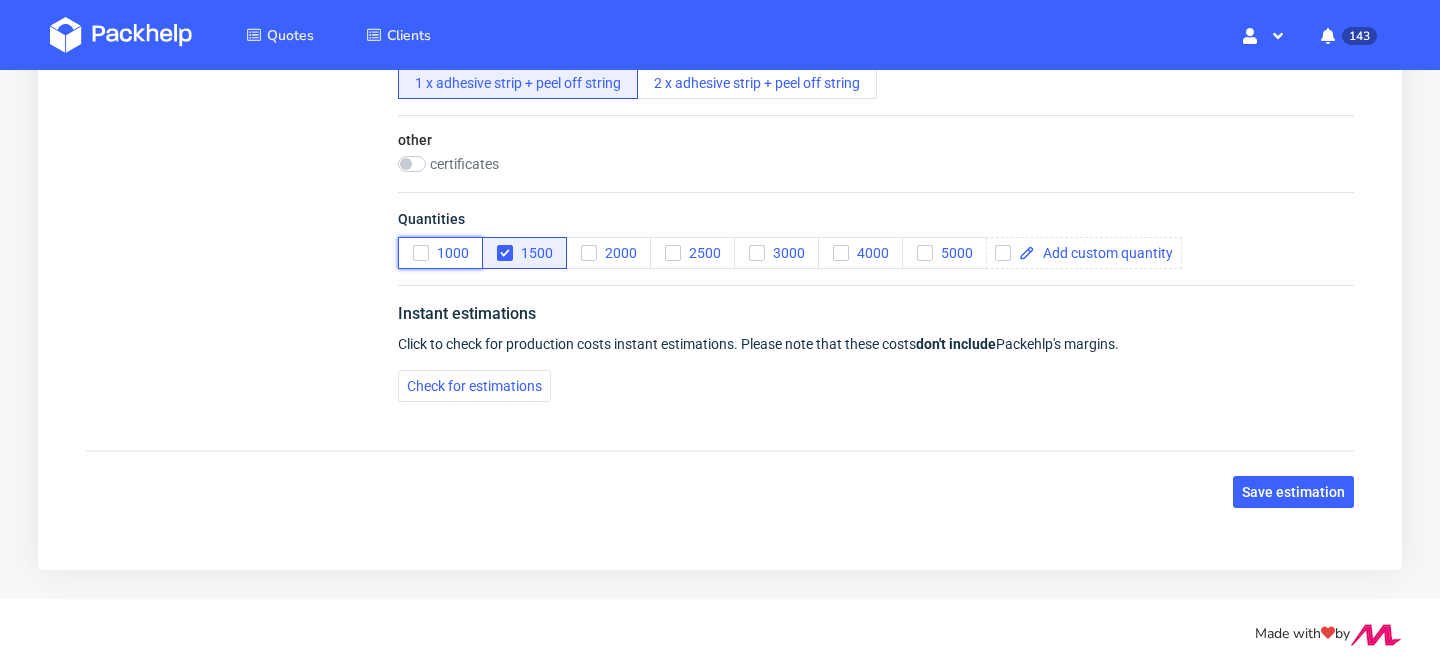 click 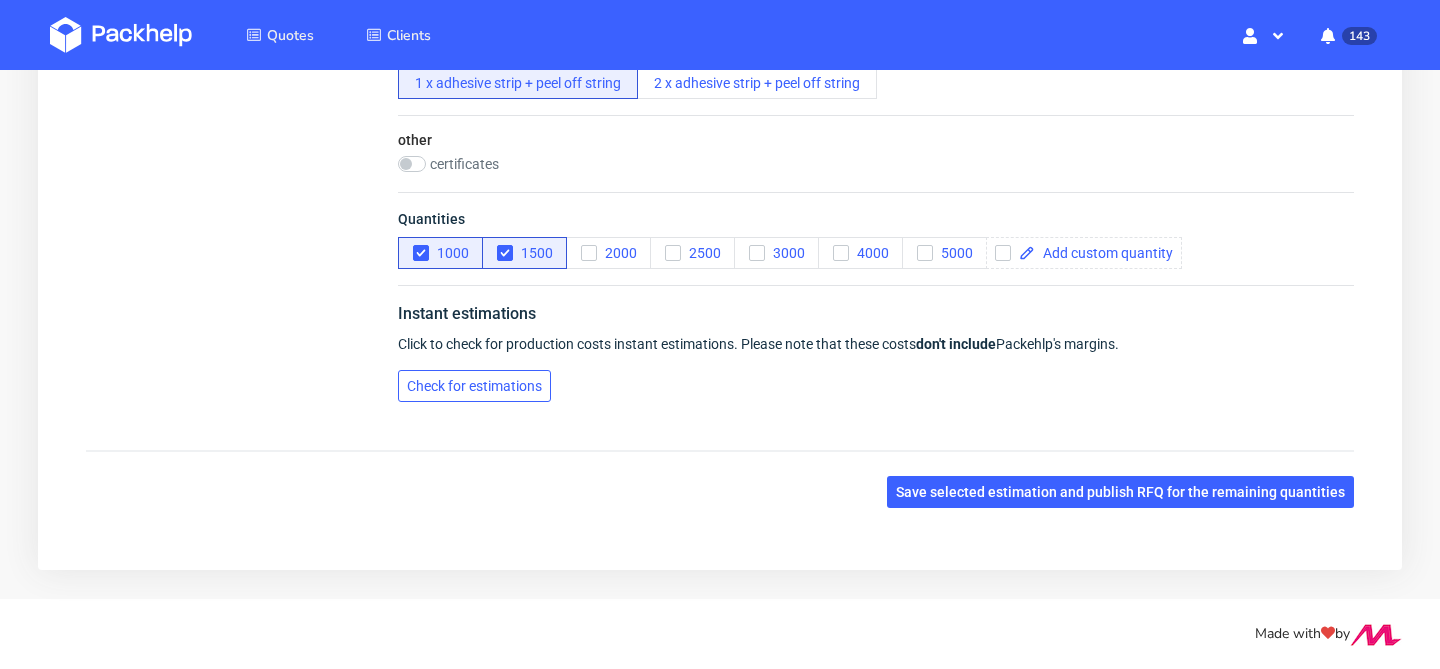 click on "Check for estimations" at bounding box center [474, 386] 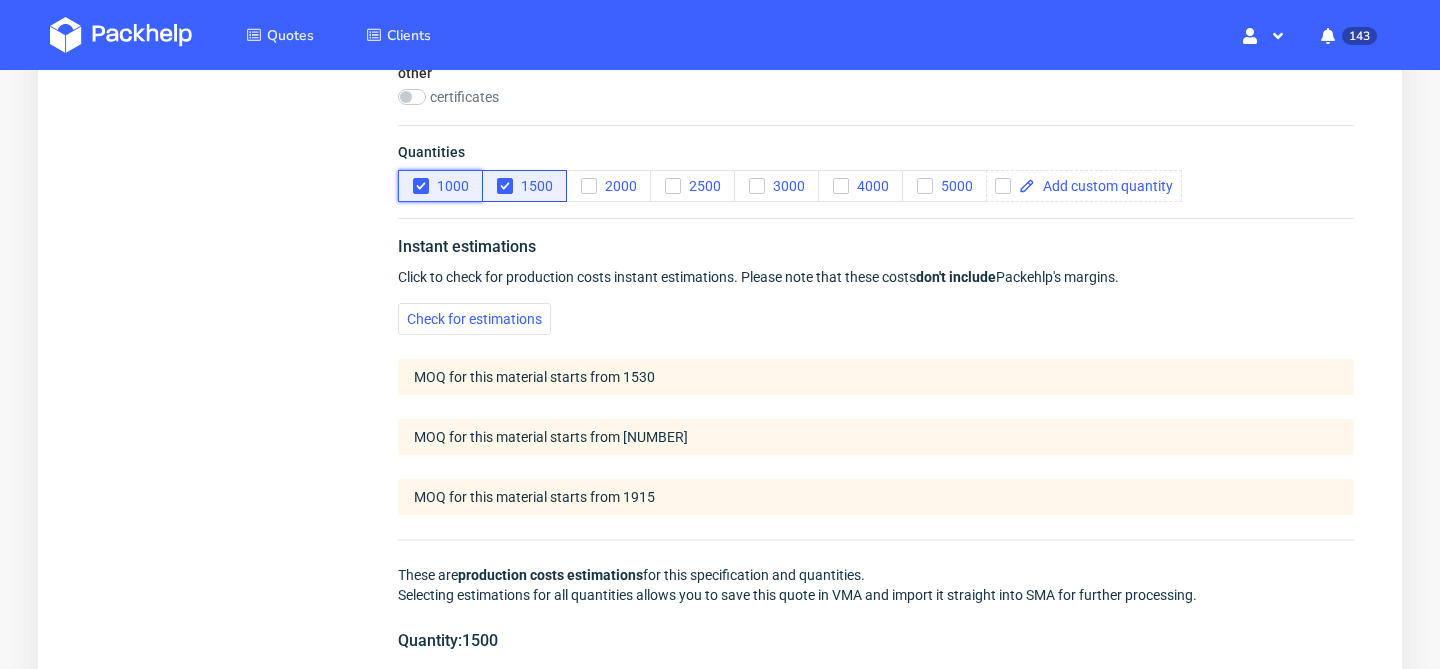 click on "1000" at bounding box center (440, 186) 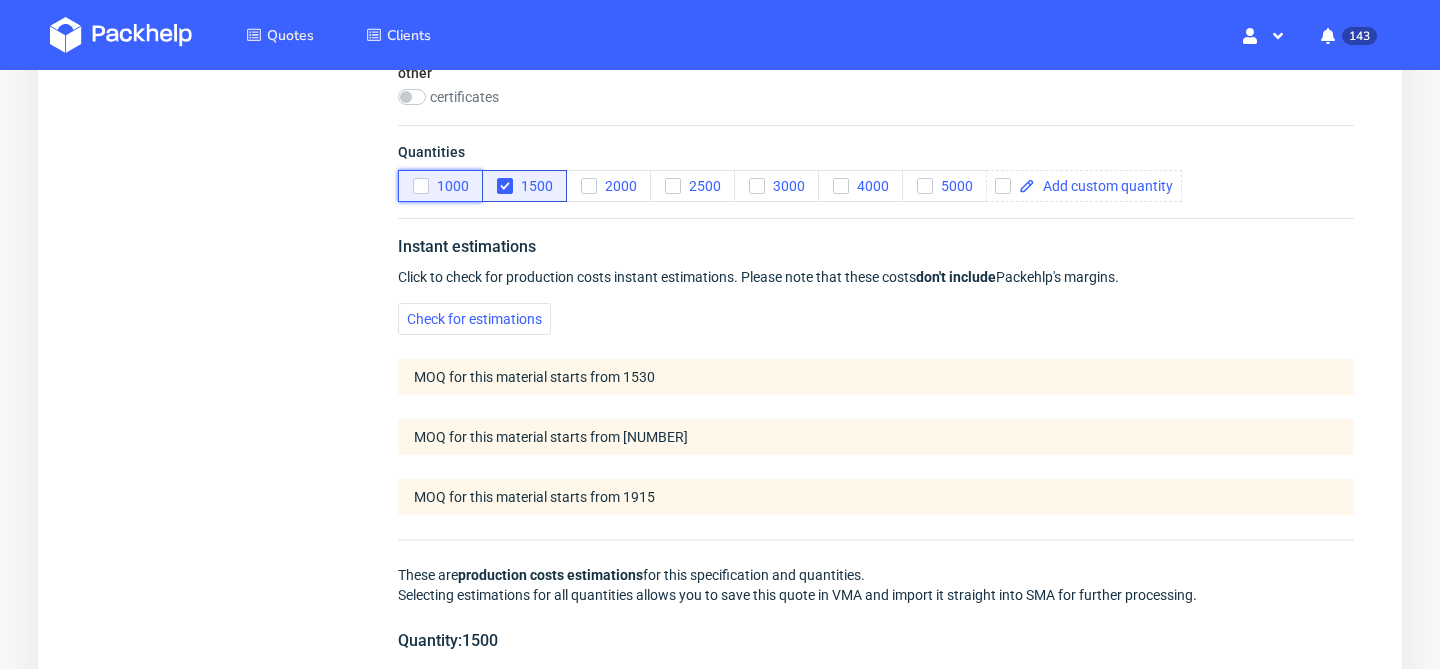scroll, scrollTop: 1487, scrollLeft: 0, axis: vertical 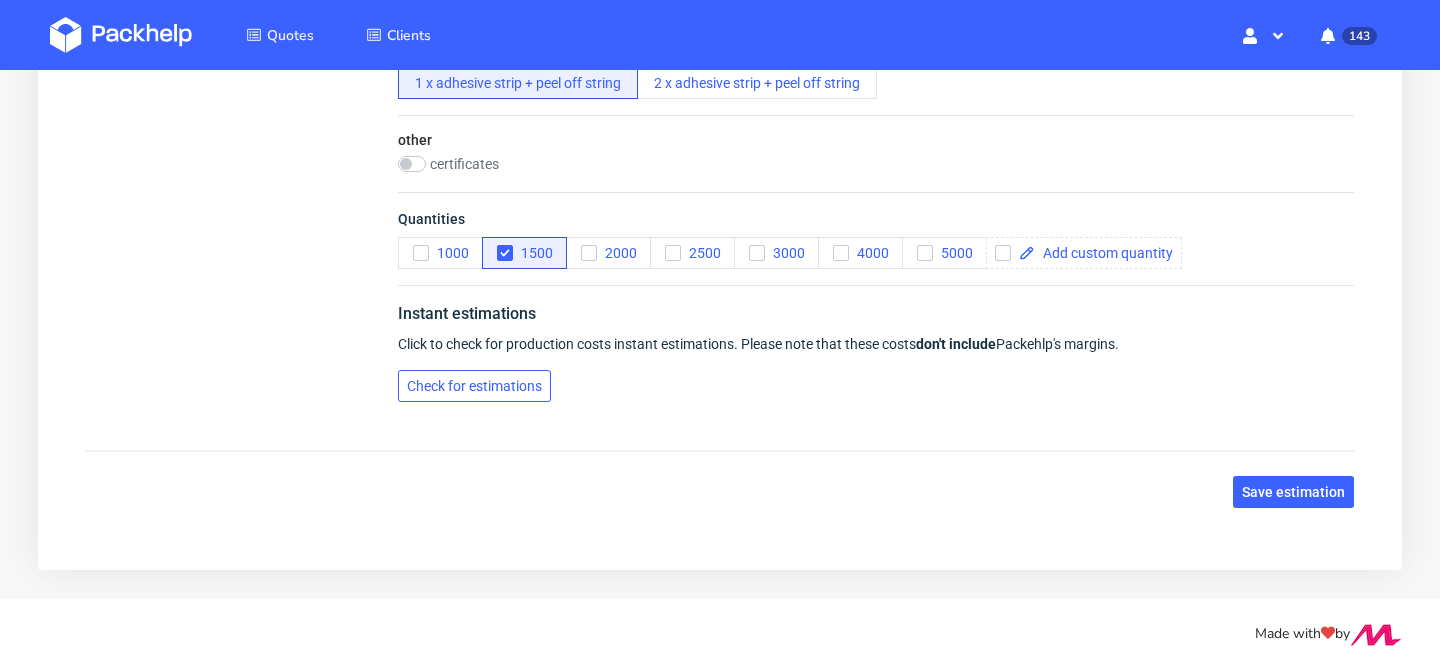 click on "Check for estimations" at bounding box center (474, 386) 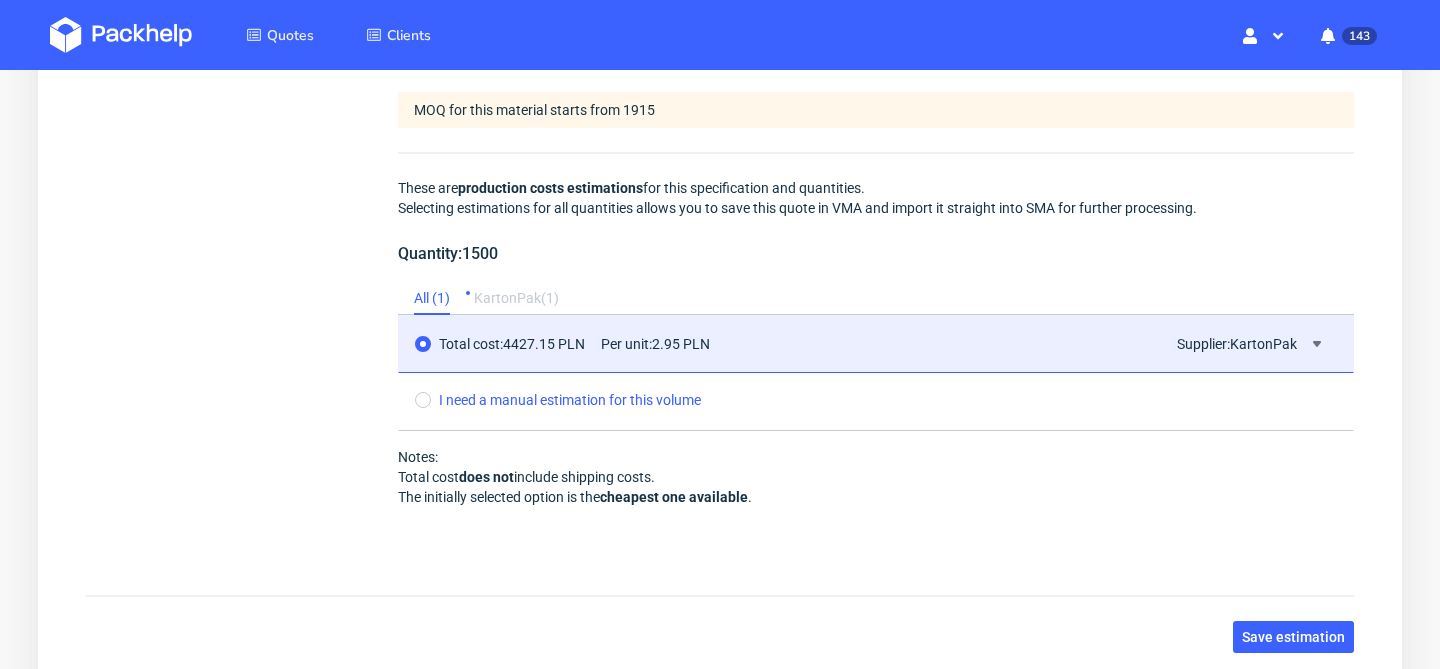 scroll, scrollTop: 1880, scrollLeft: 0, axis: vertical 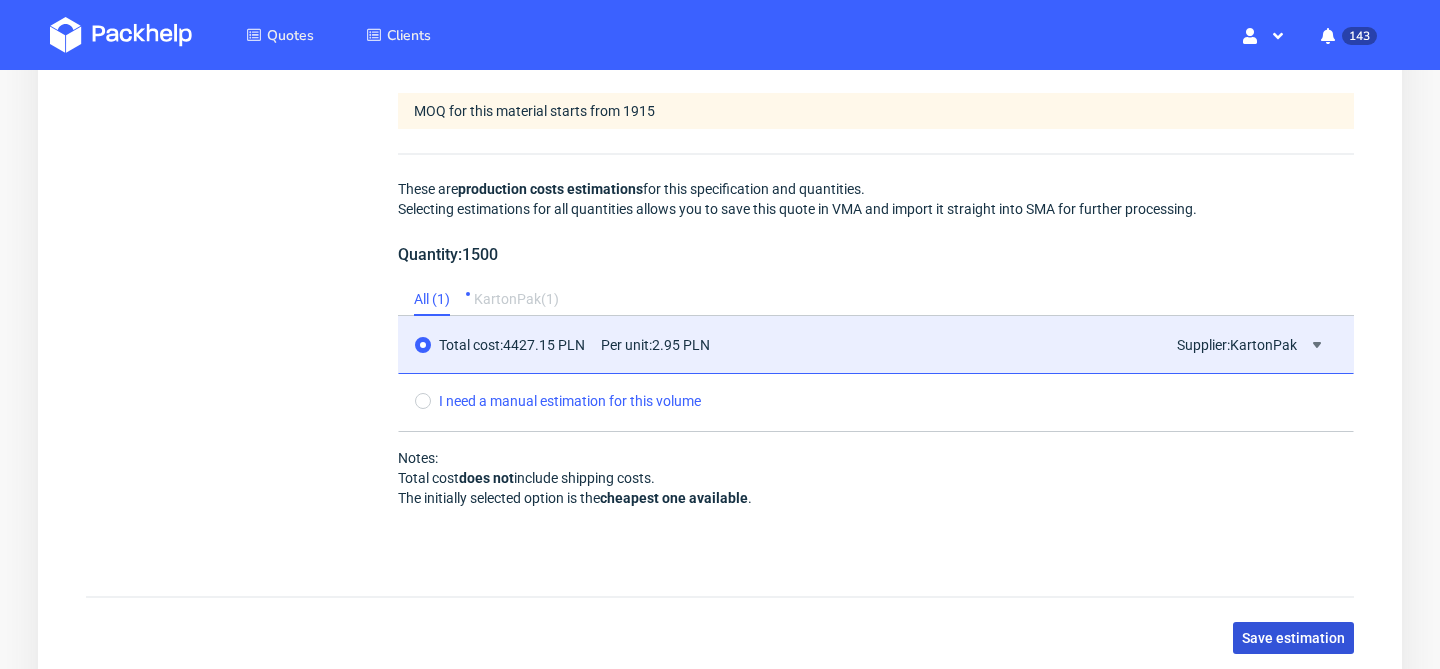 click on "Save estimation" at bounding box center (1293, 638) 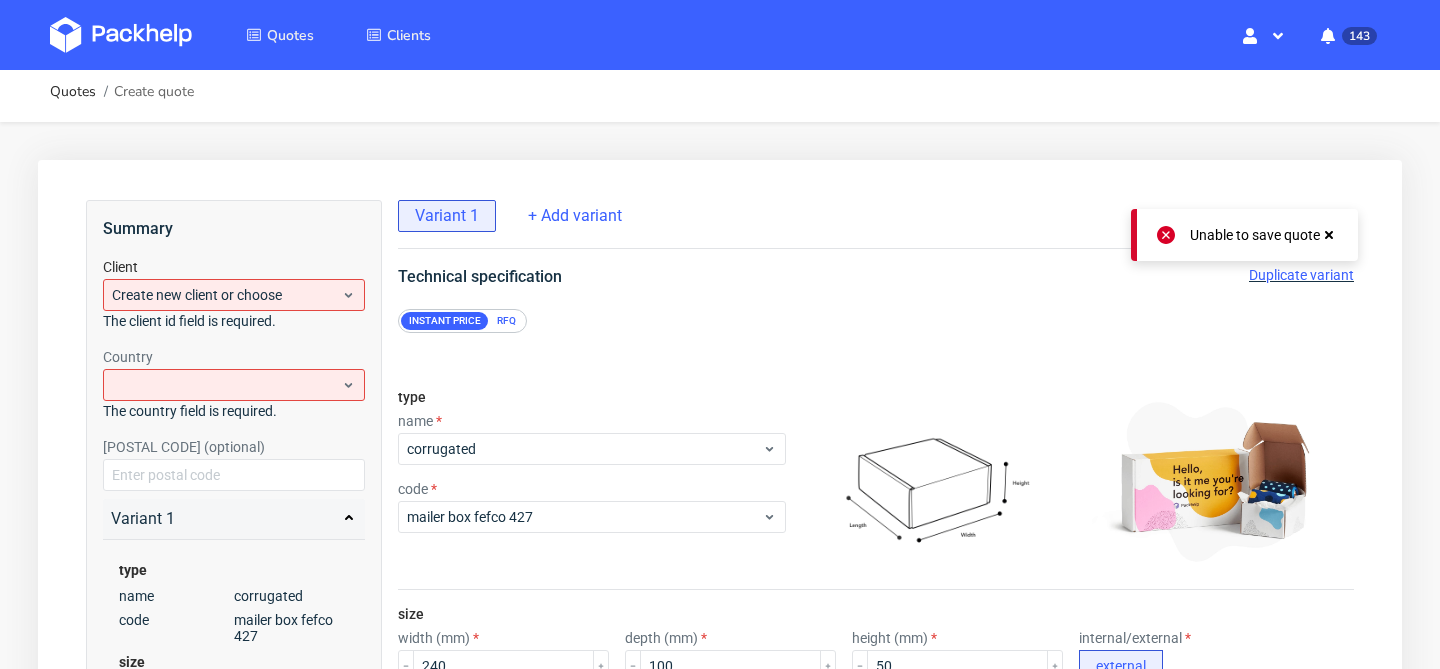 scroll, scrollTop: 0, scrollLeft: 0, axis: both 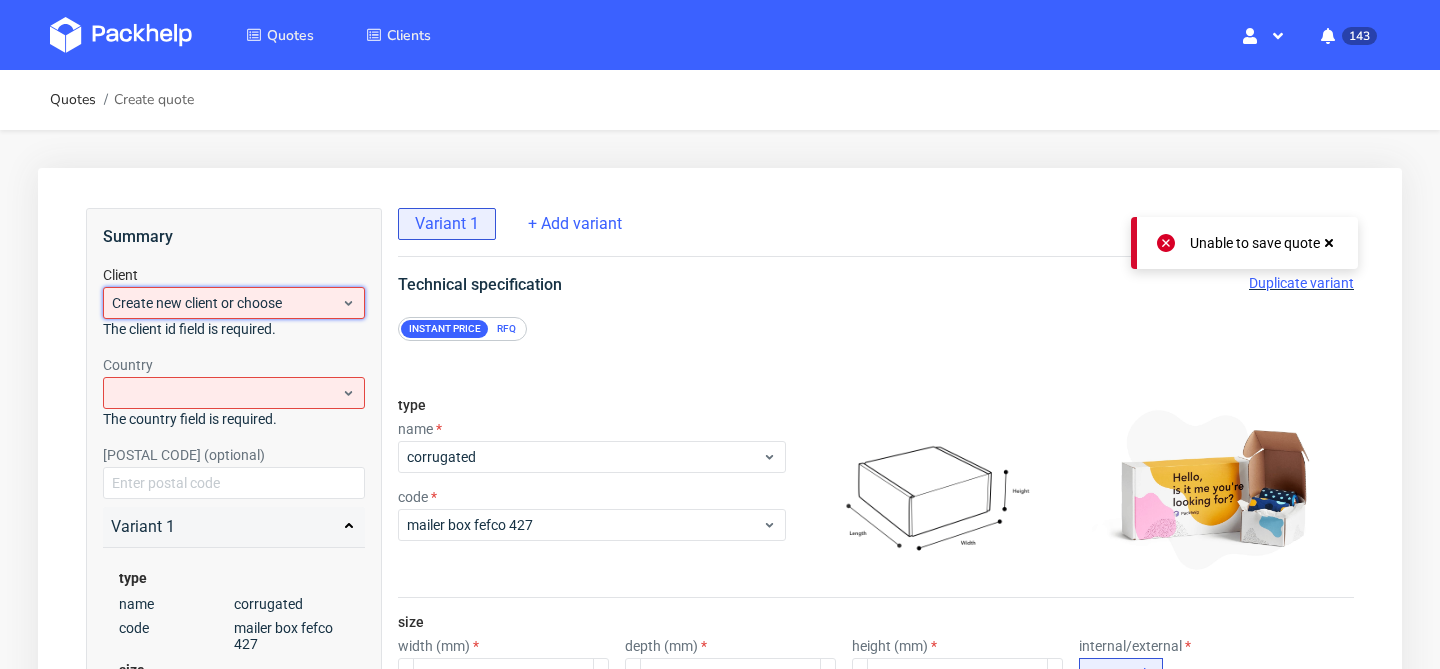 click on "Create new client or choose" at bounding box center (226, 303) 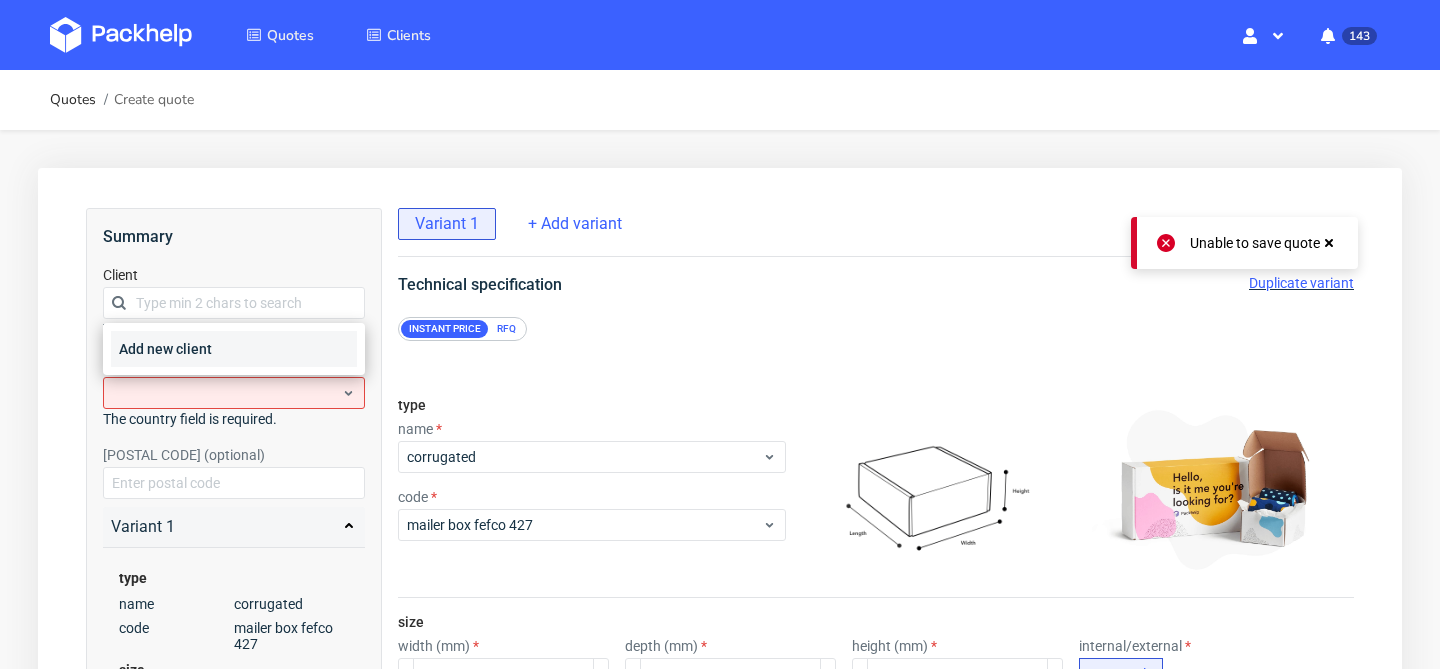 click on "Add new client" at bounding box center [234, 349] 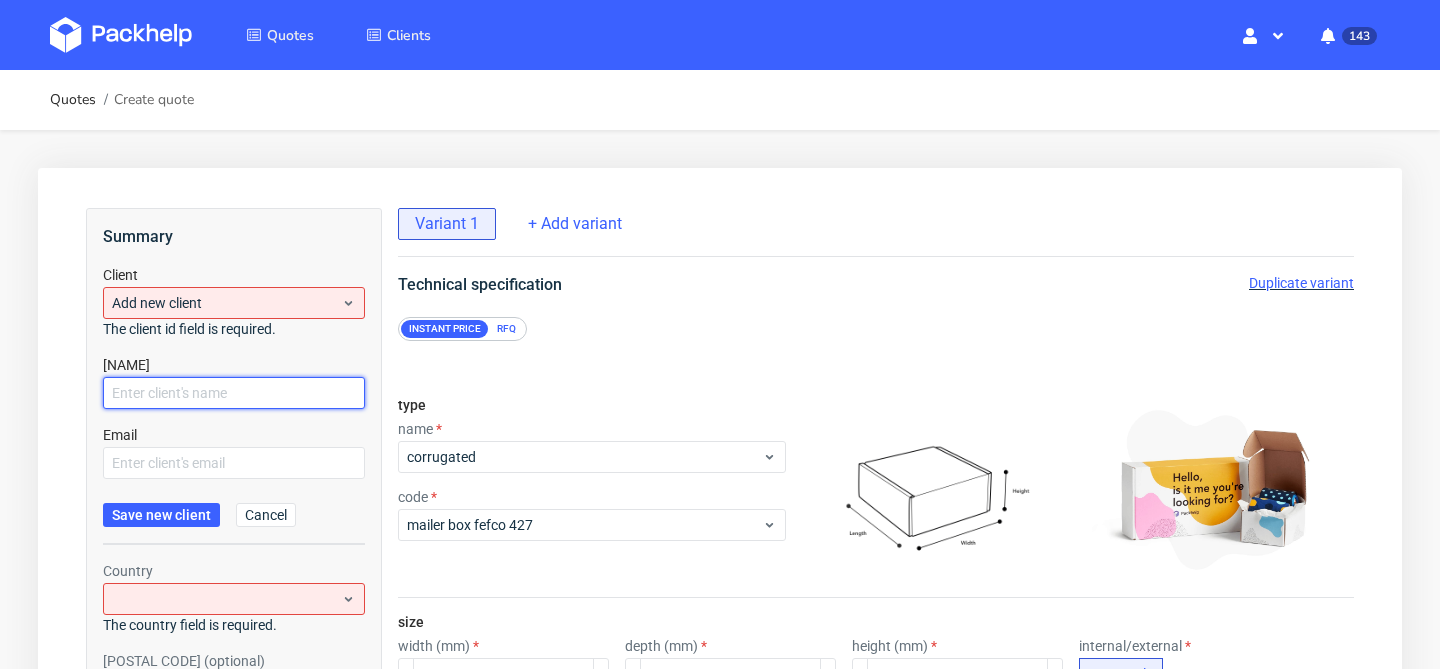 click at bounding box center [234, 393] 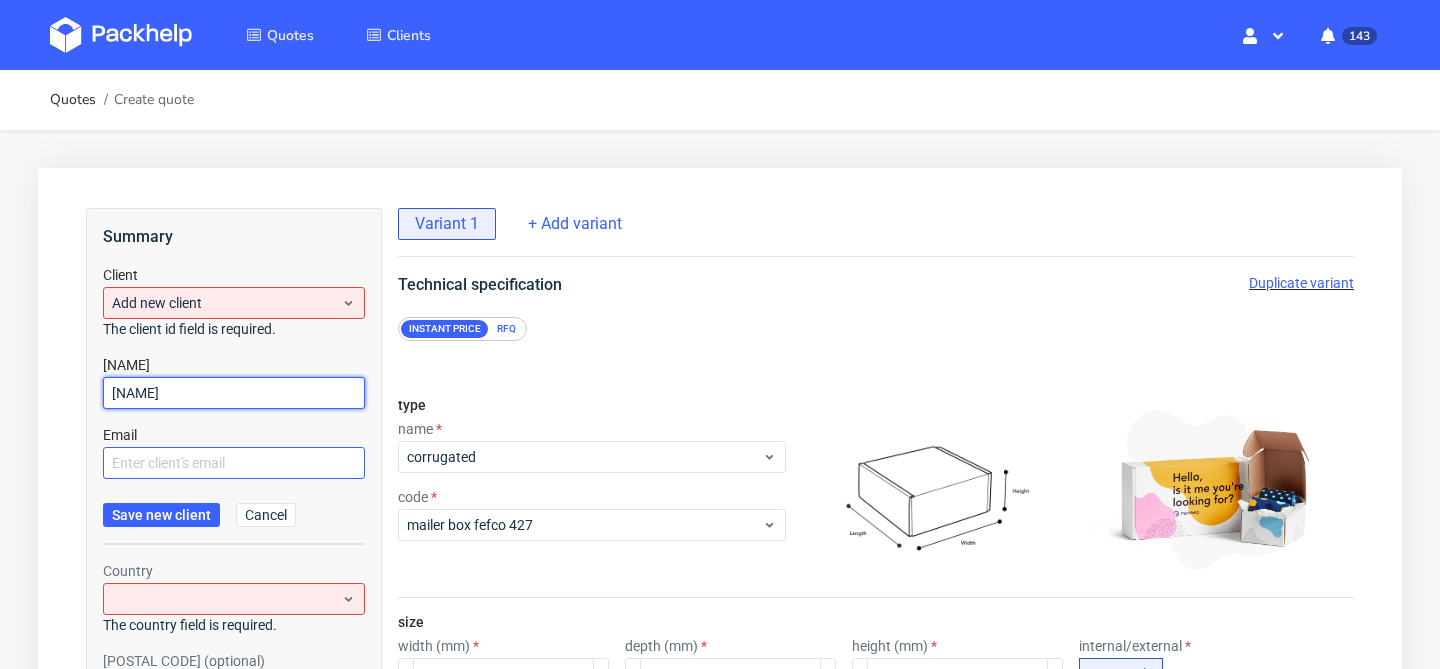 type on "Keshav Bansal" 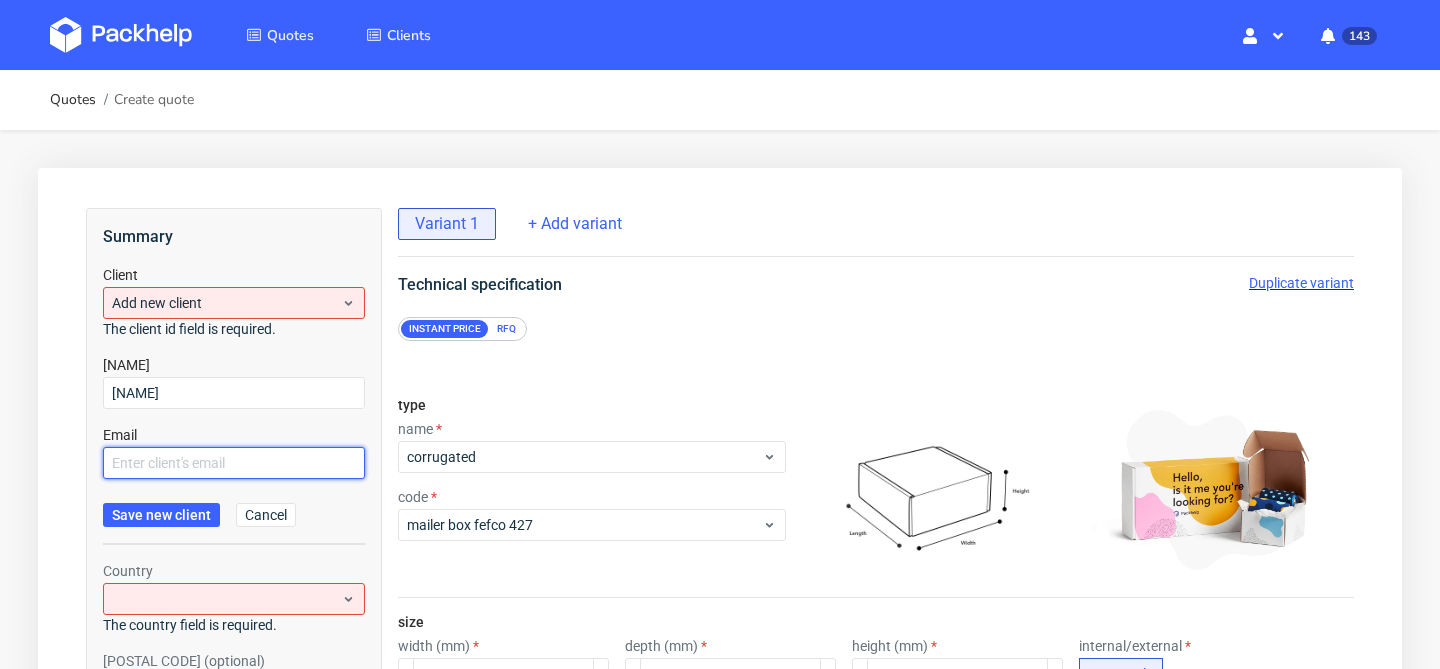 click at bounding box center (234, 463) 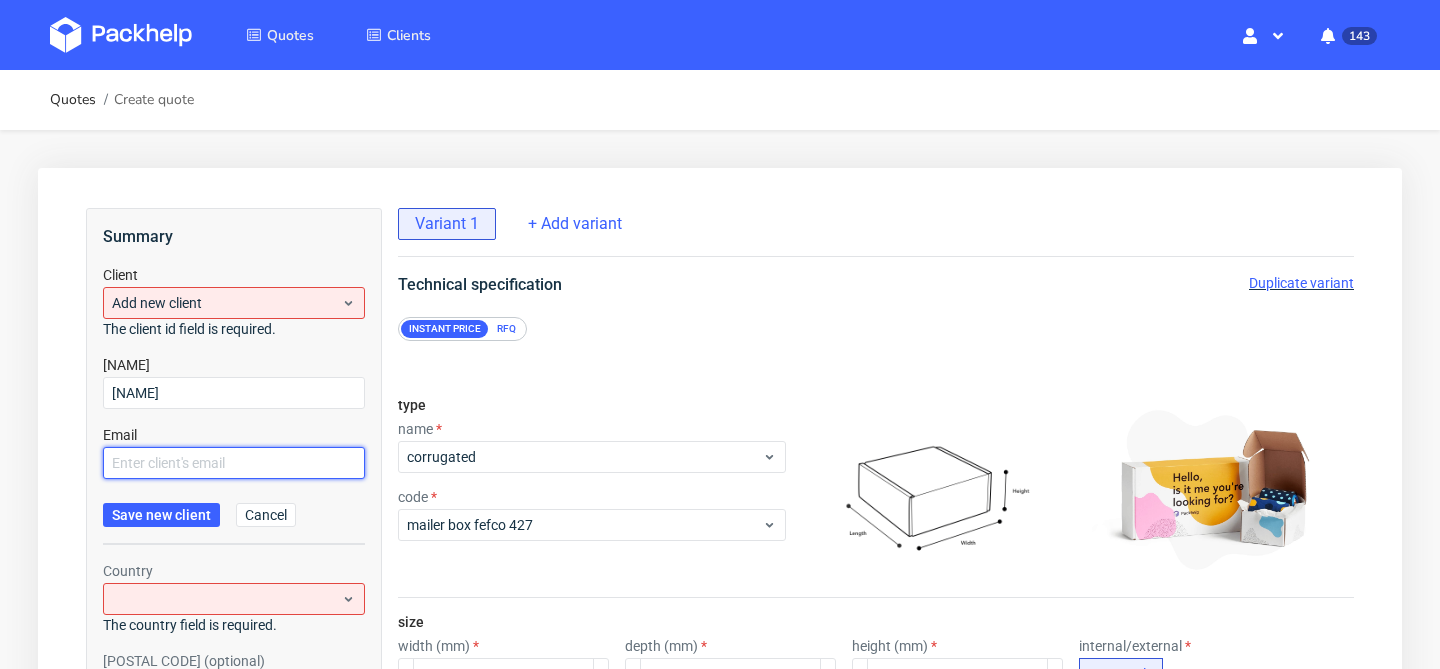paste on "veinprocurement@outlook.com" 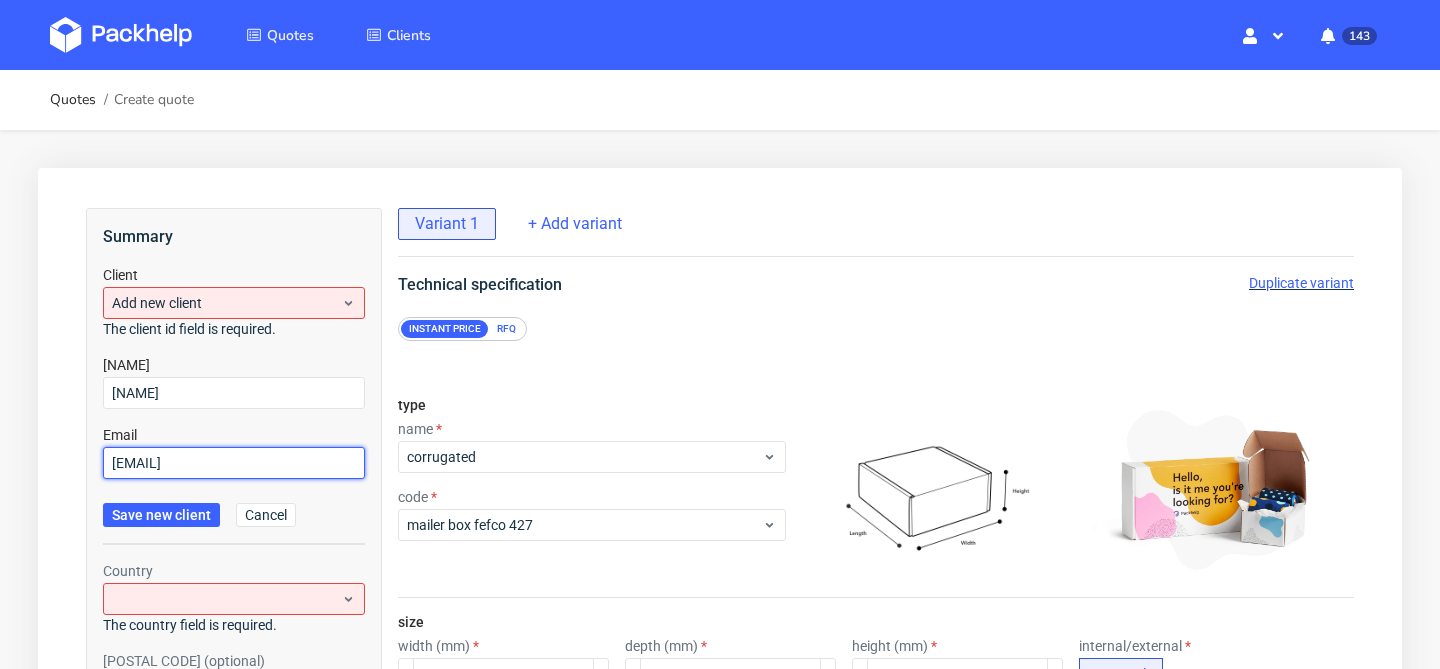 type on "veinprocurement@outlook.com" 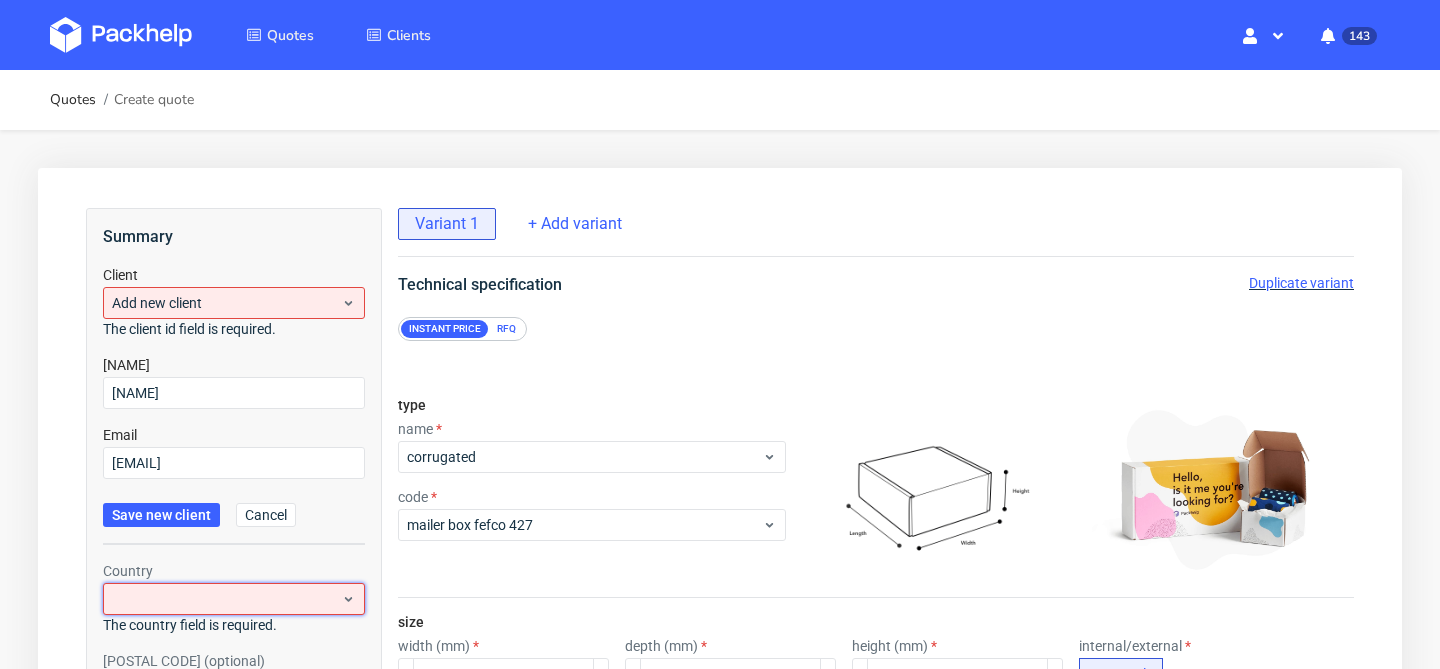 click at bounding box center [234, 599] 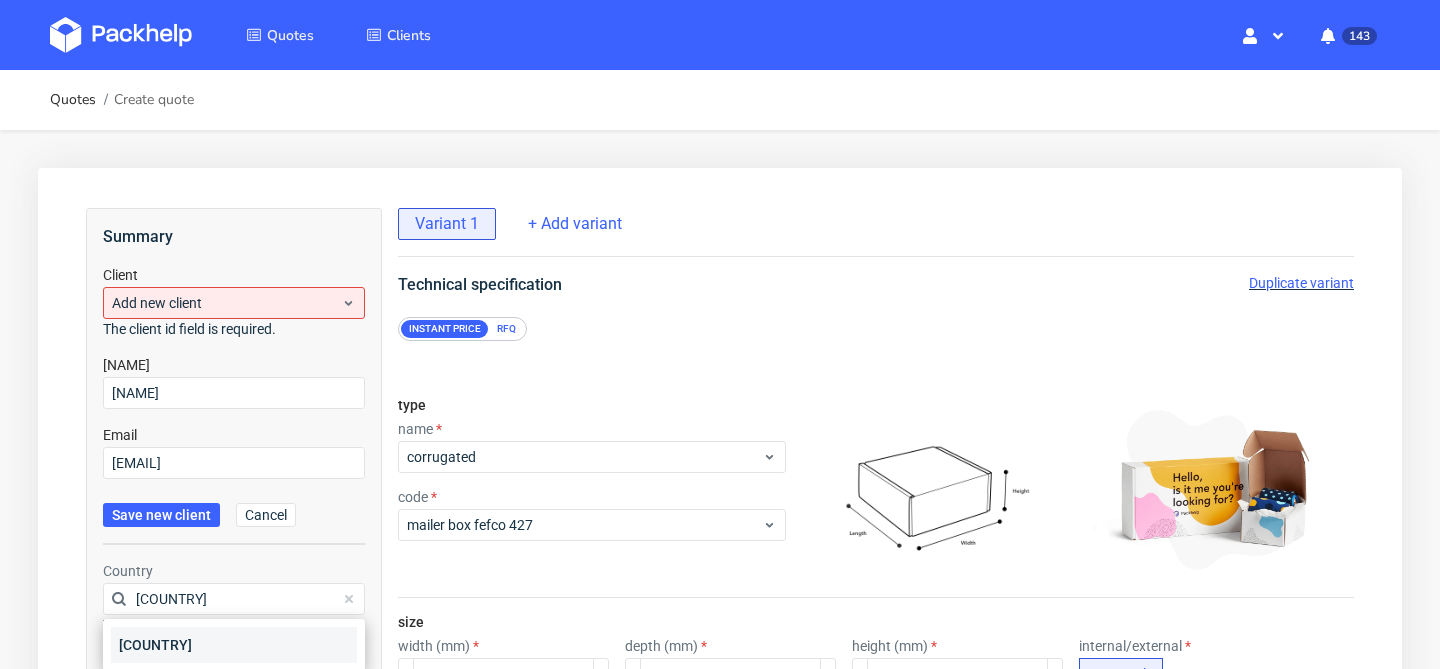 type on "united king" 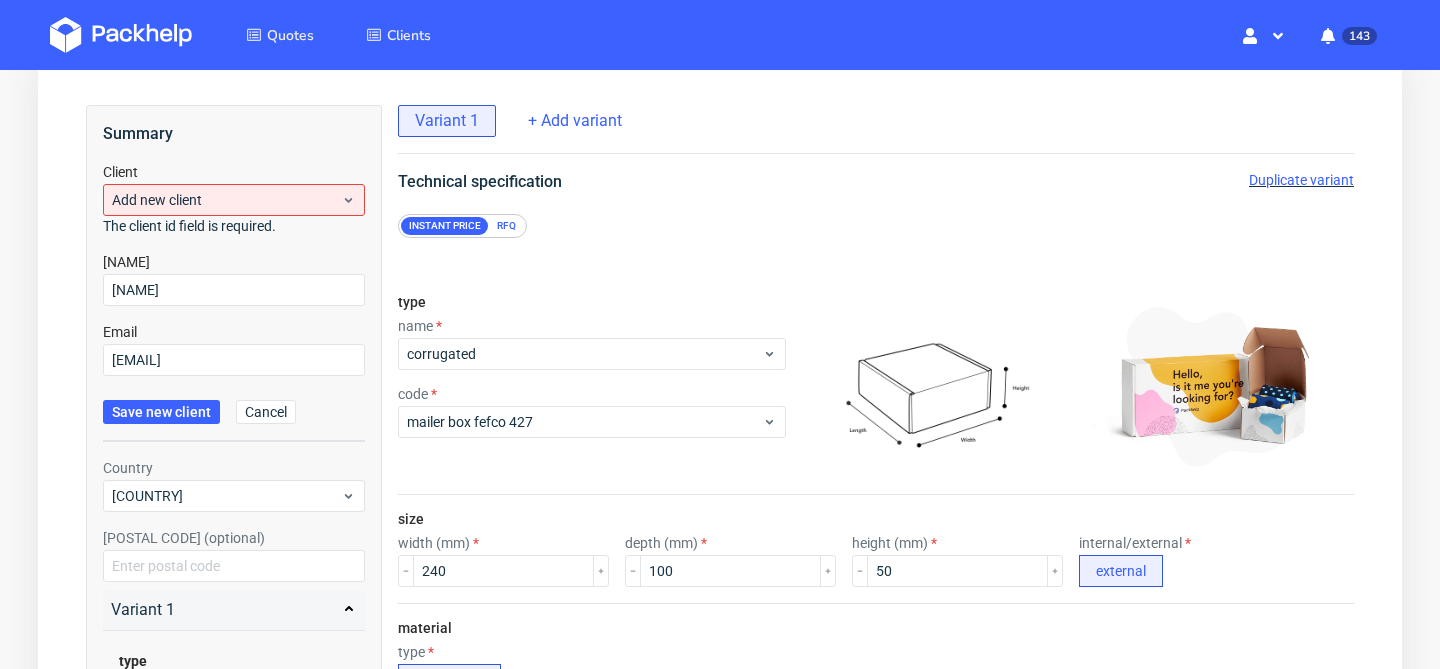 scroll, scrollTop: 135, scrollLeft: 0, axis: vertical 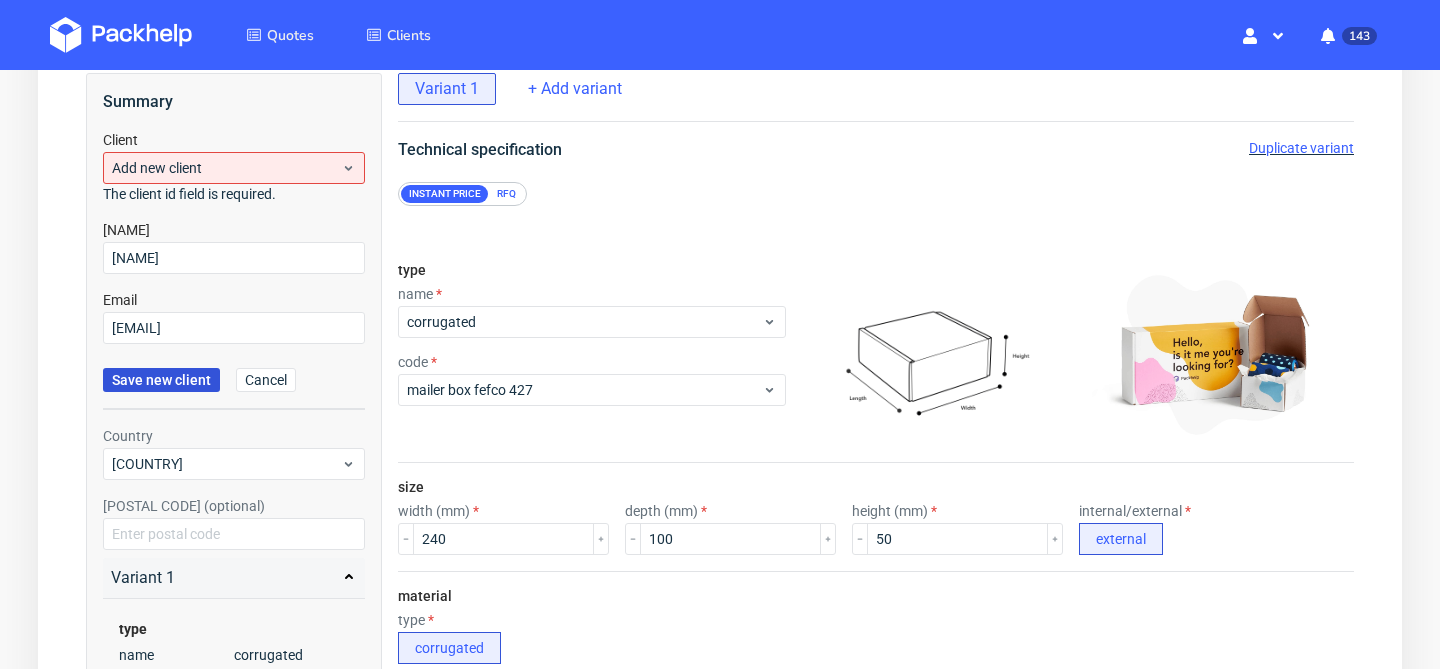 click on "Save new client" at bounding box center [161, 380] 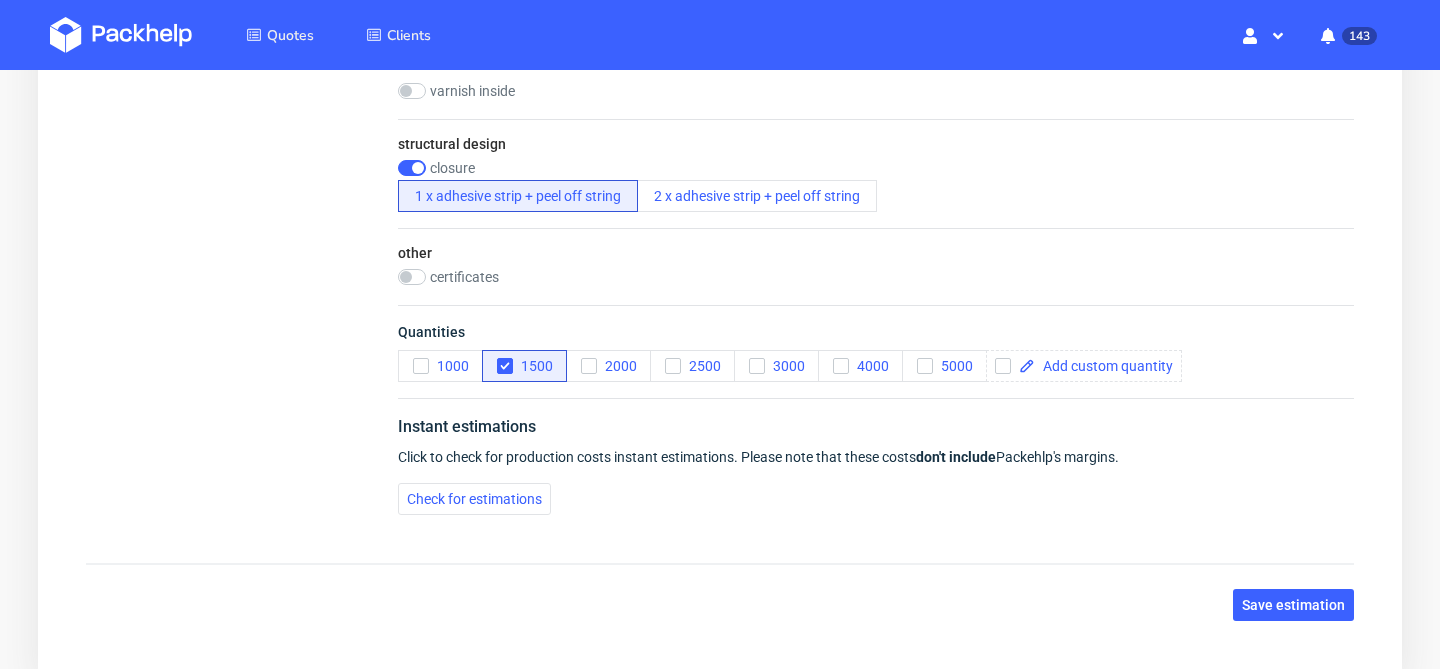 scroll, scrollTop: 1487, scrollLeft: 0, axis: vertical 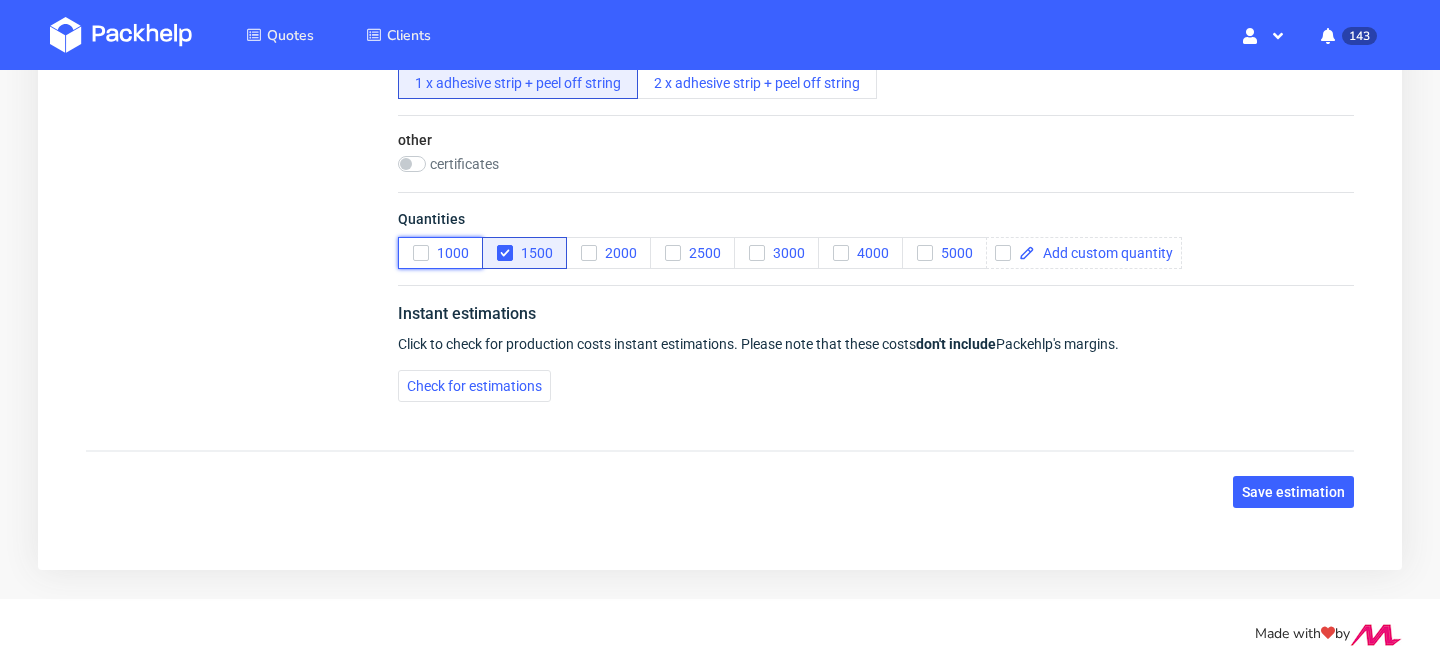 click 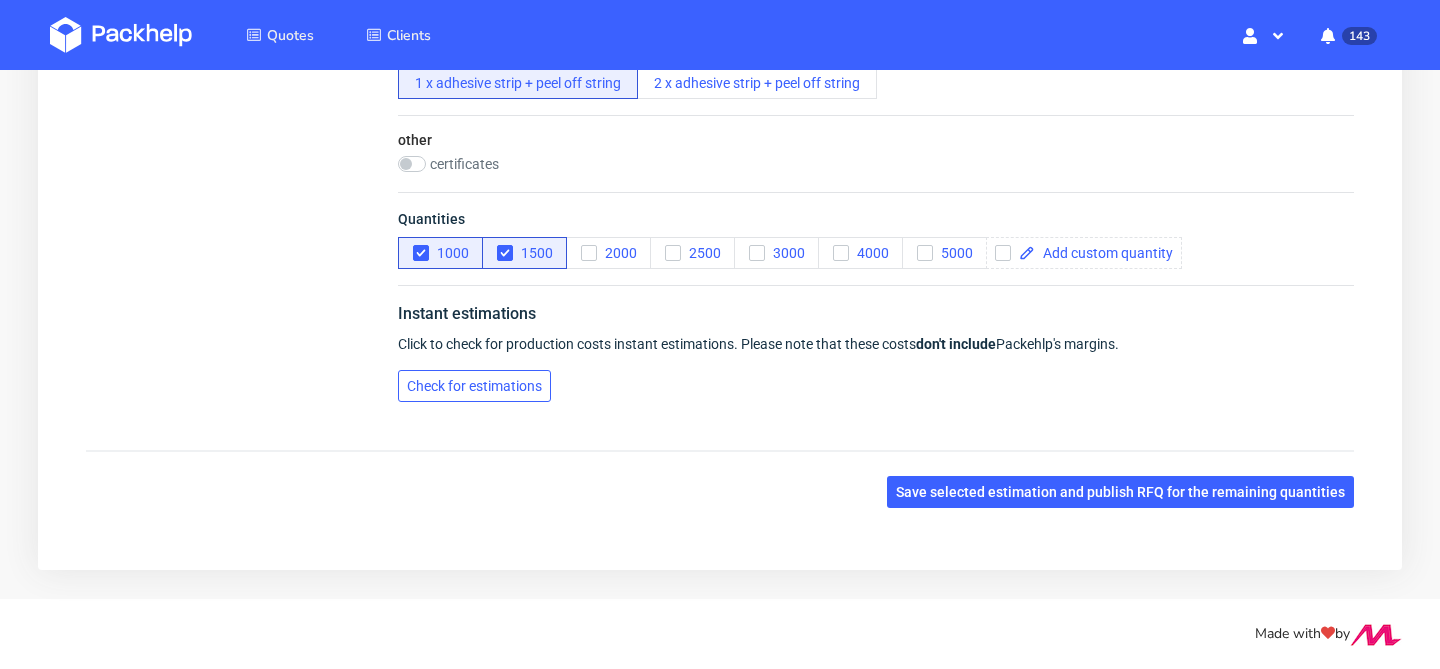 click on "Check for estimations" at bounding box center [474, 386] 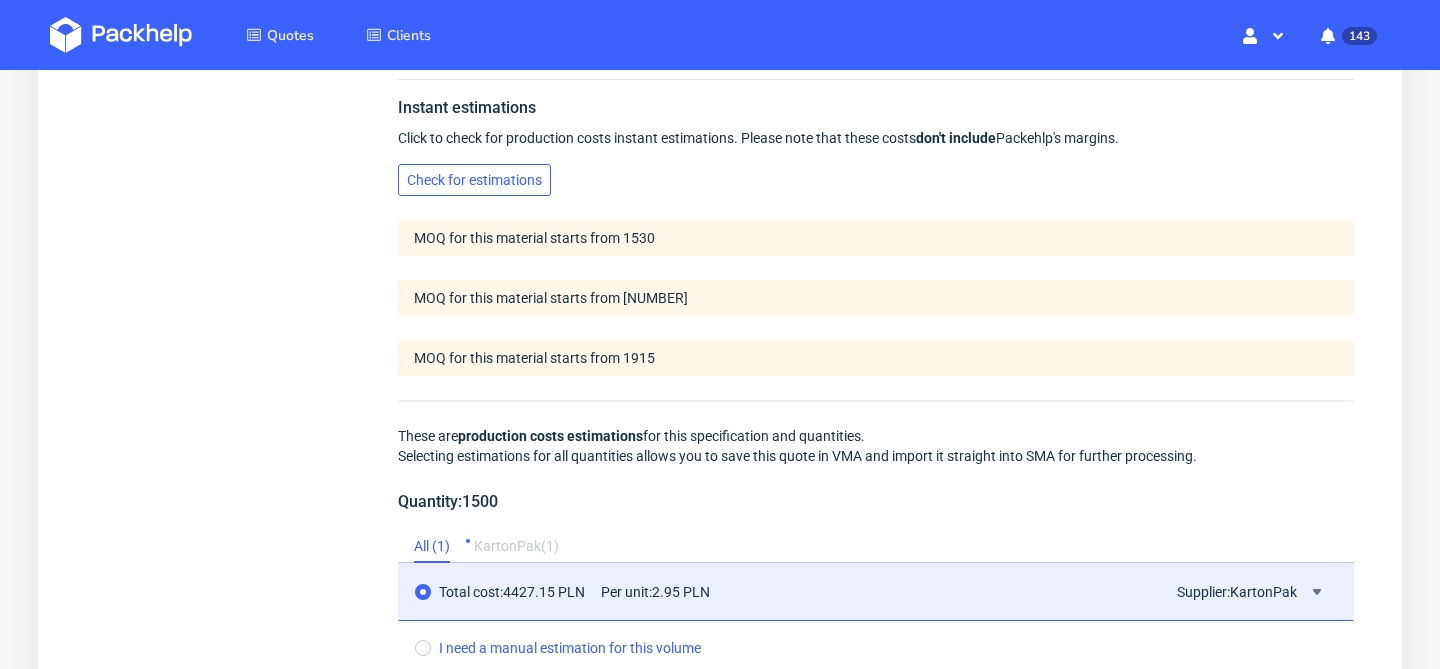 scroll, scrollTop: 1605, scrollLeft: 0, axis: vertical 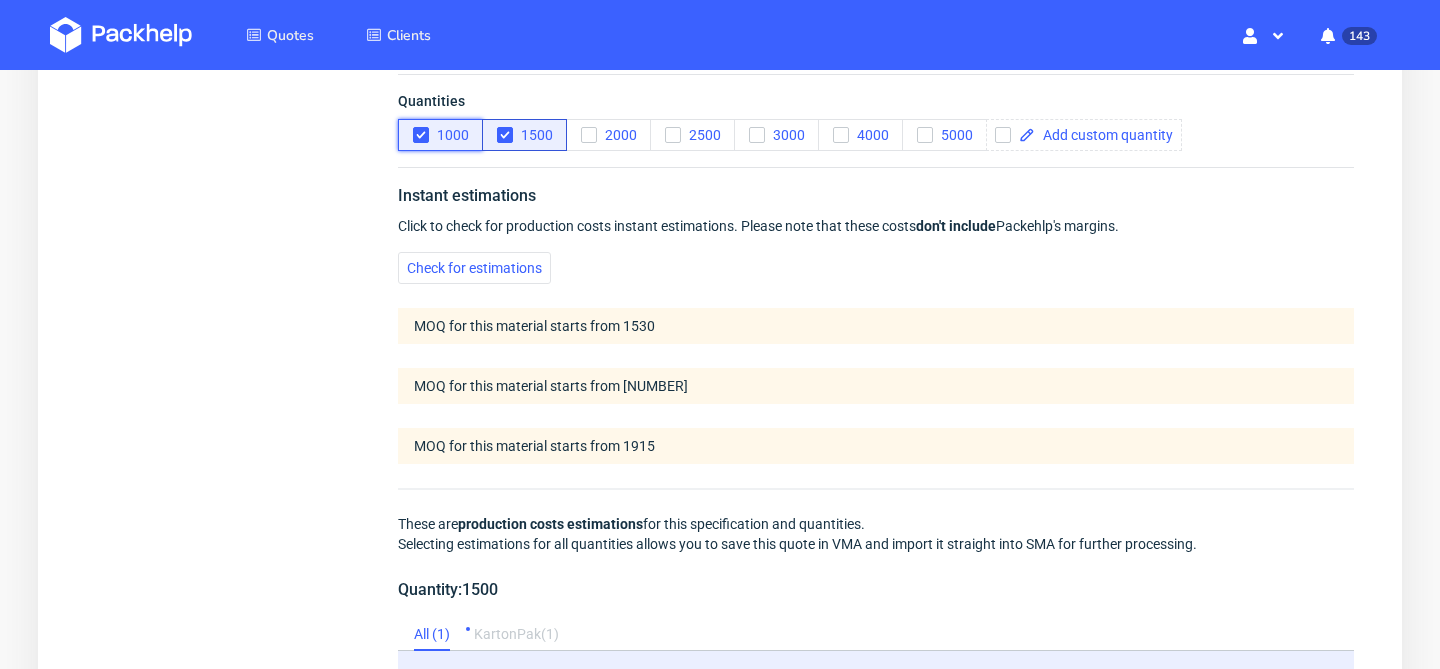 click on "1000" at bounding box center (449, 135) 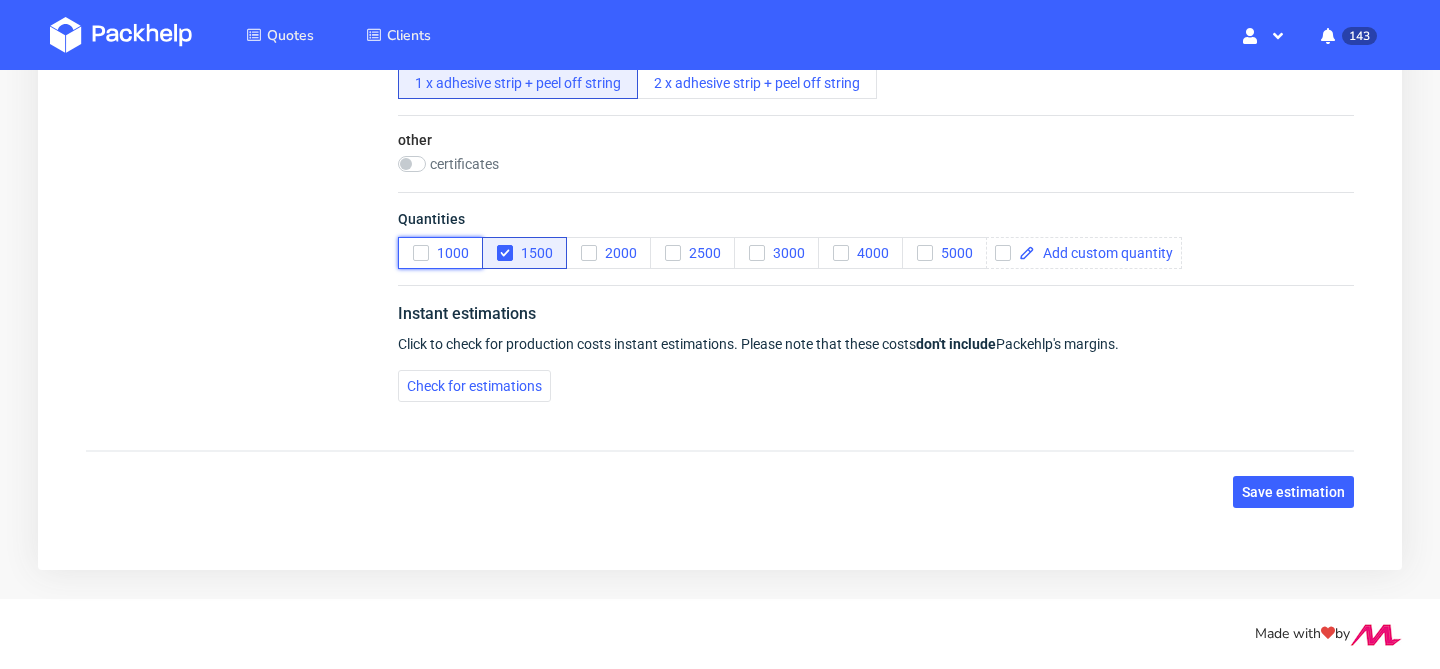 scroll, scrollTop: 1487, scrollLeft: 0, axis: vertical 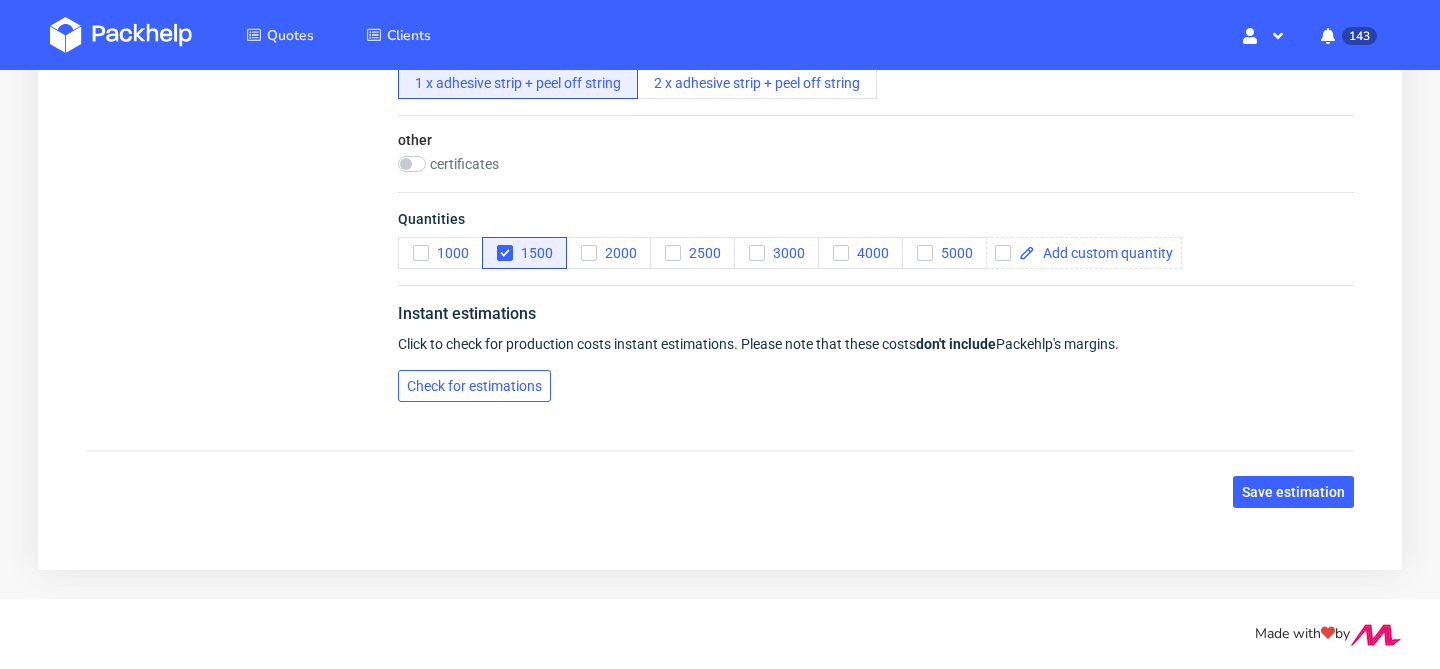 click on "Check for estimations" at bounding box center [474, 386] 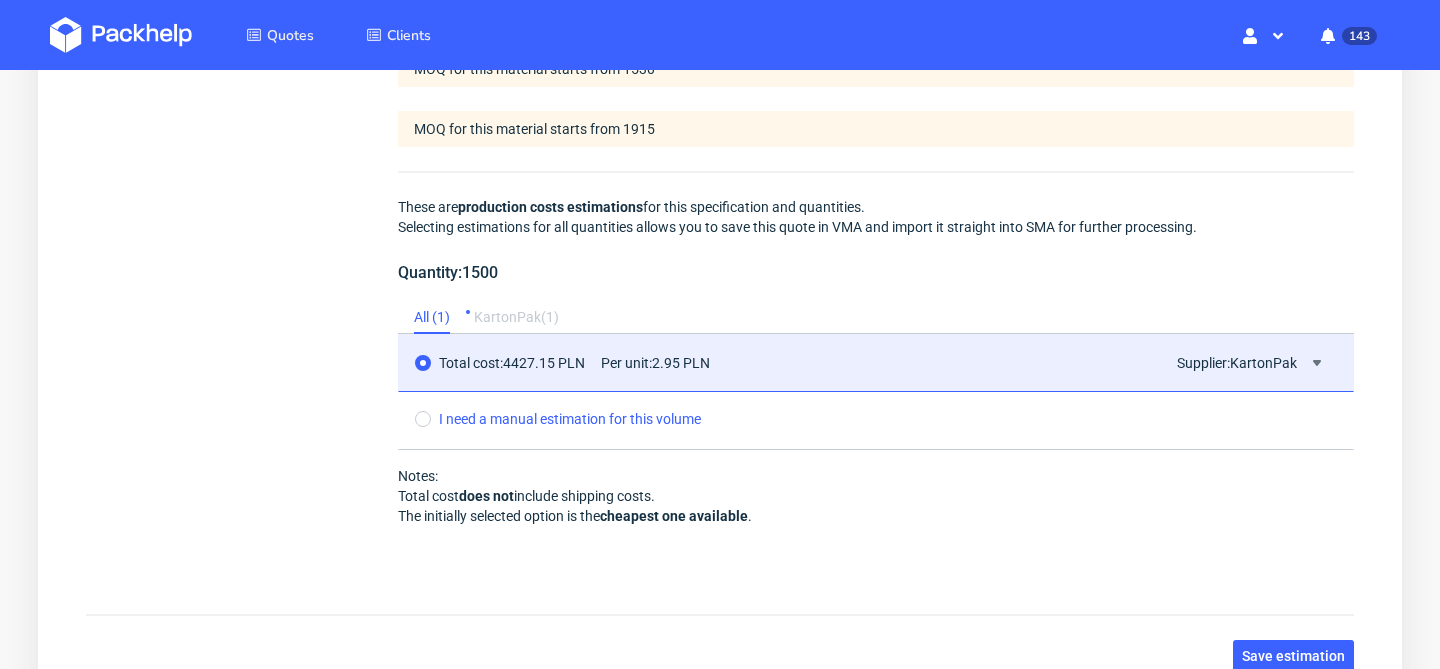 scroll, scrollTop: 1977, scrollLeft: 0, axis: vertical 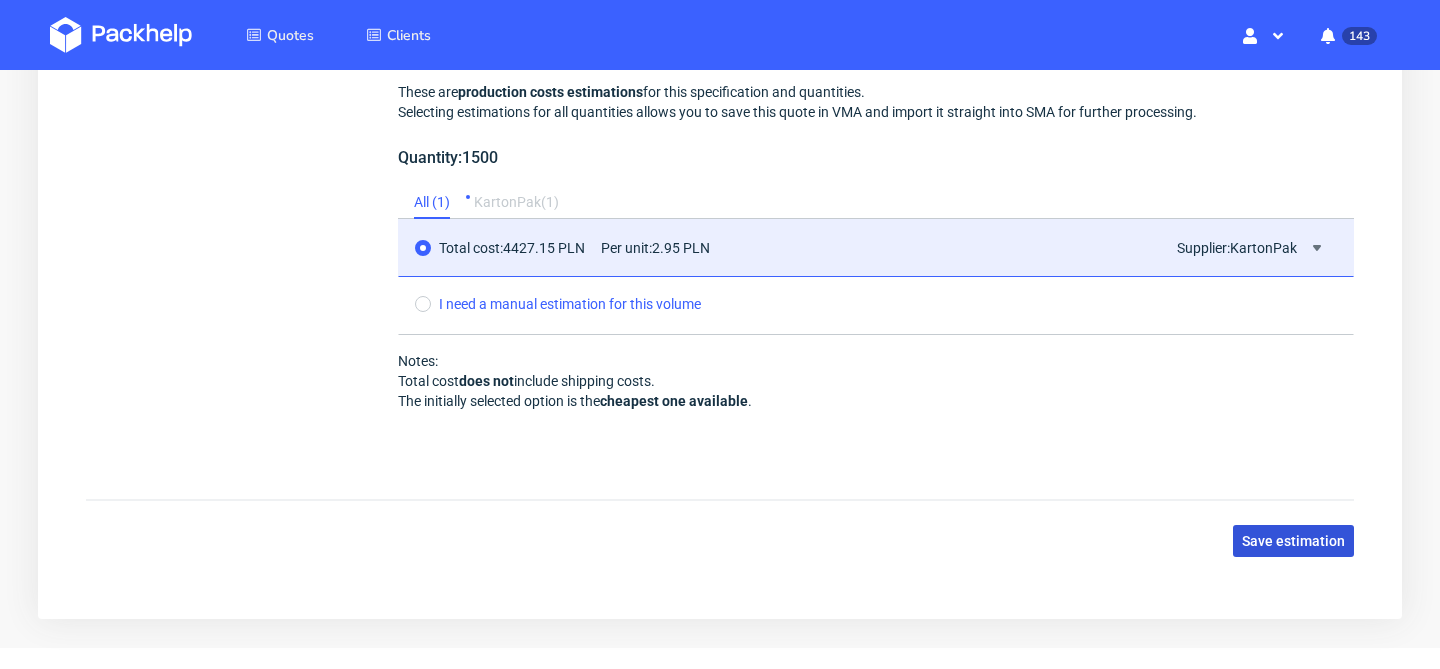 click on "Save estimation" at bounding box center [1293, 541] 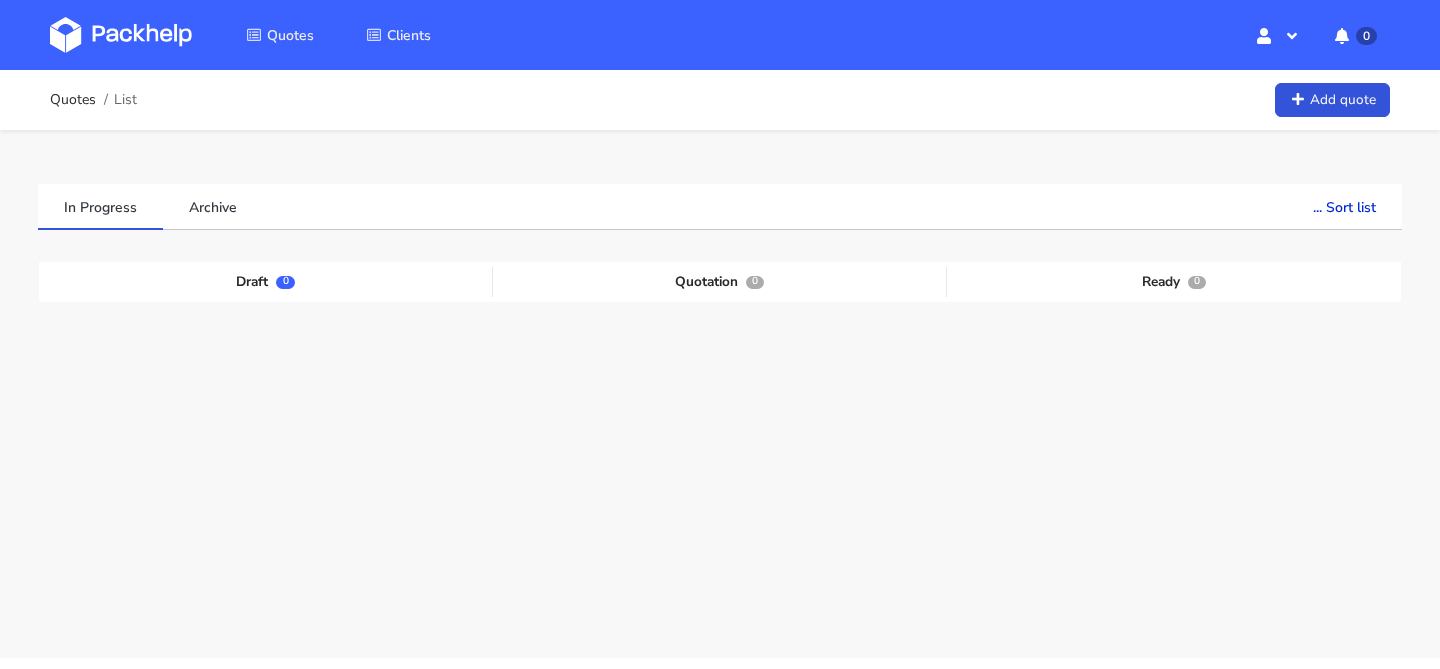 scroll, scrollTop: 0, scrollLeft: 0, axis: both 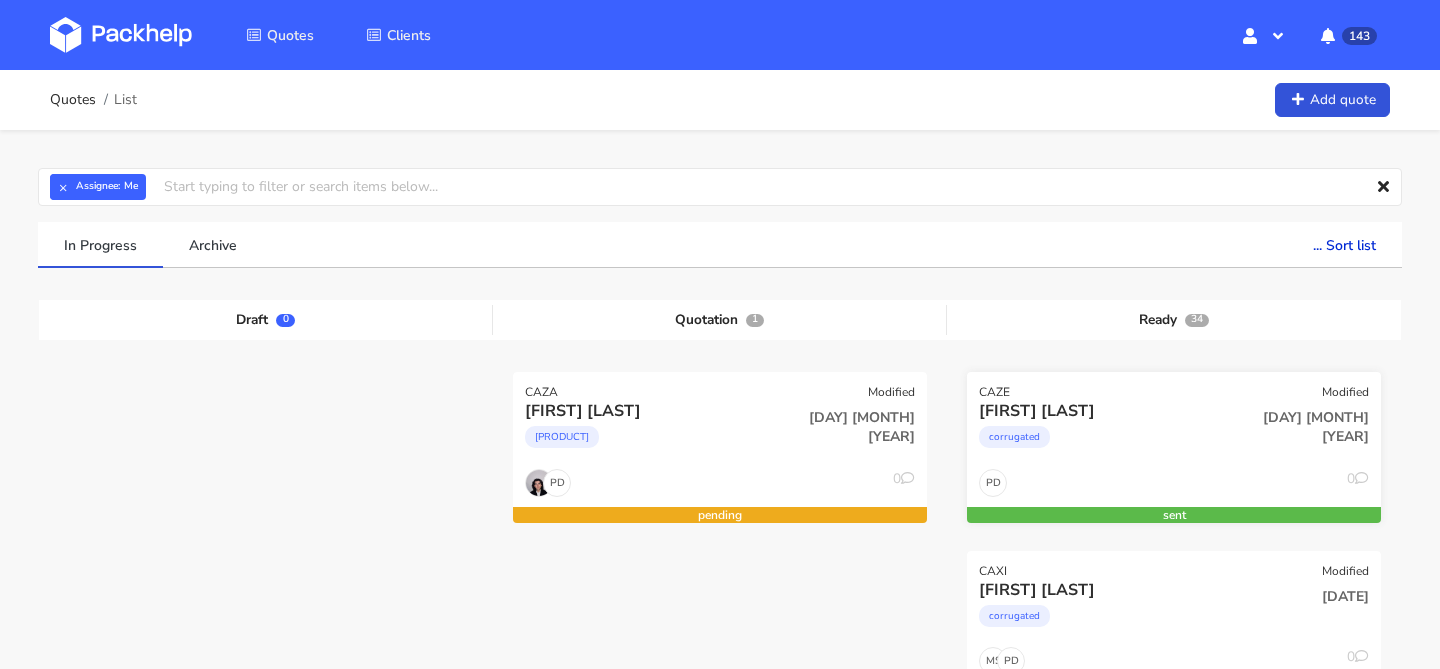 click on "corrugated" at bounding box center (1111, 442) 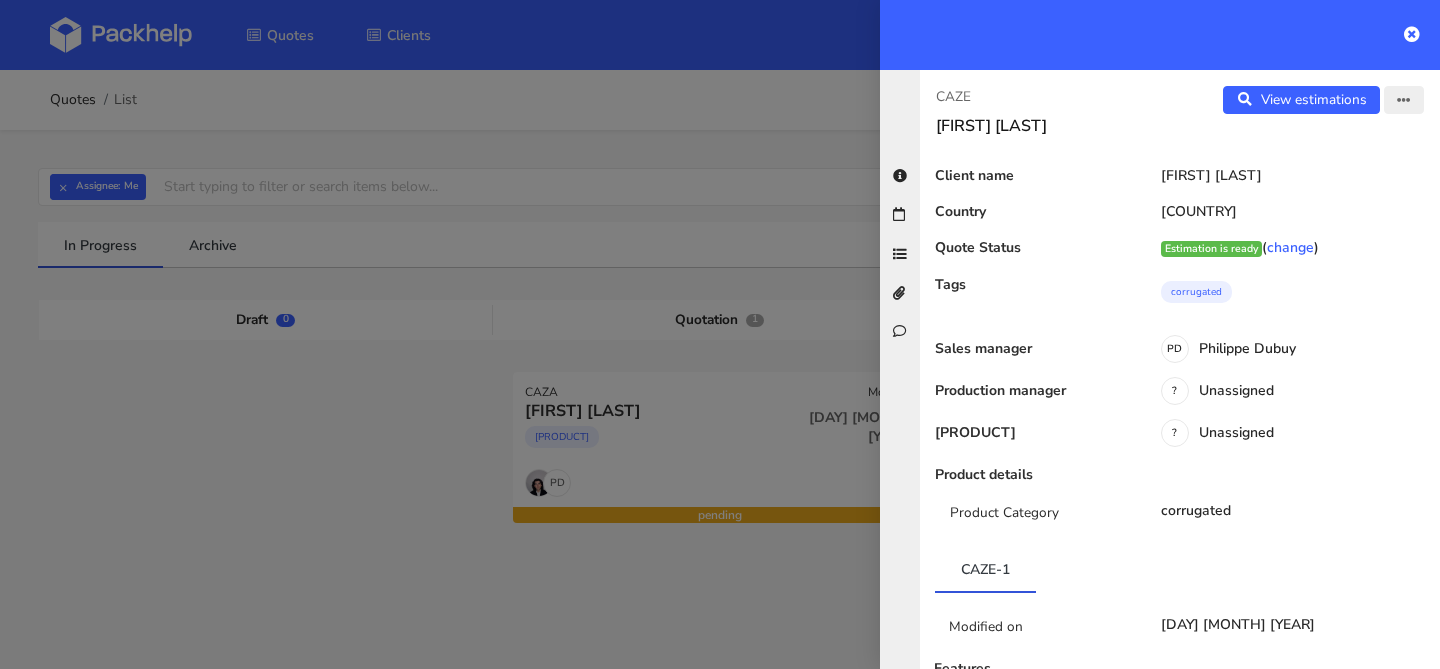 click at bounding box center [1404, 100] 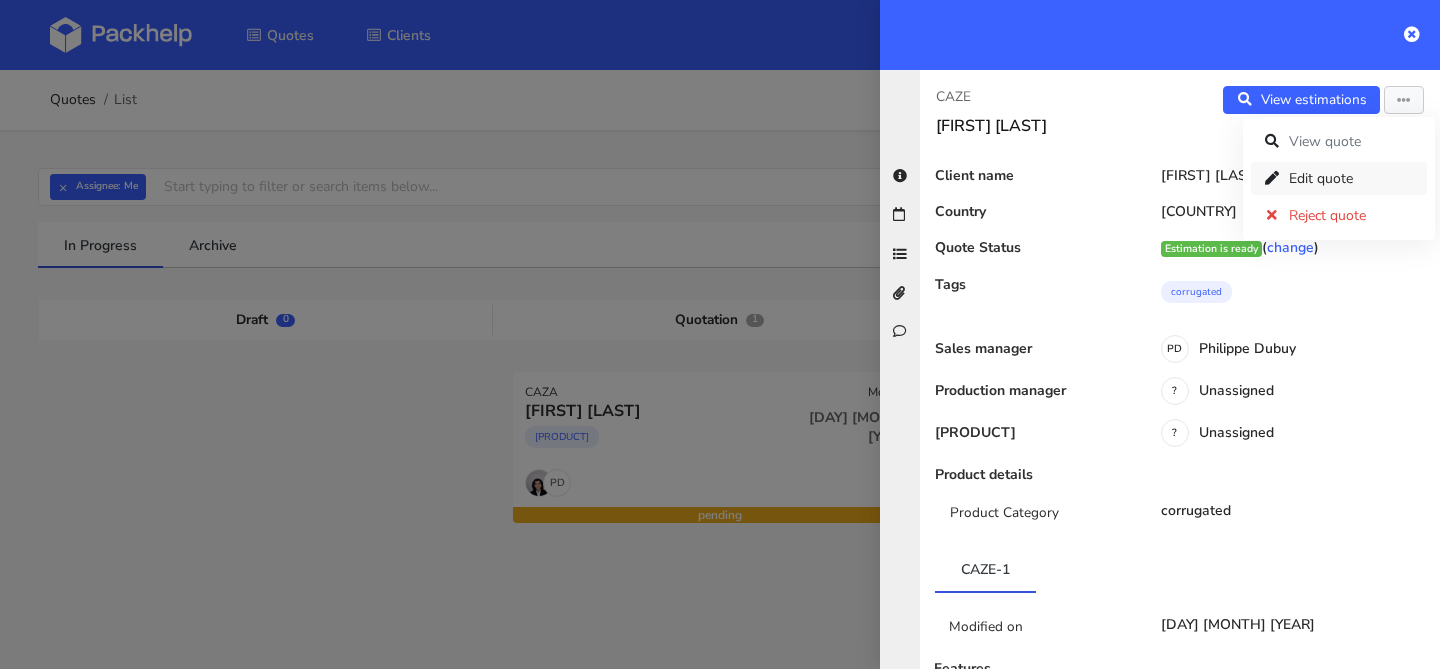 click on "Edit quote" at bounding box center (1339, 178) 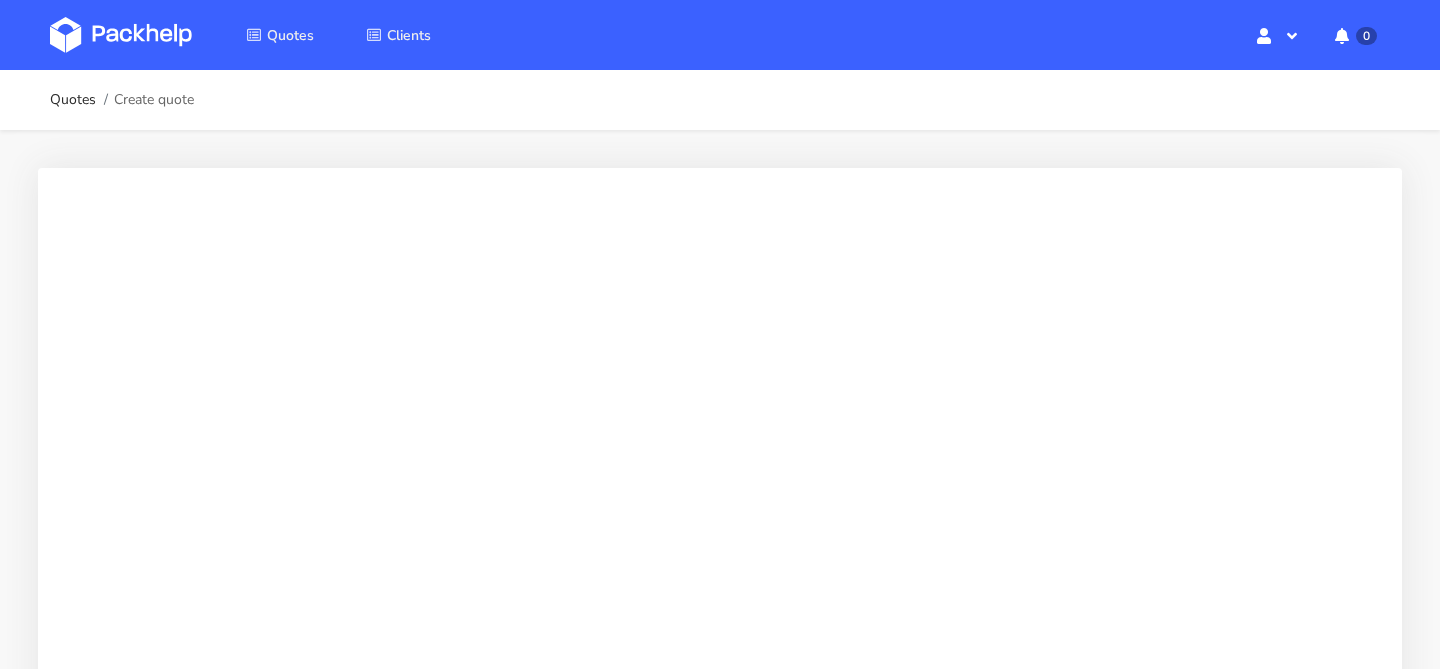 scroll, scrollTop: 0, scrollLeft: 0, axis: both 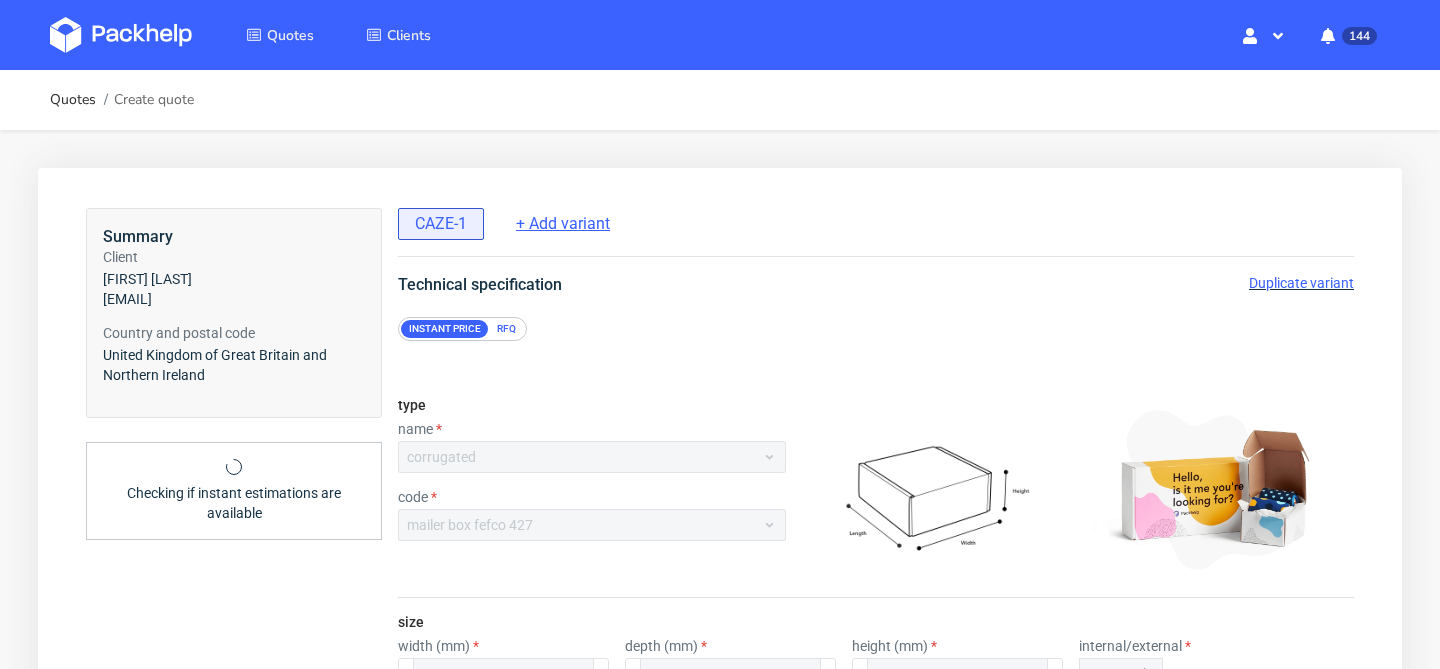 click on "+ Add variant" at bounding box center (563, 224) 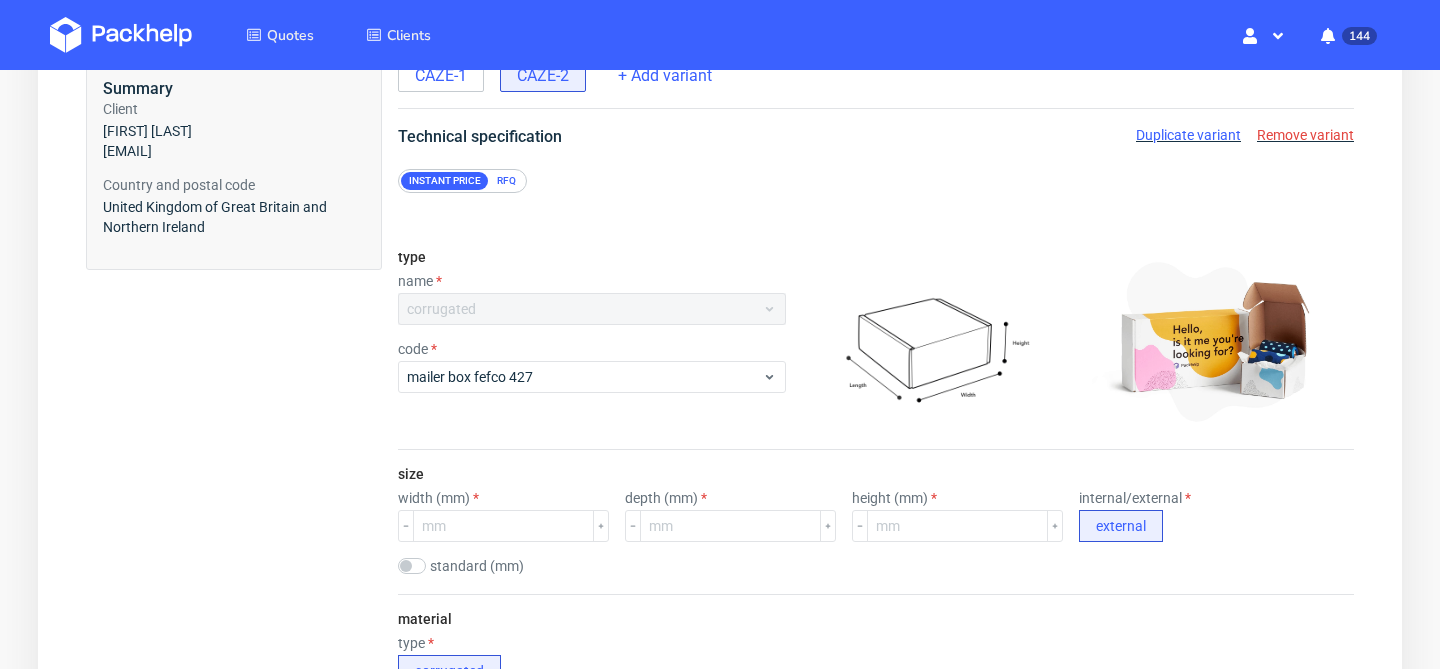 scroll, scrollTop: 206, scrollLeft: 0, axis: vertical 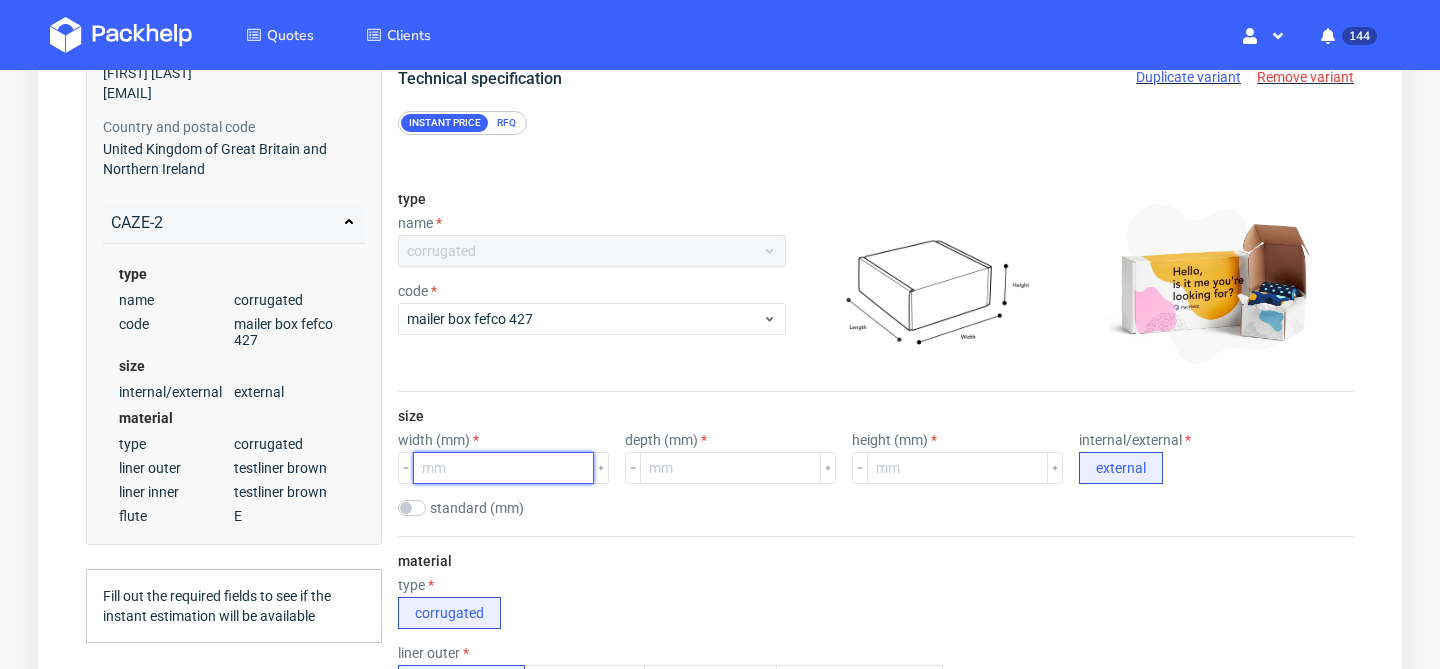 click at bounding box center (503, 468) 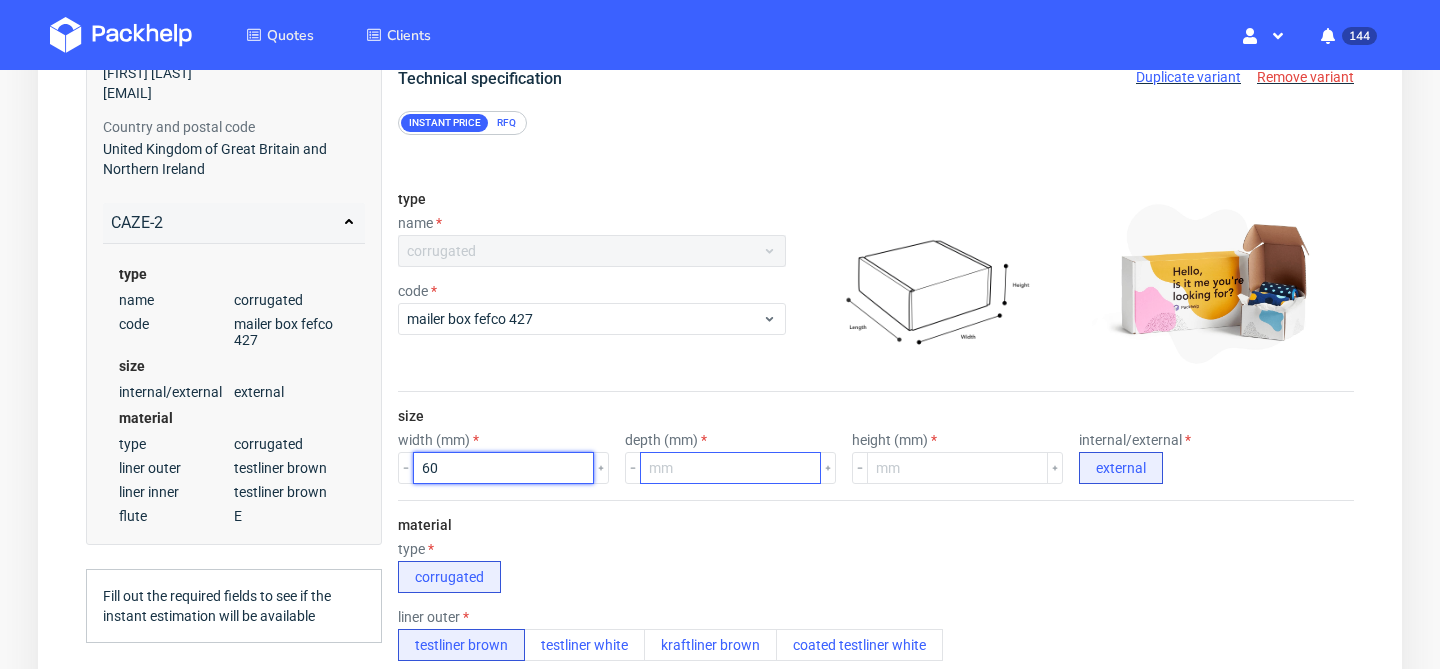 type on "60" 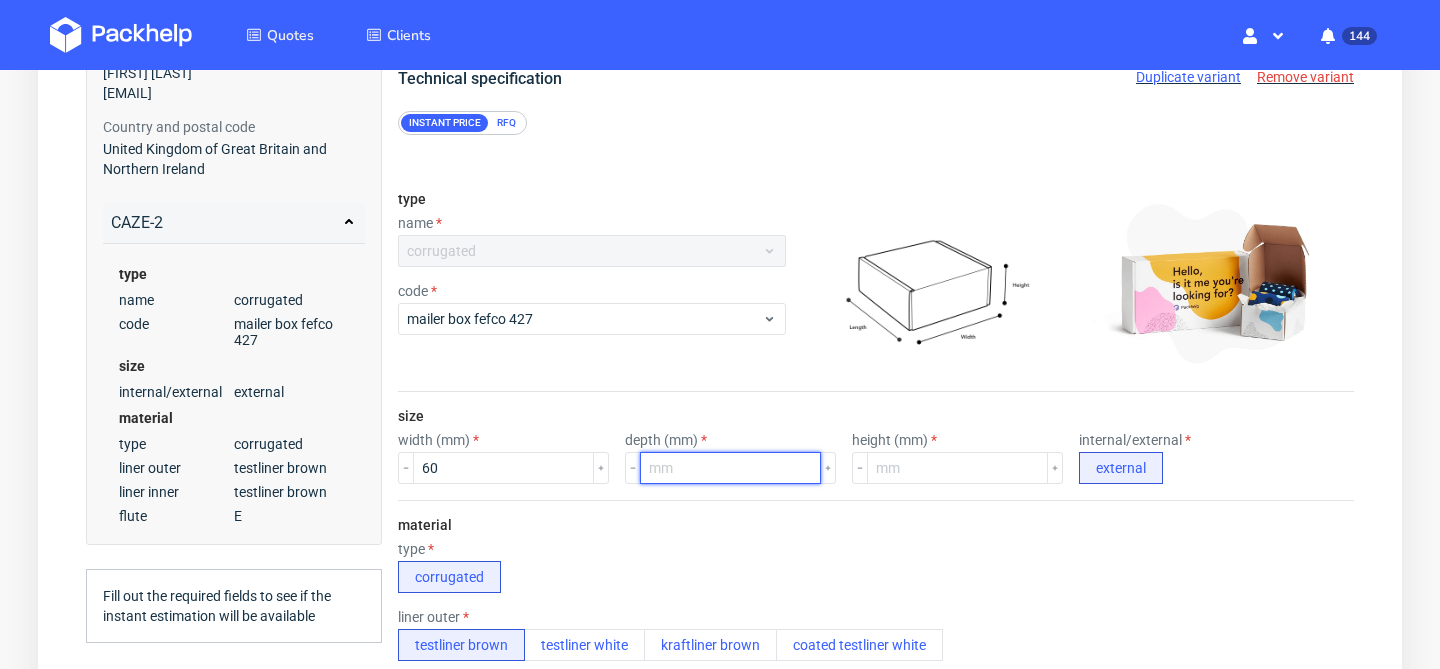 click at bounding box center (730, 468) 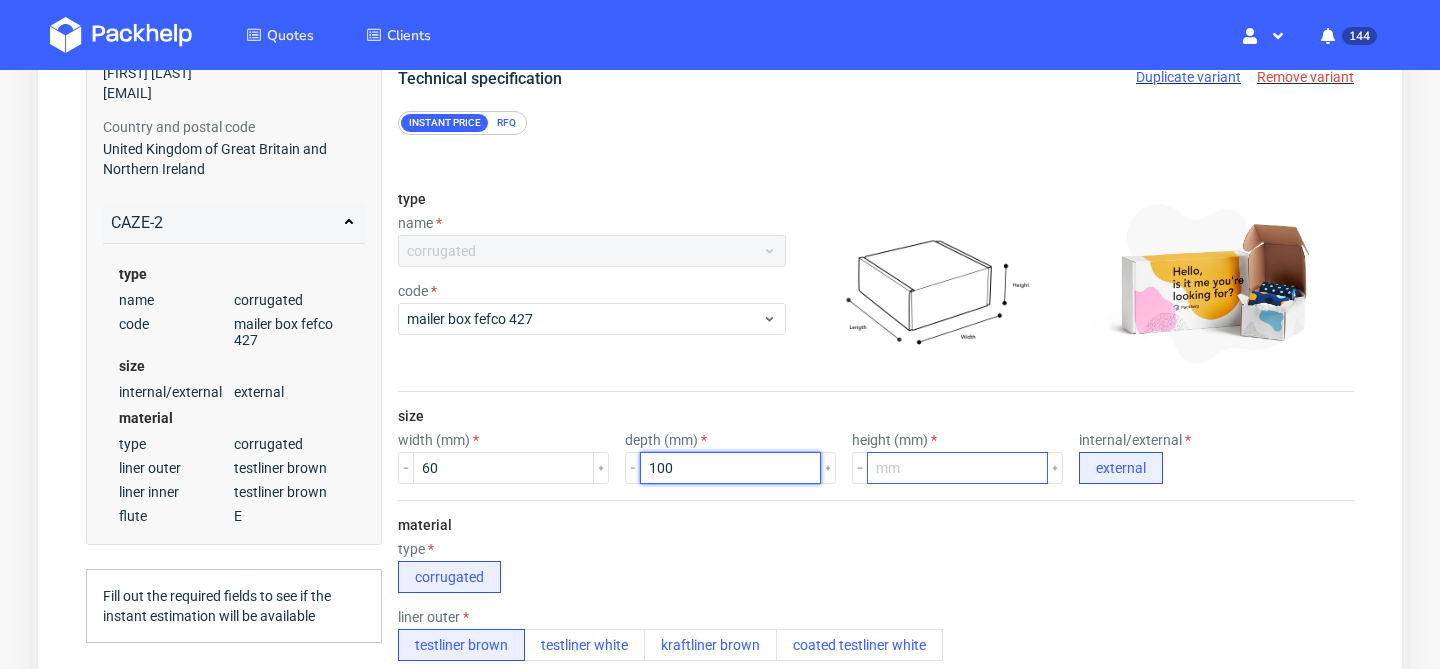 type on "100" 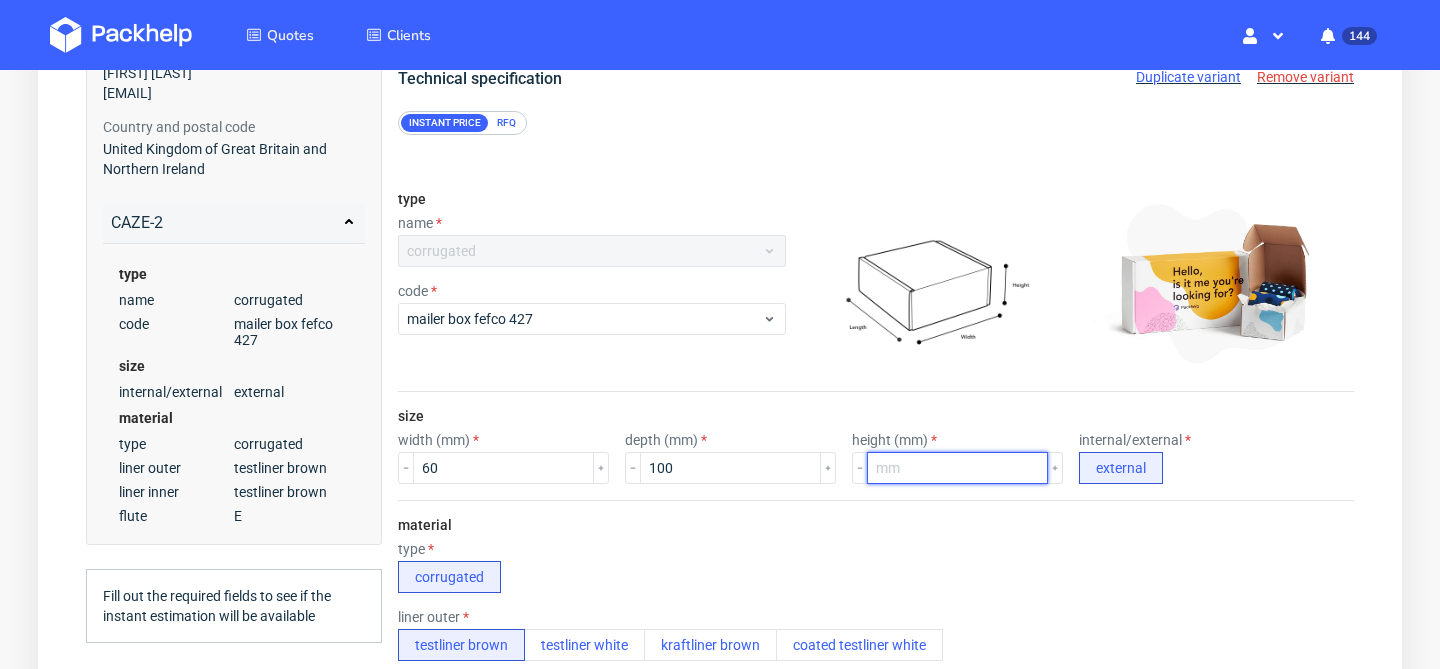 click at bounding box center [957, 468] 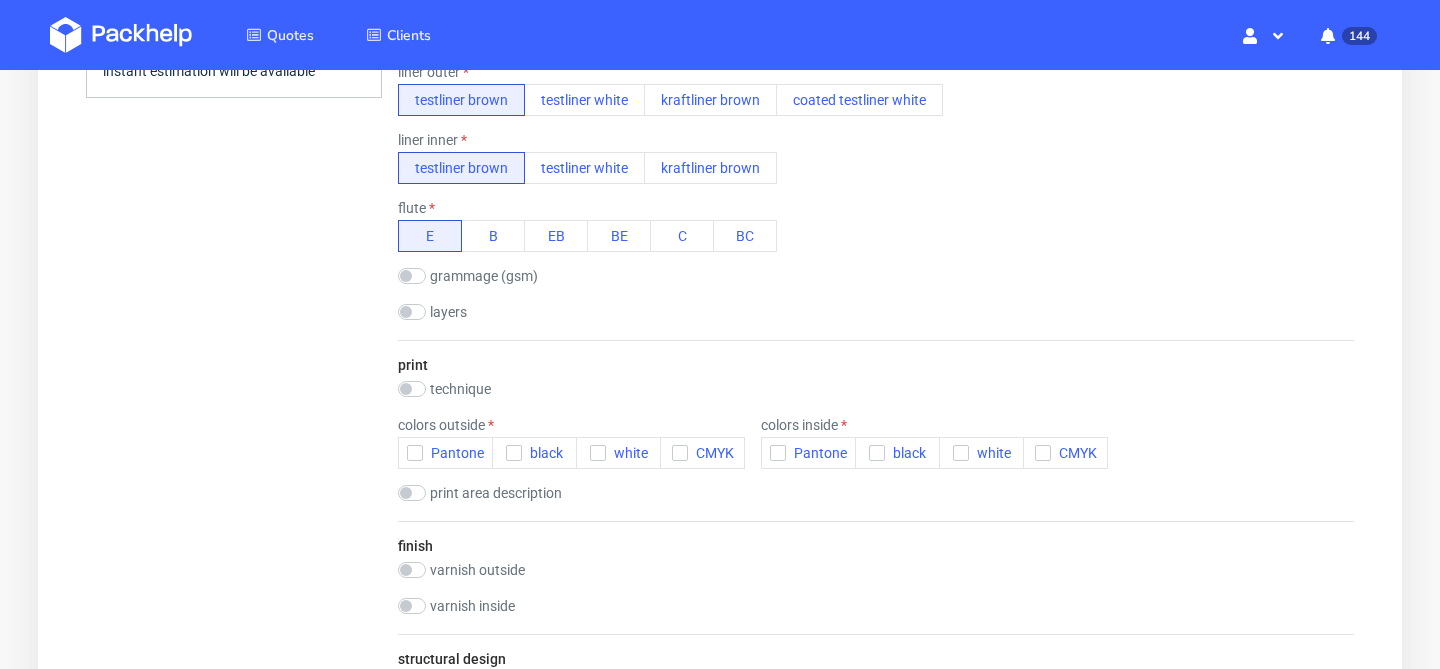 scroll, scrollTop: 776, scrollLeft: 0, axis: vertical 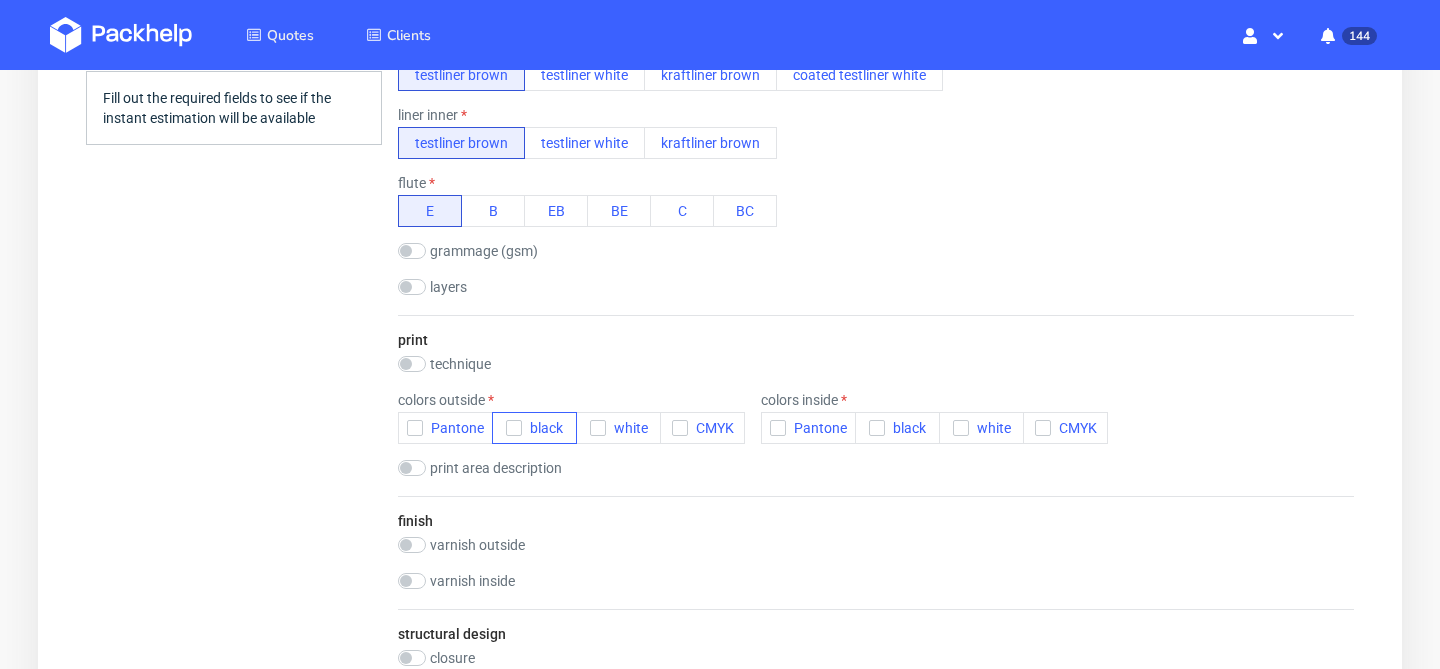 type on "50" 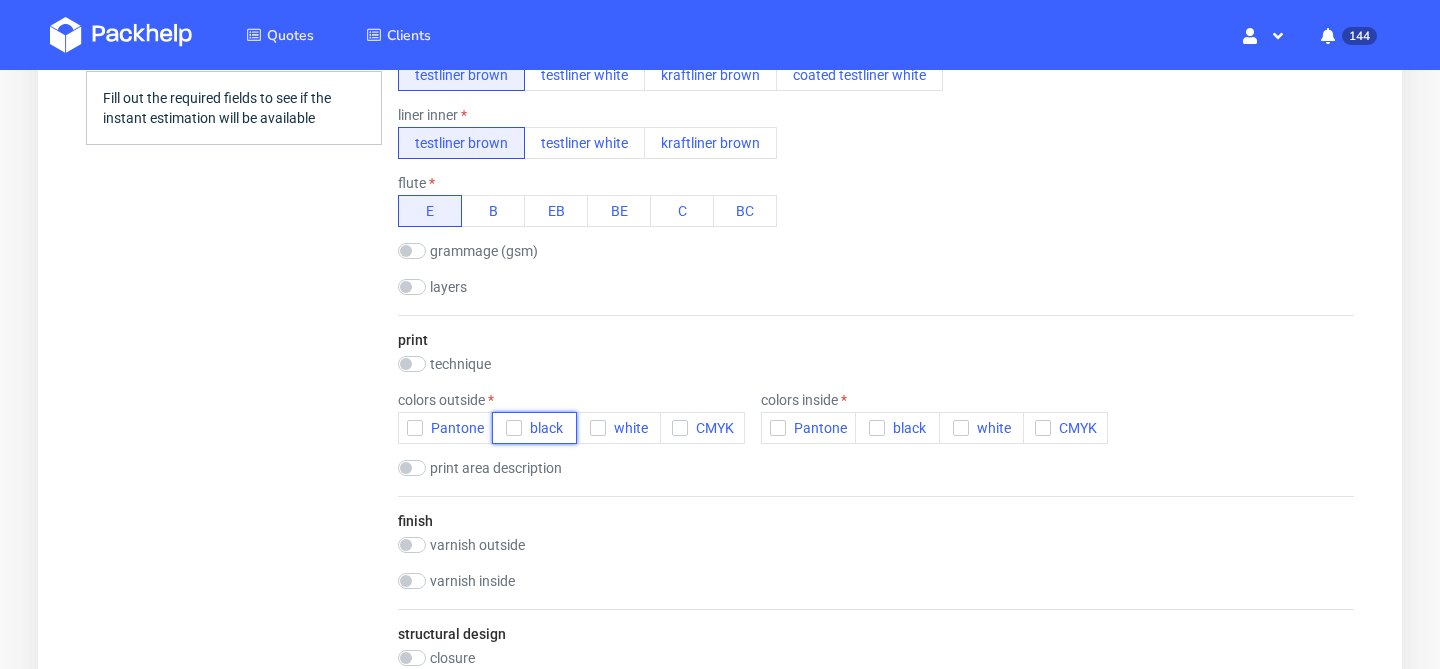 click 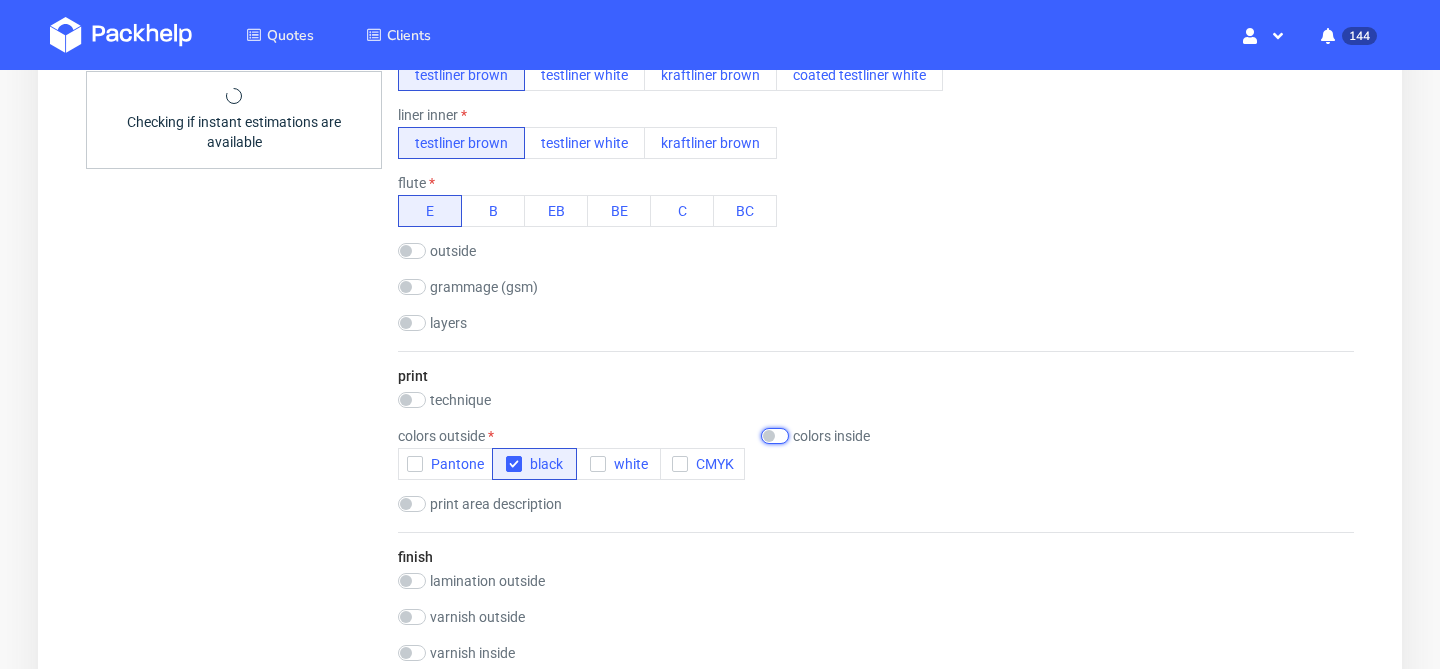 click at bounding box center (775, 436) 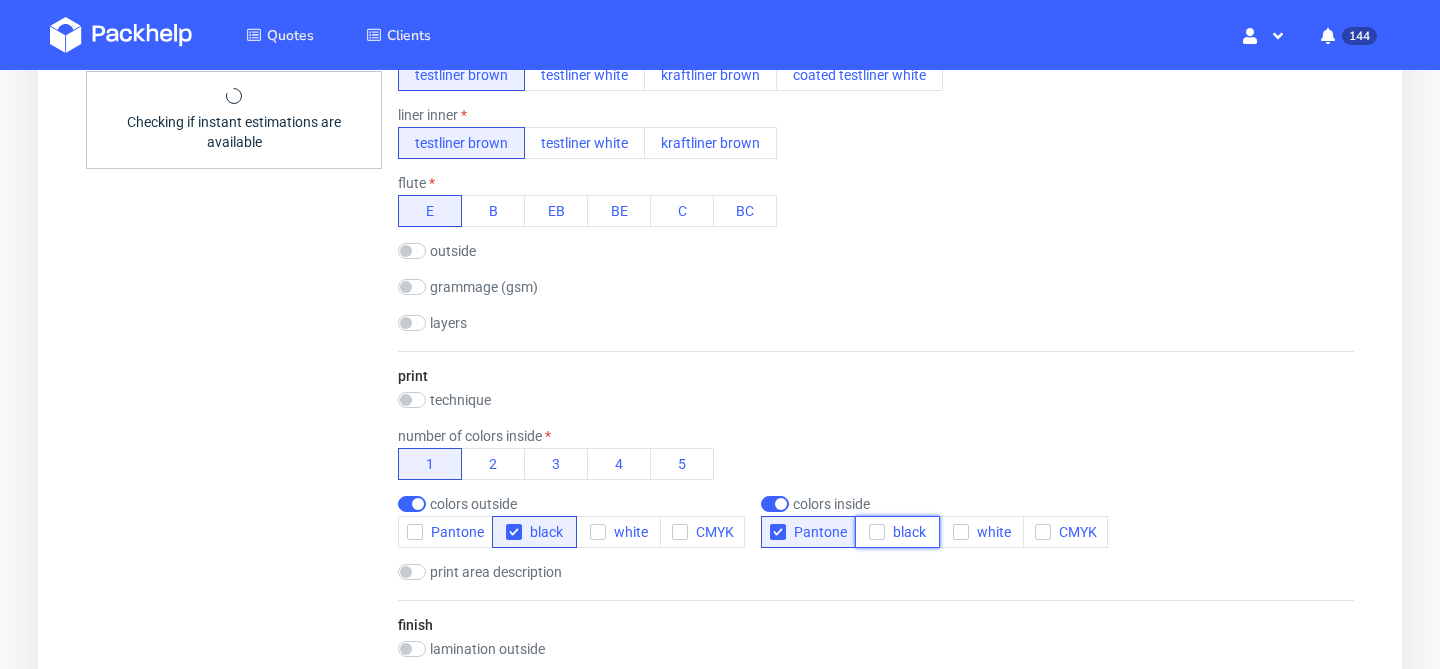 click 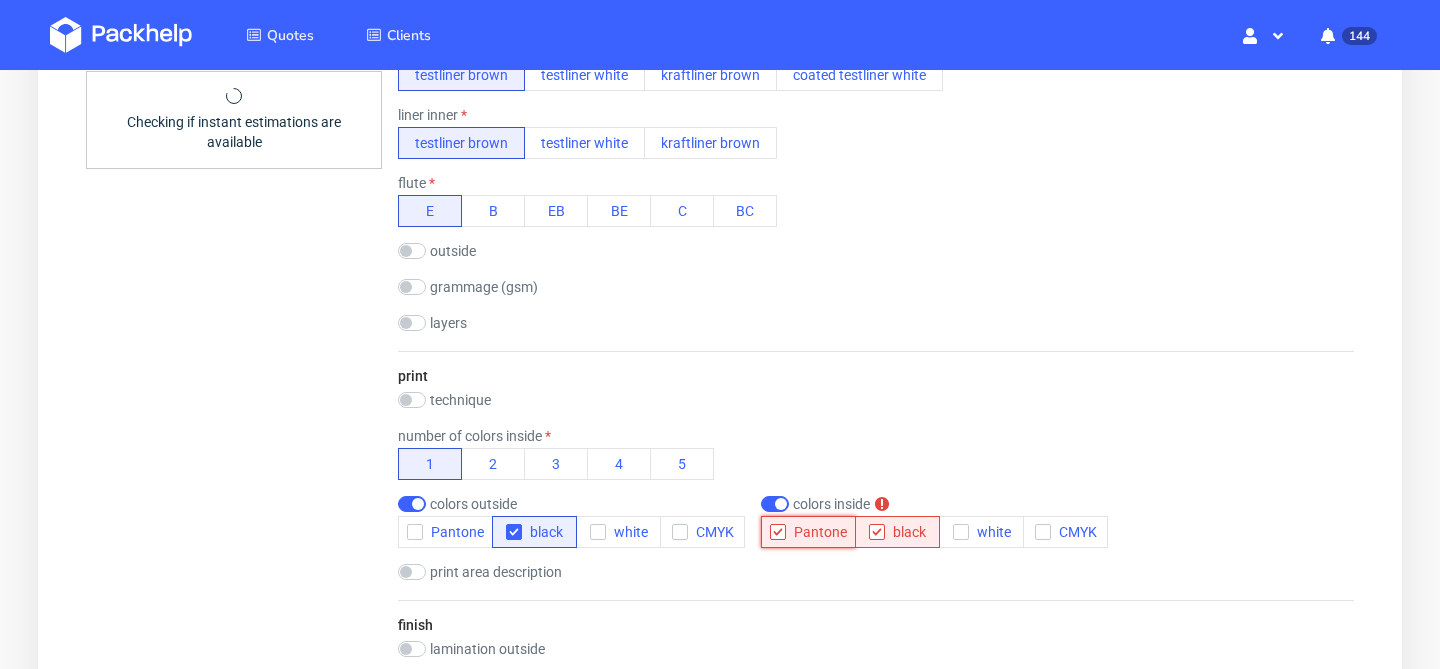 click on "Pantone" at bounding box center [816, 532] 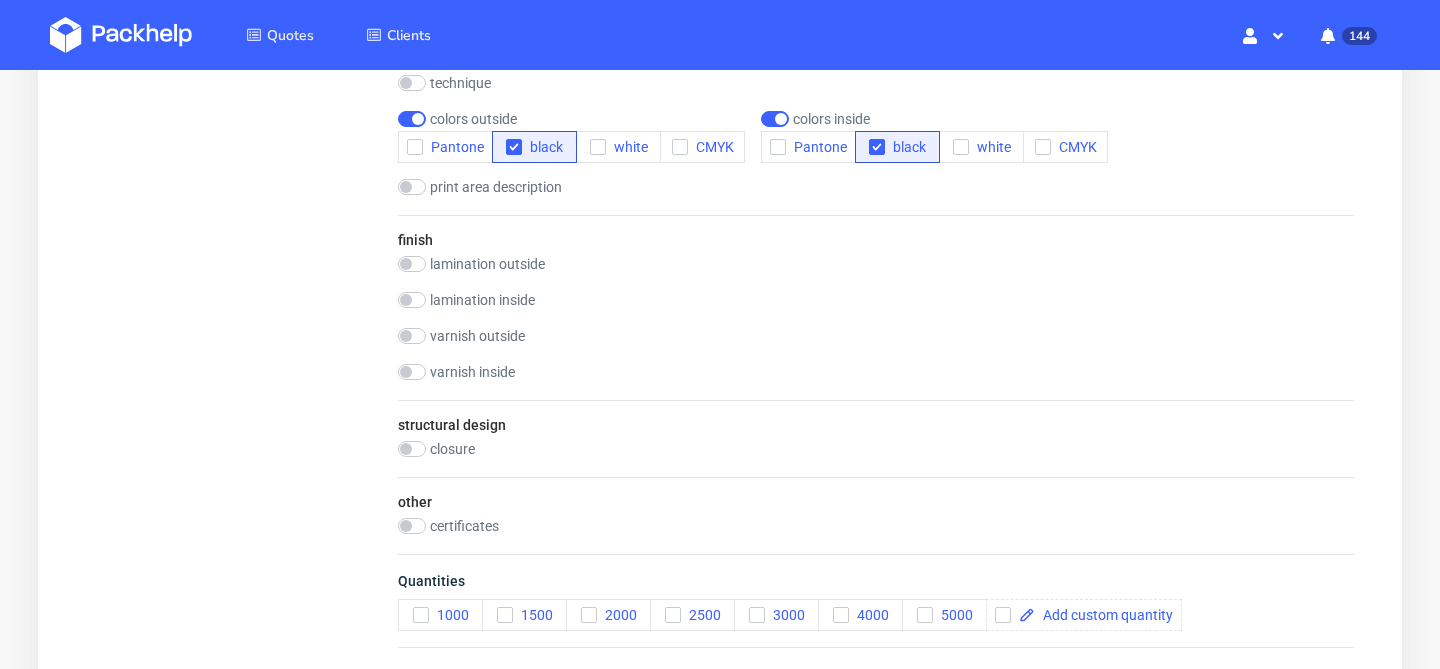 scroll, scrollTop: 1174, scrollLeft: 0, axis: vertical 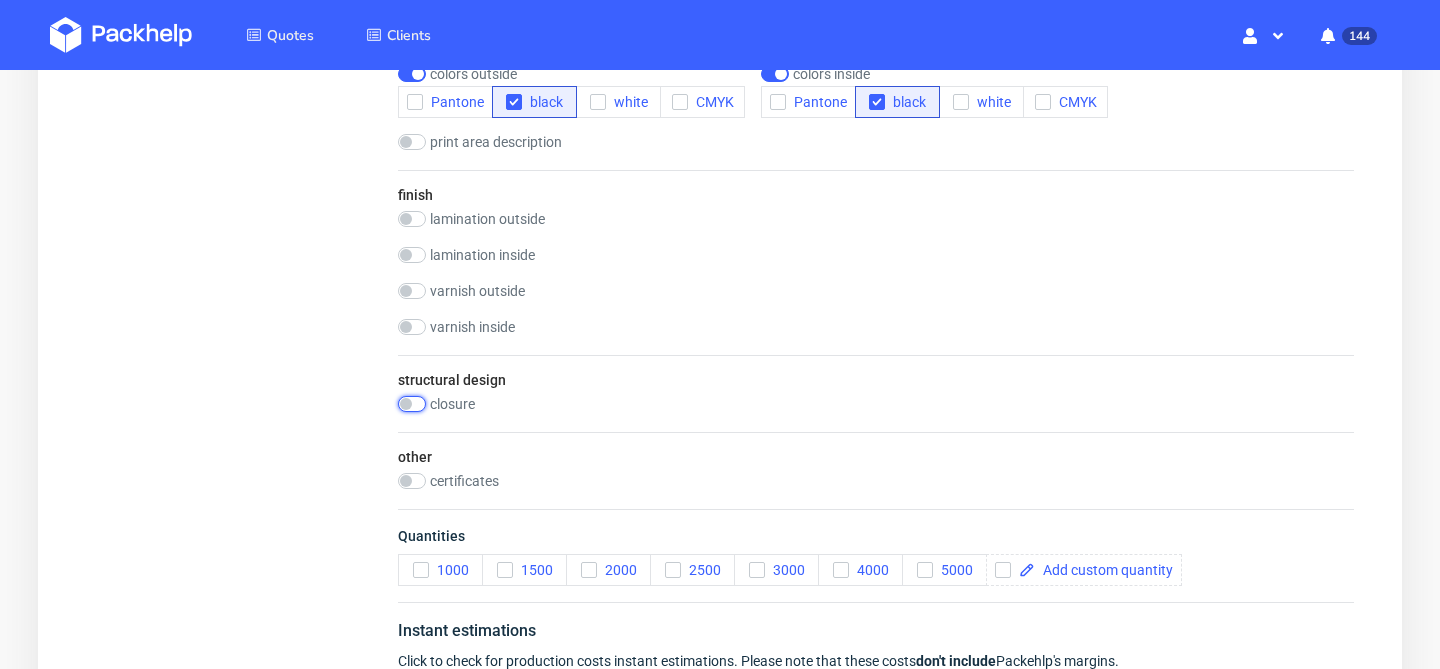 click at bounding box center (412, 404) 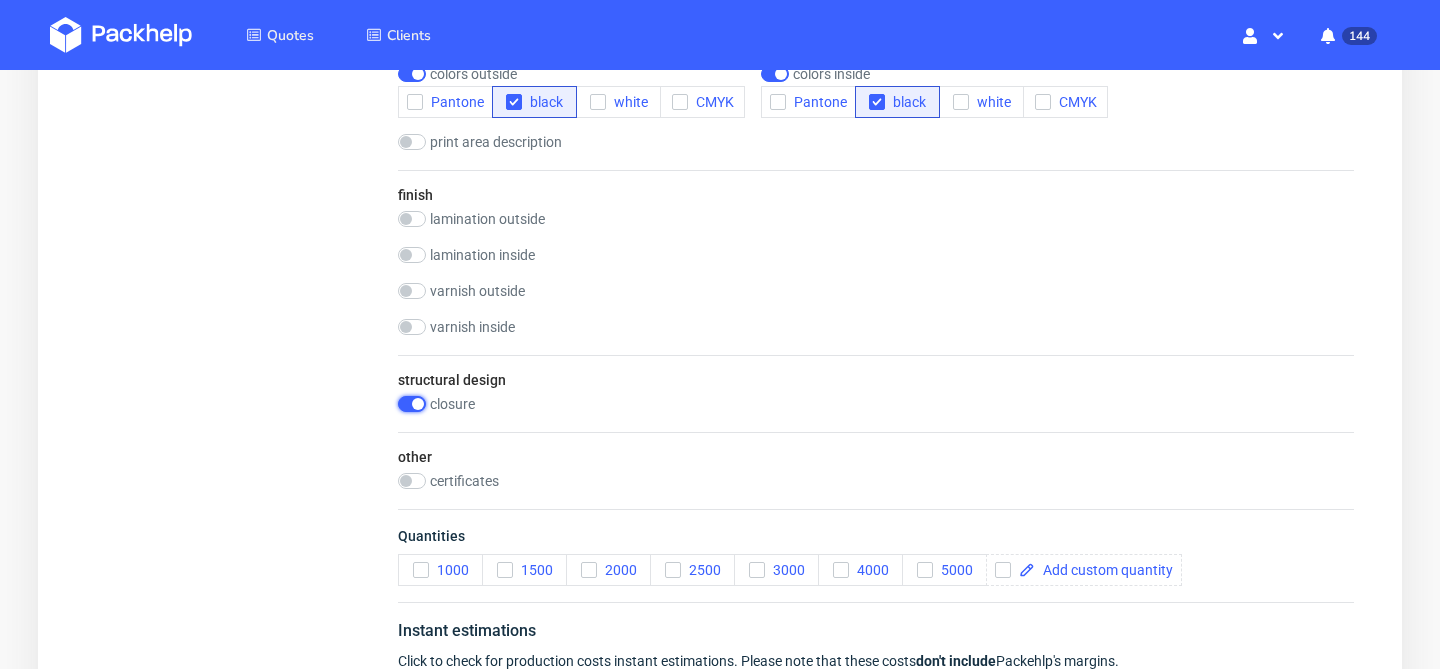 checkbox on "true" 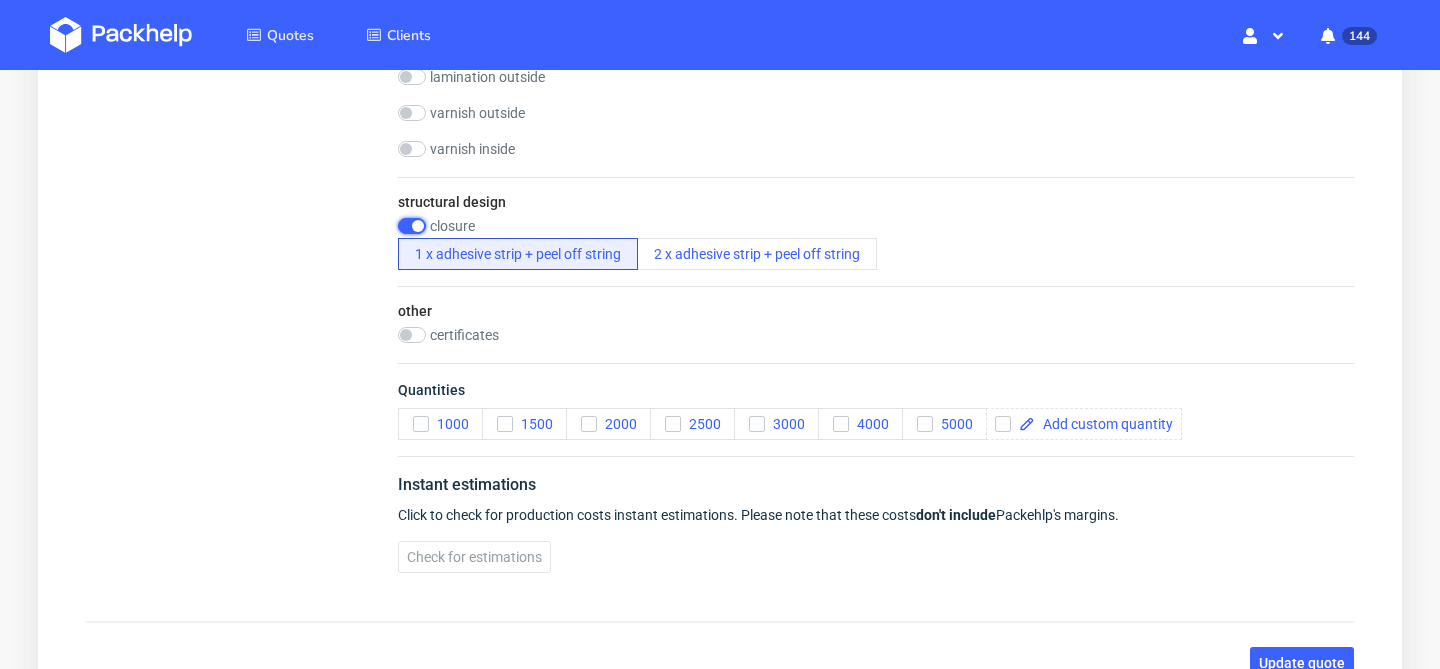 scroll, scrollTop: 1368, scrollLeft: 0, axis: vertical 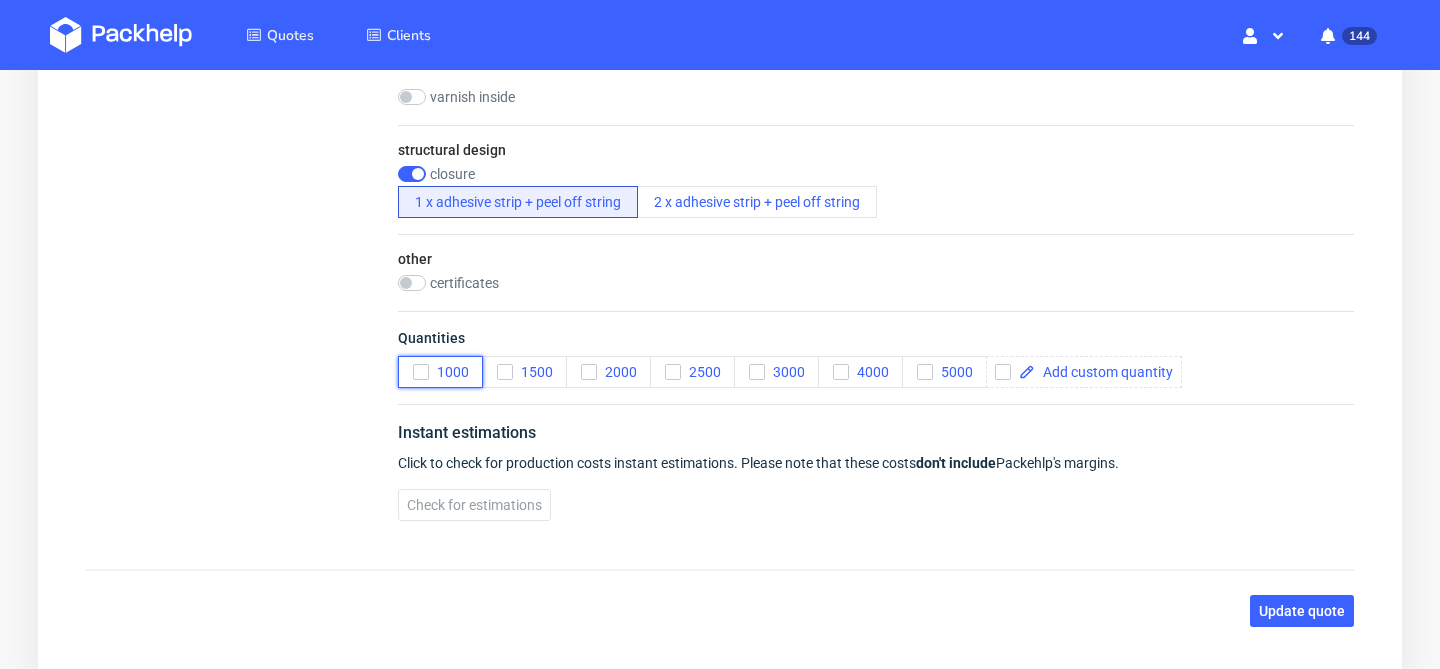 click on "1000" at bounding box center (449, 372) 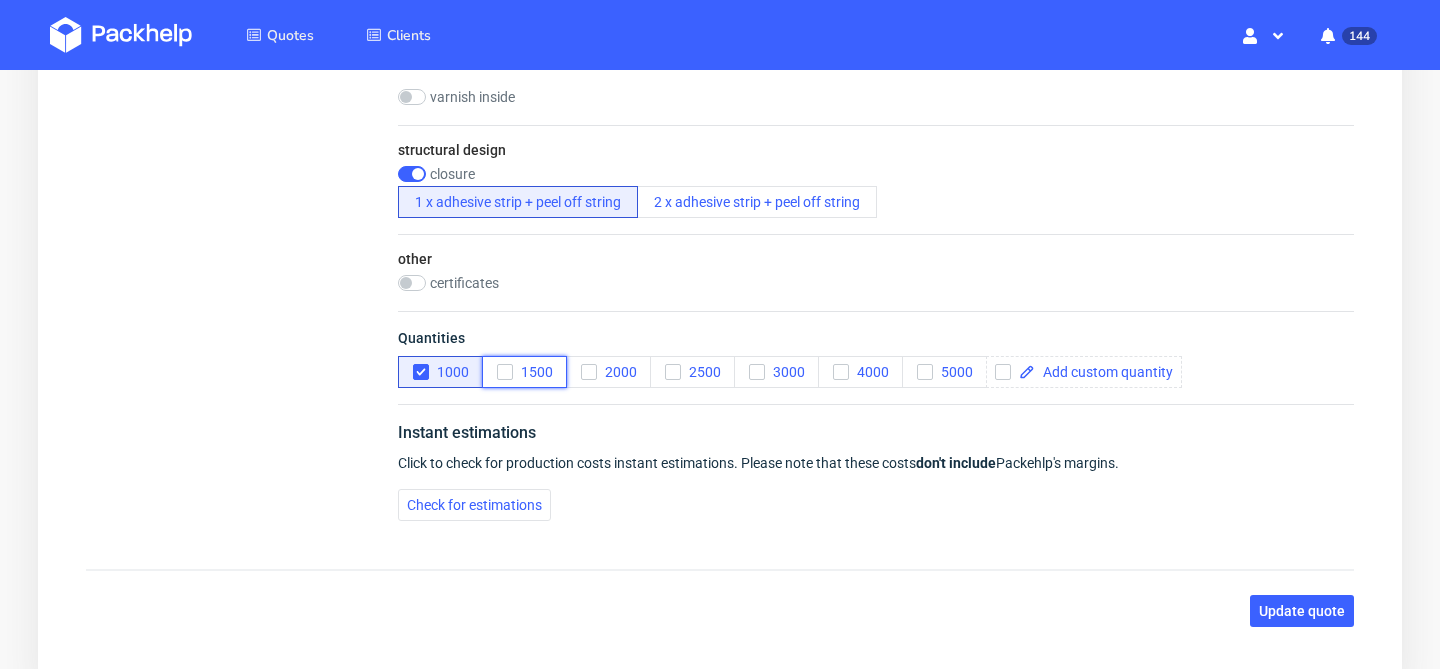 click on "1500" at bounding box center [533, 372] 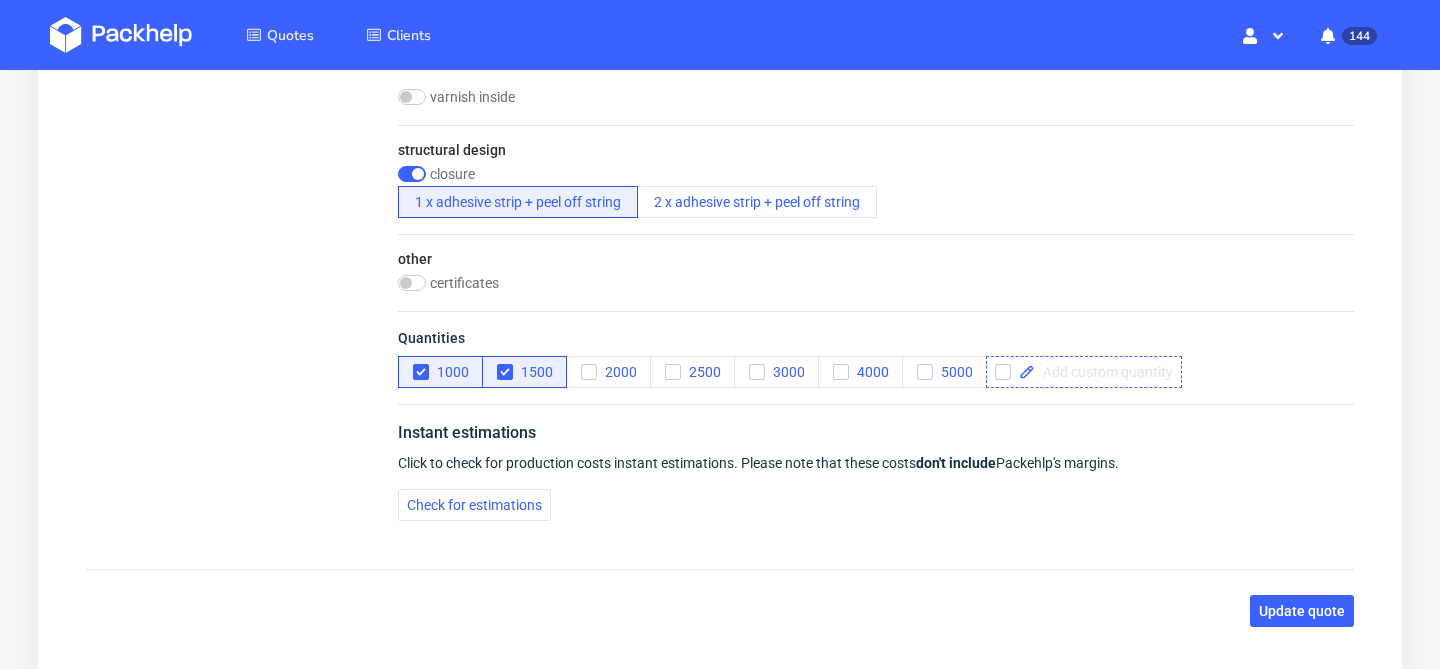 click at bounding box center [1104, 372] 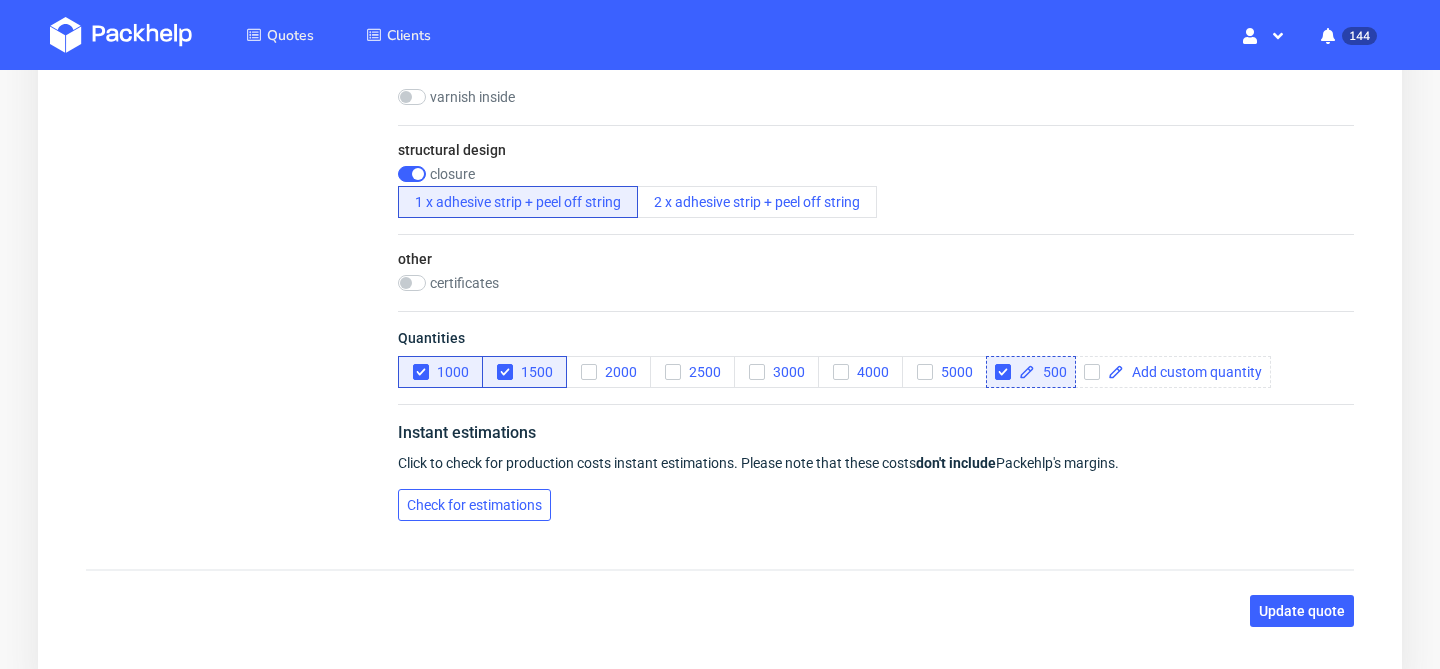 click on "Check for estimations" at bounding box center (474, 505) 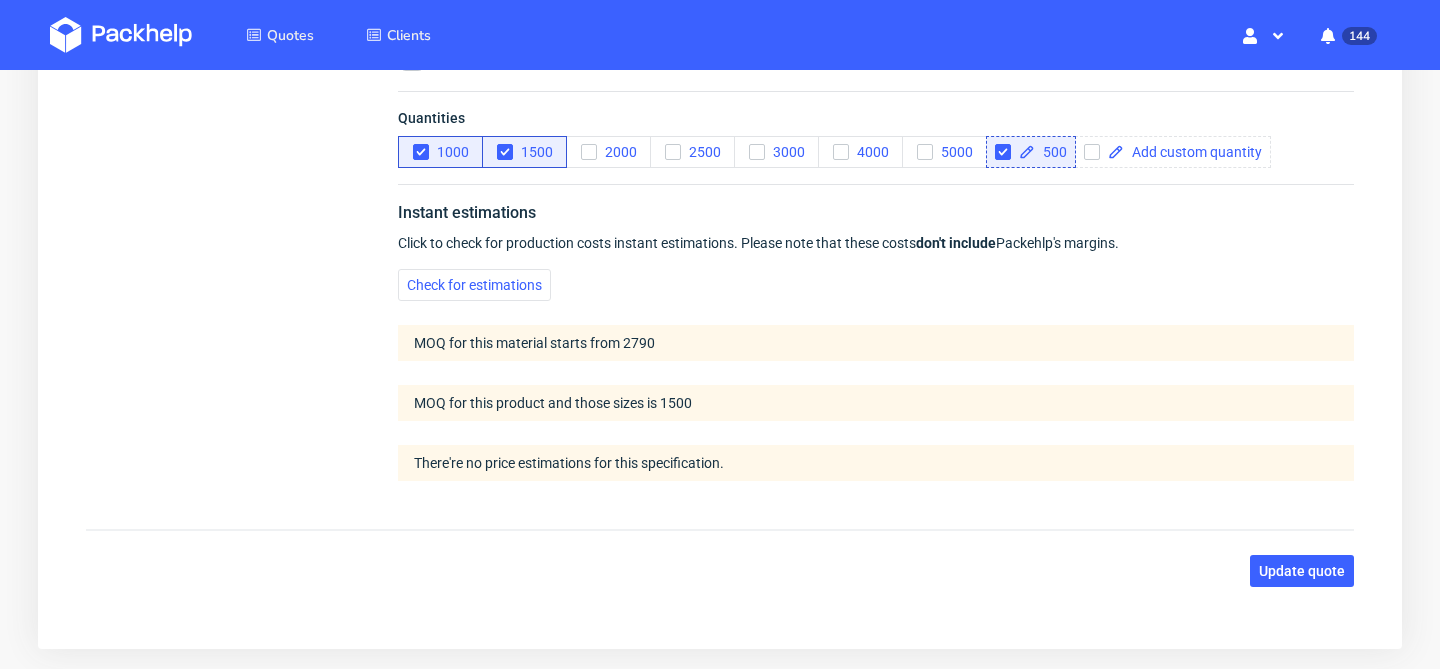 scroll, scrollTop: 1521, scrollLeft: 0, axis: vertical 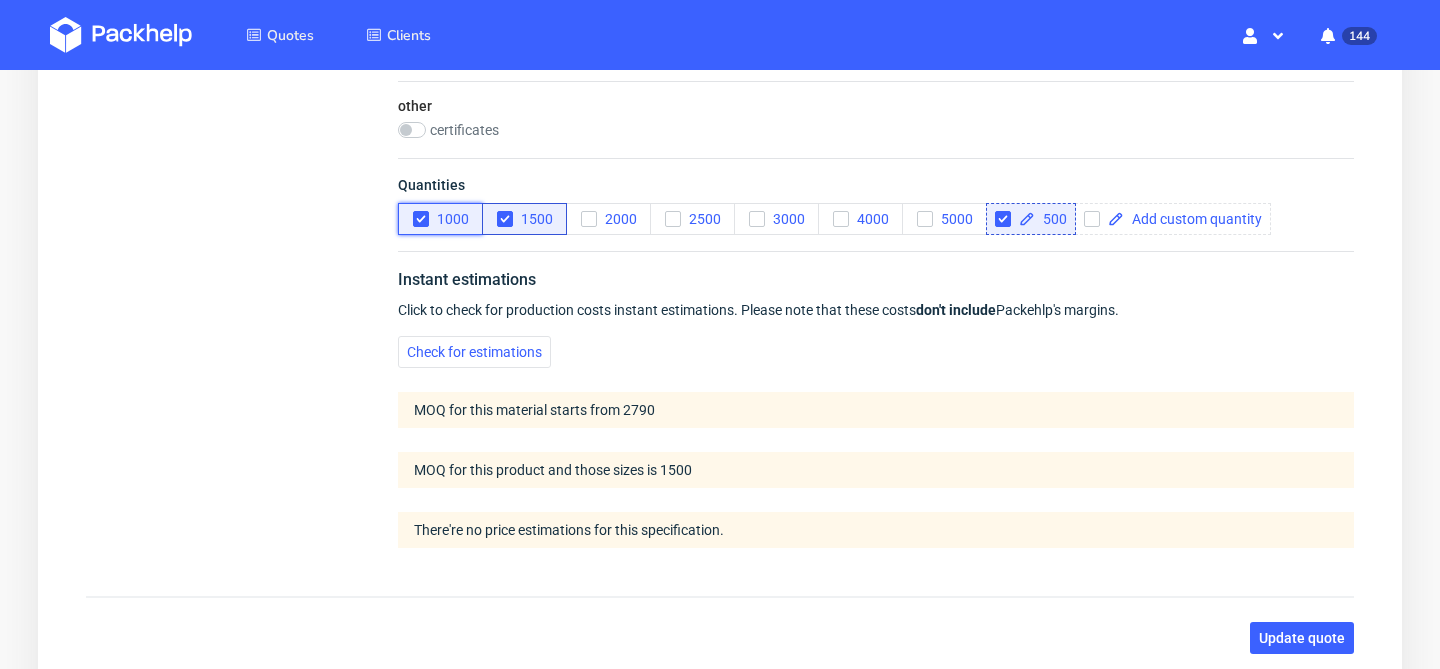 click 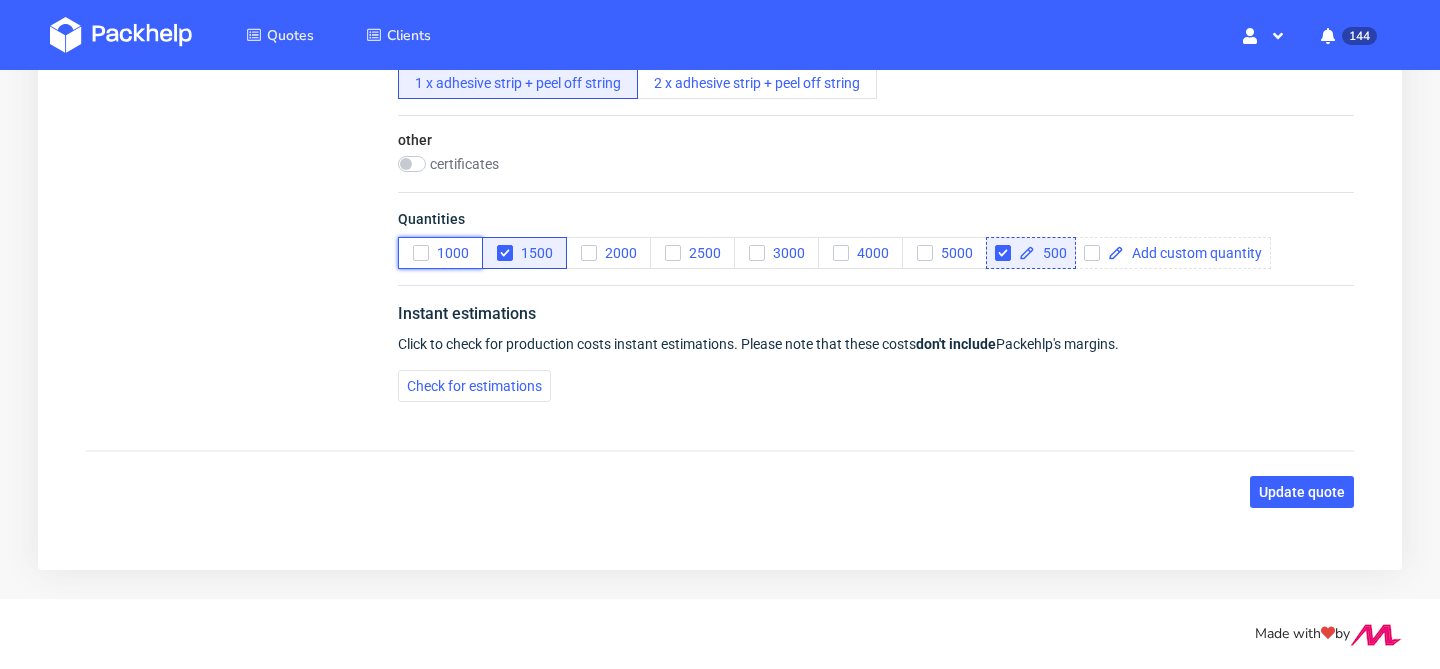 scroll, scrollTop: 1487, scrollLeft: 0, axis: vertical 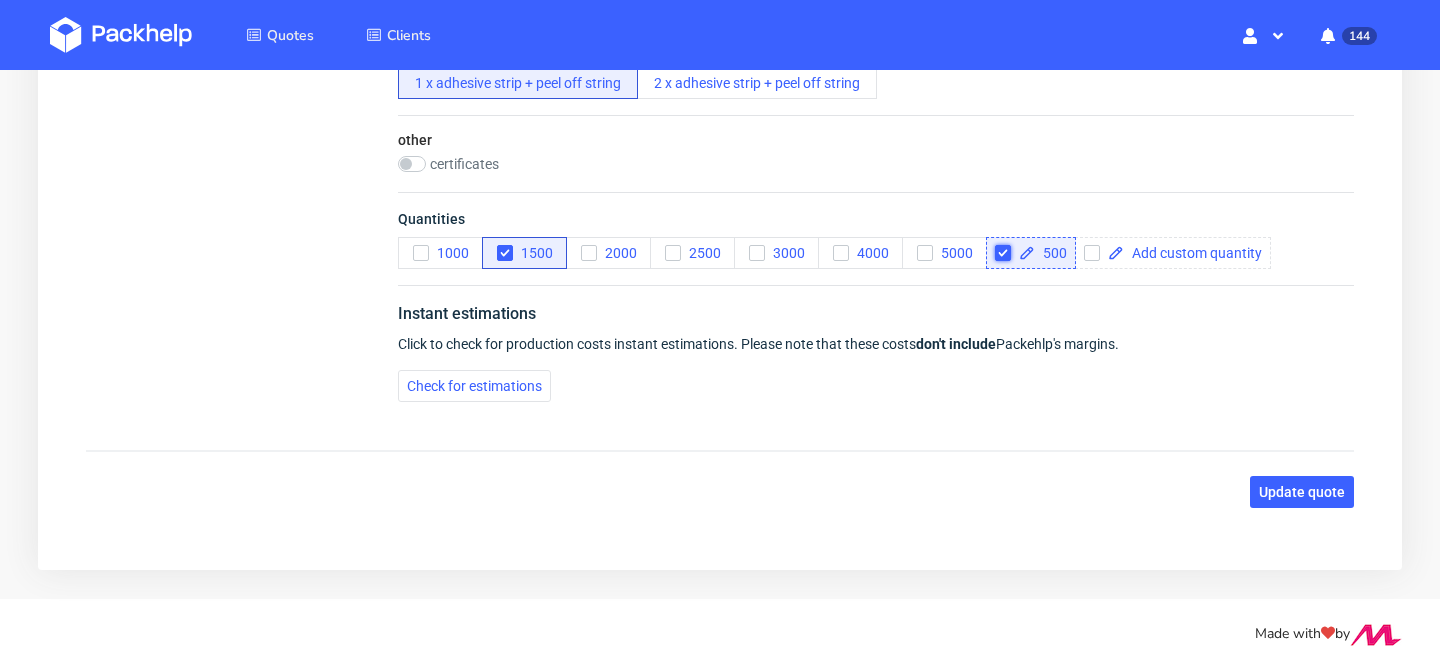 click at bounding box center (1003, 253) 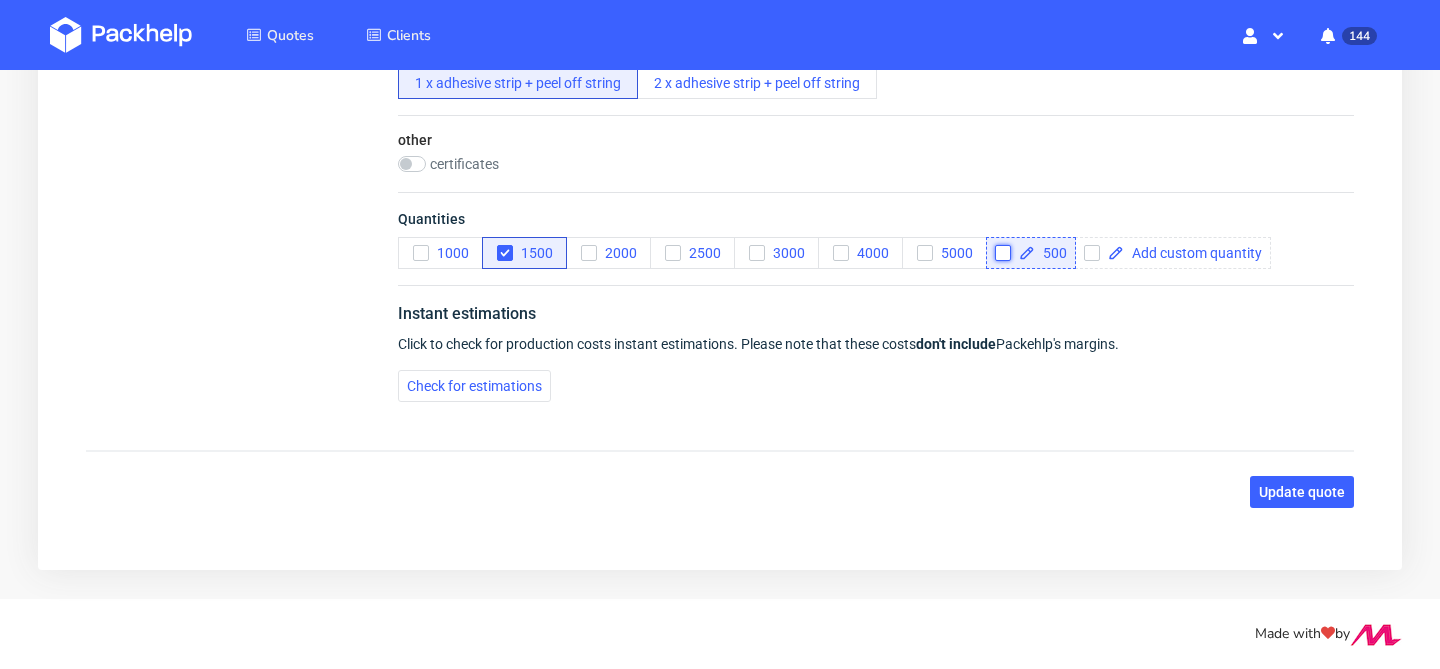checkbox on "false" 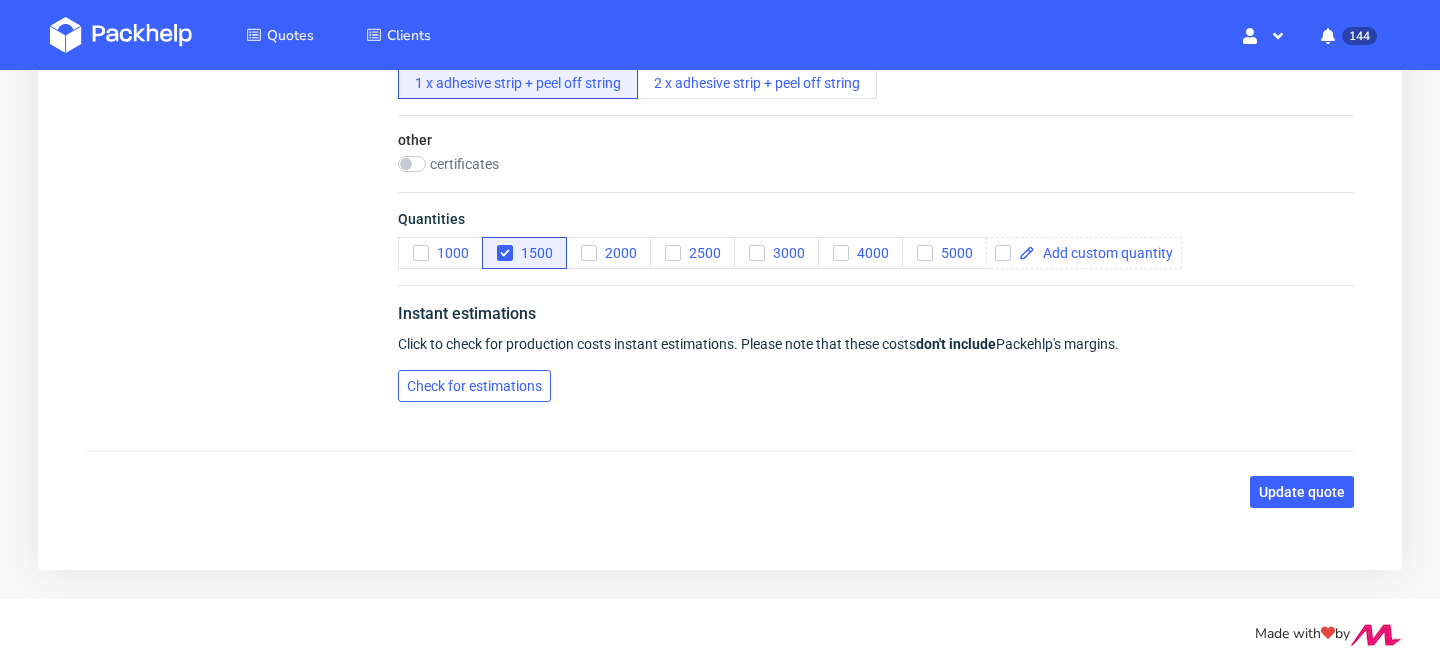 click on "Check for estimations" at bounding box center (474, 386) 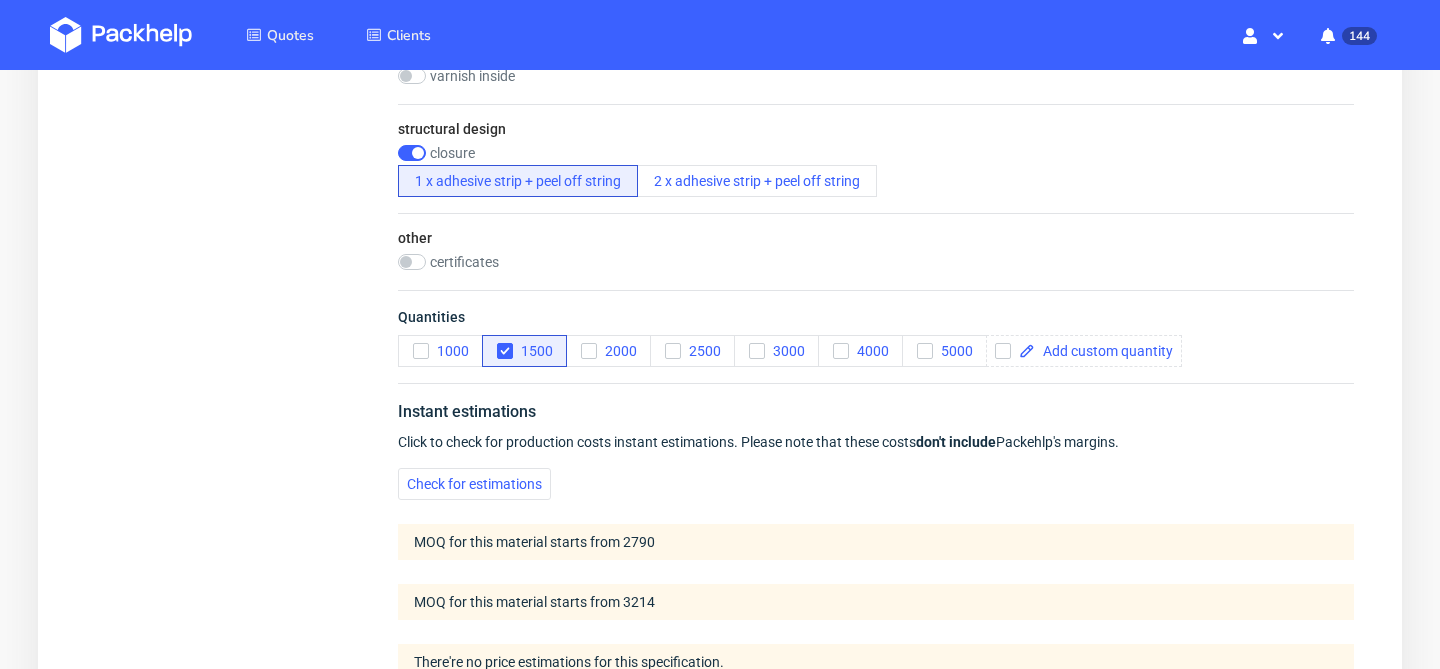 scroll, scrollTop: 1599, scrollLeft: 0, axis: vertical 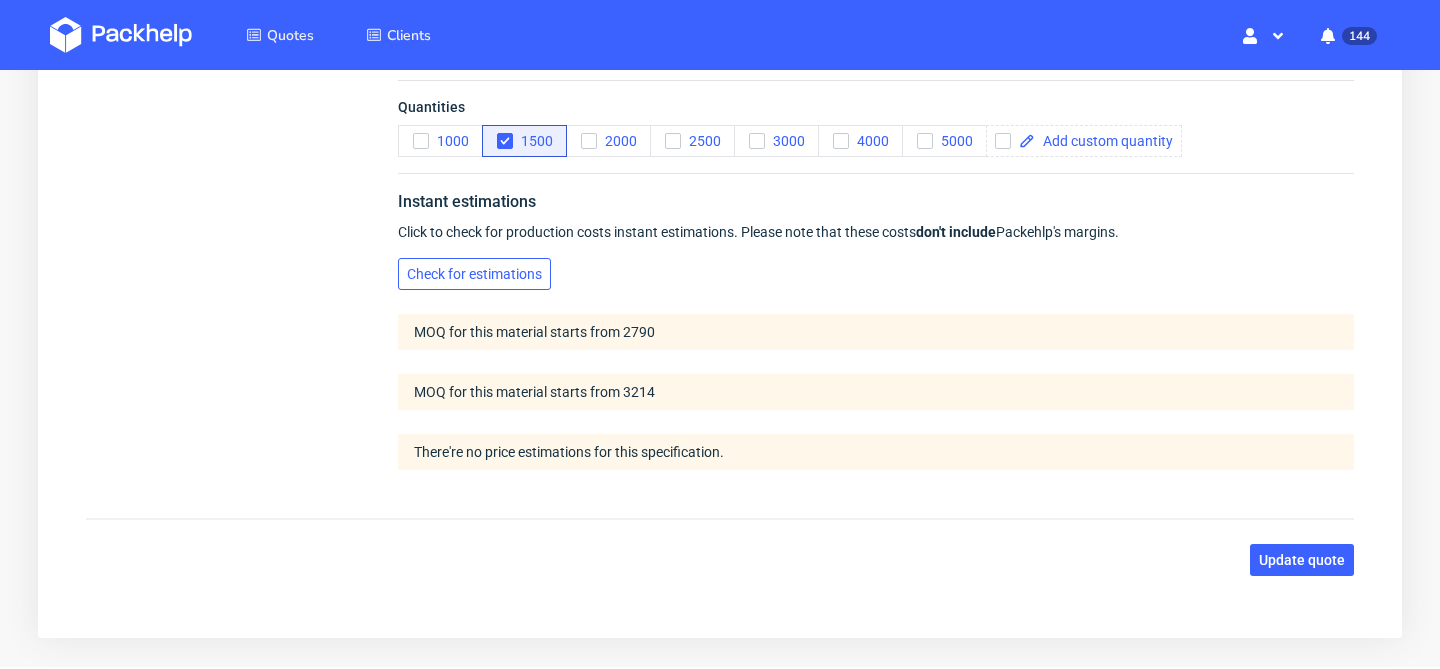 click on "Check for estimations" at bounding box center (474, 274) 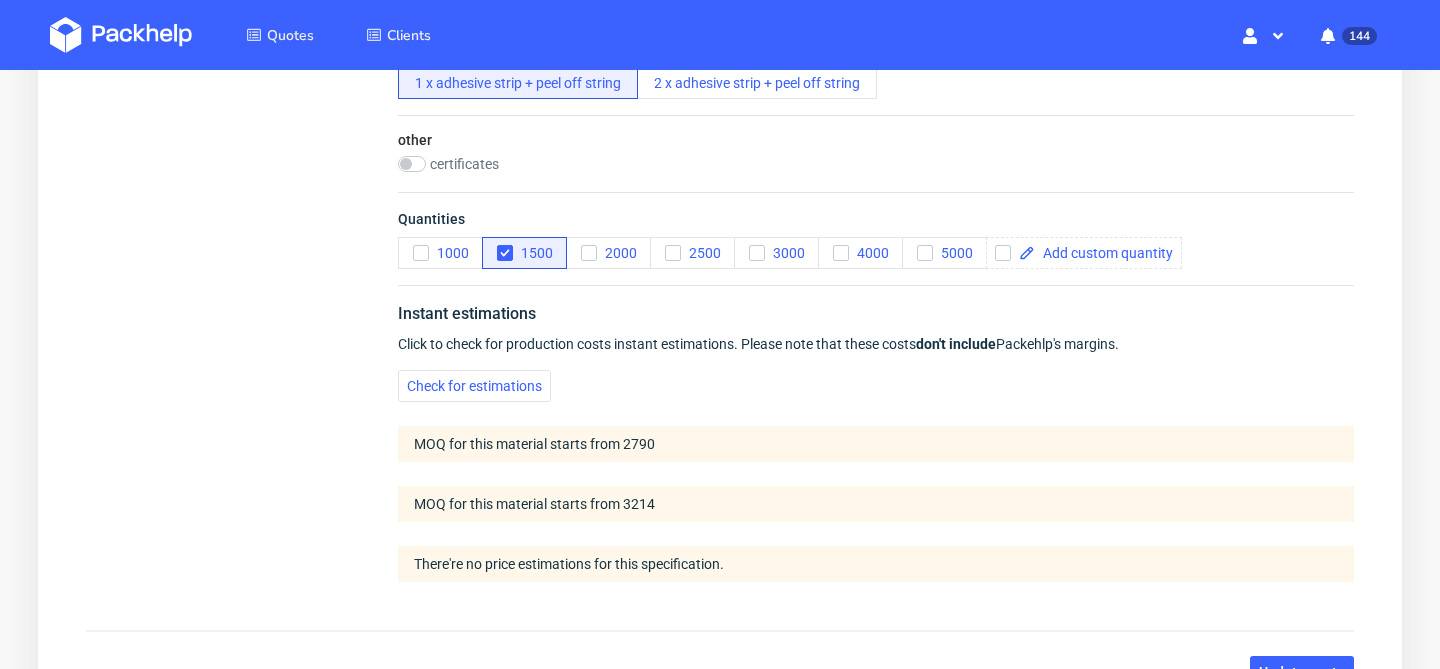scroll, scrollTop: 1573, scrollLeft: 0, axis: vertical 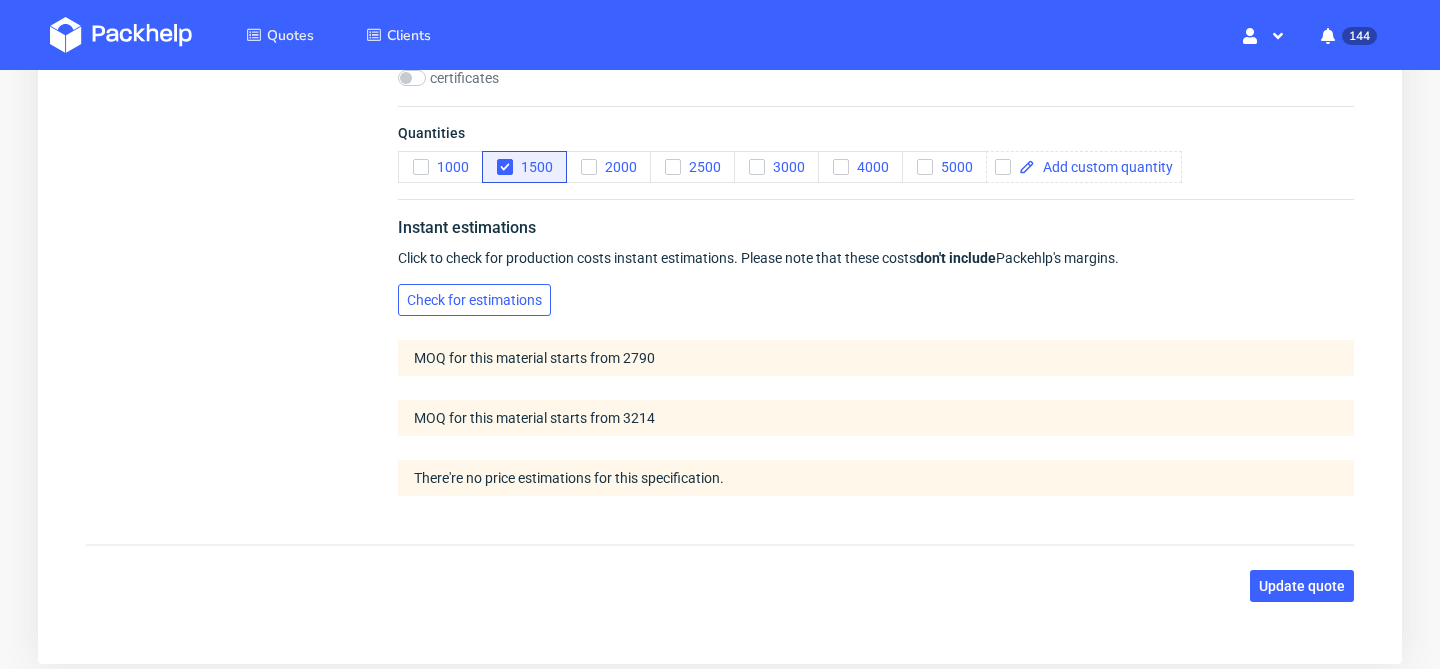 click on "Check for estimations" at bounding box center [474, 300] 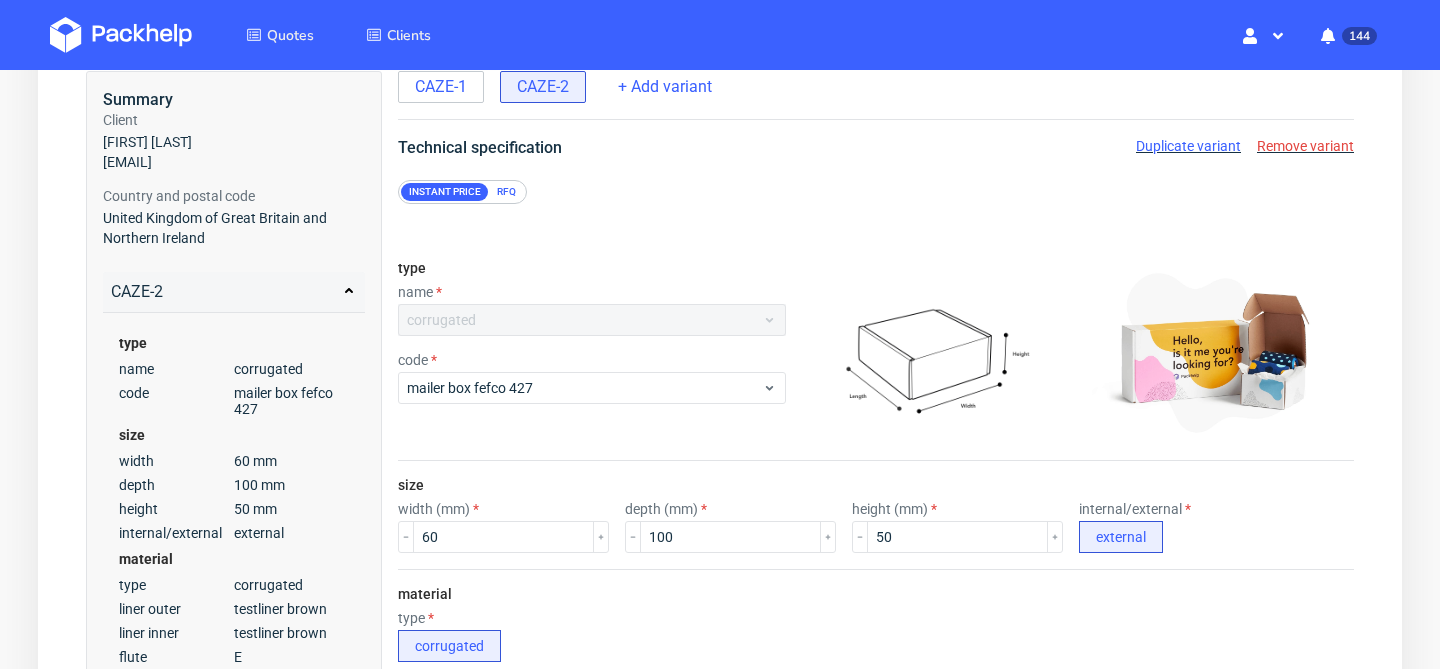 scroll, scrollTop: 0, scrollLeft: 0, axis: both 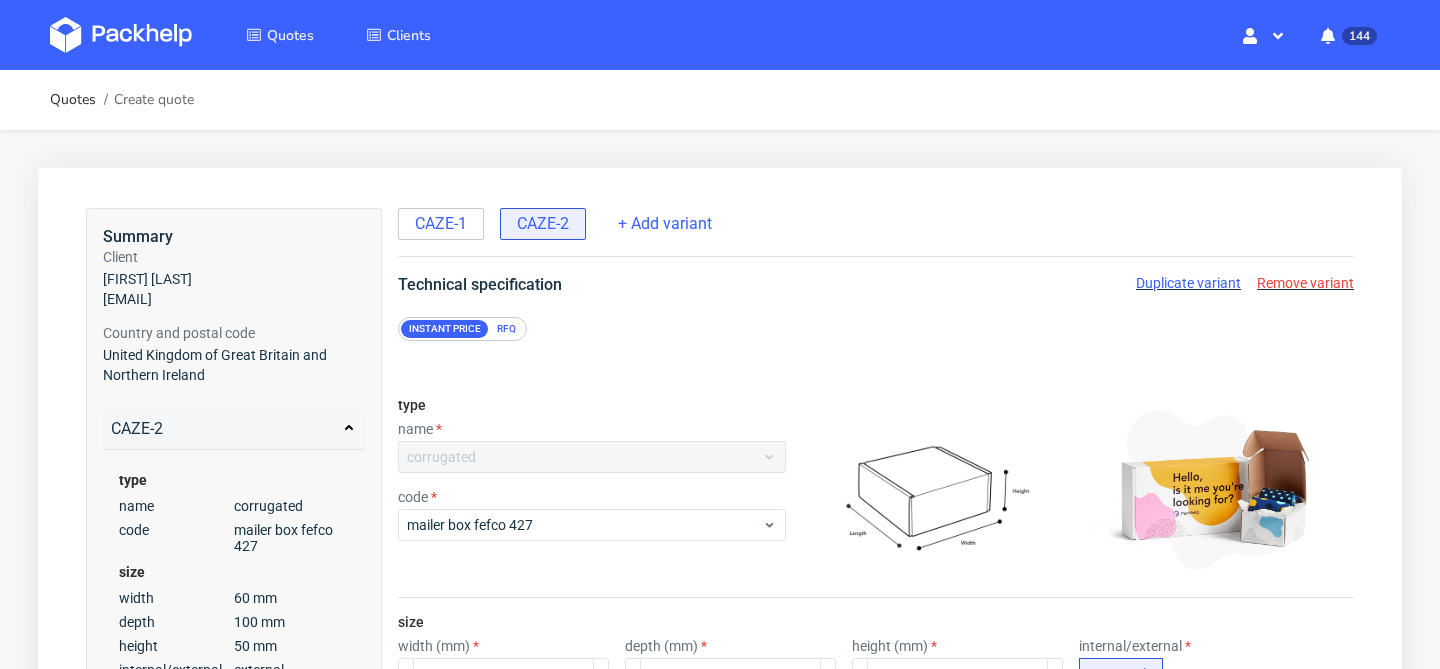 click at bounding box center (121, 35) 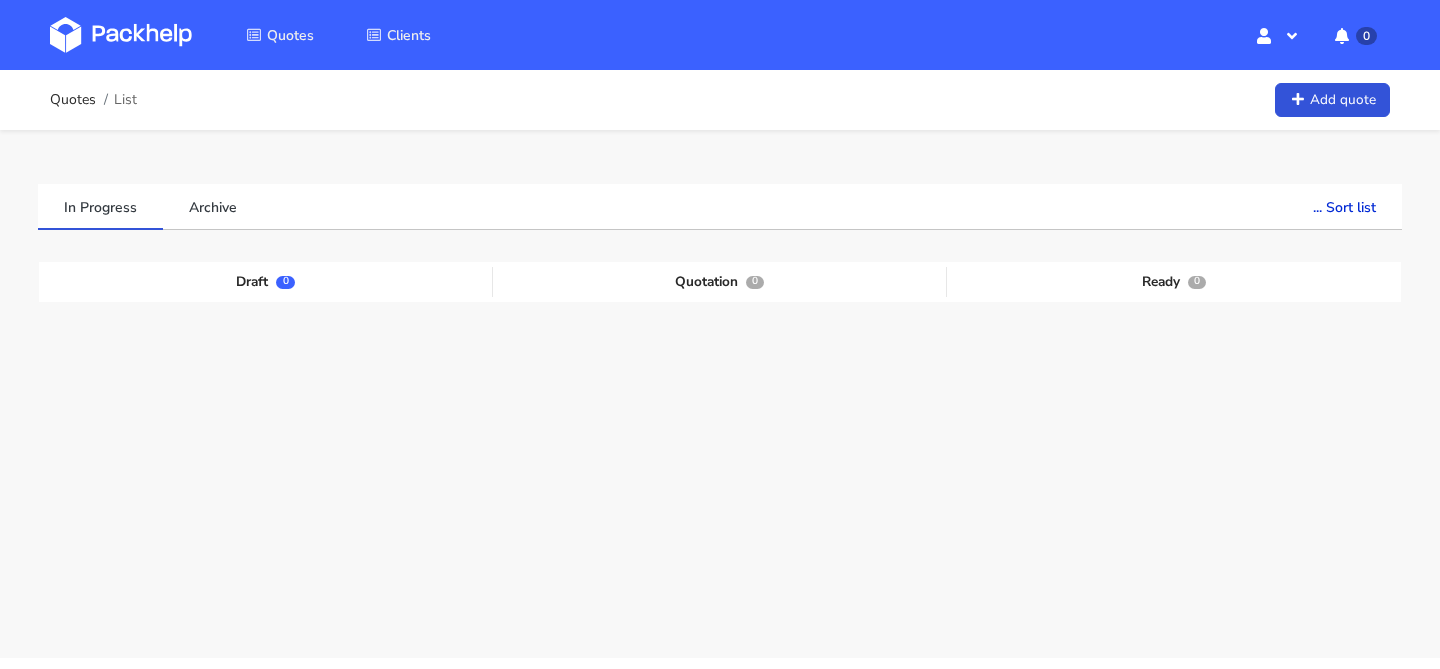 scroll, scrollTop: 0, scrollLeft: 0, axis: both 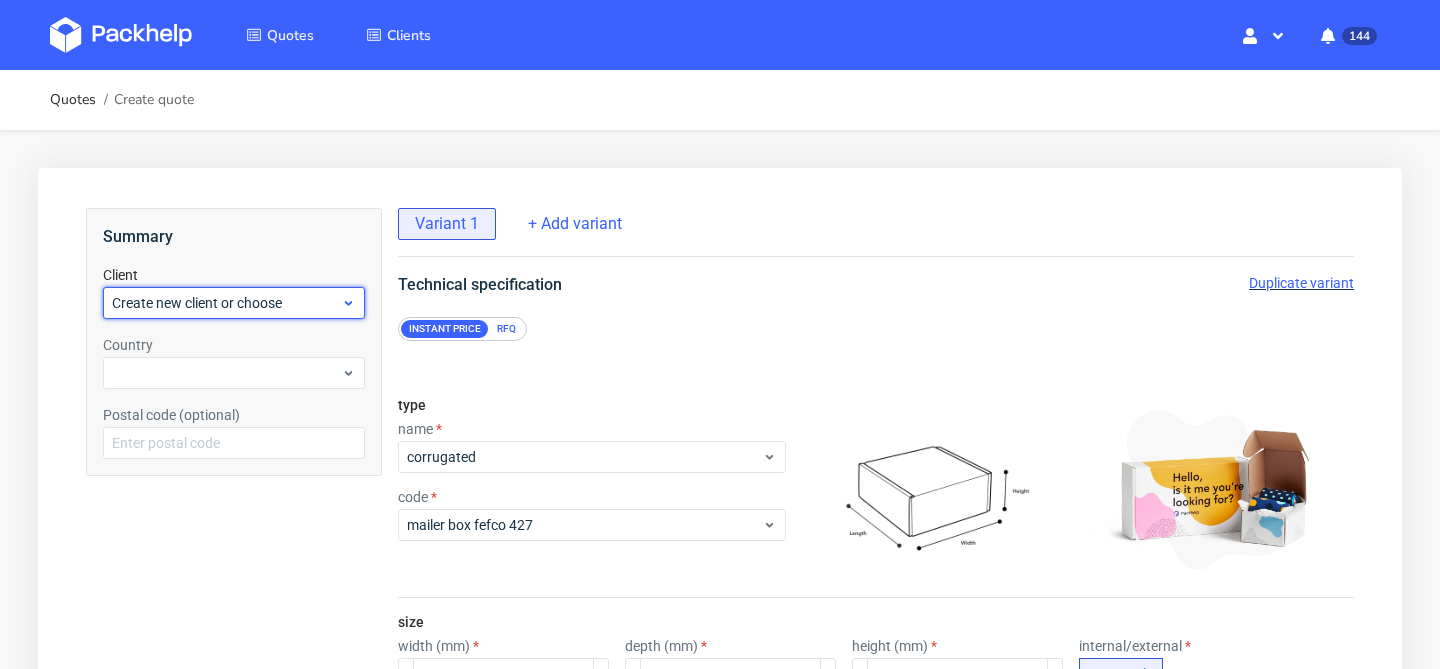 click on "Create new client or choose" at bounding box center [234, 303] 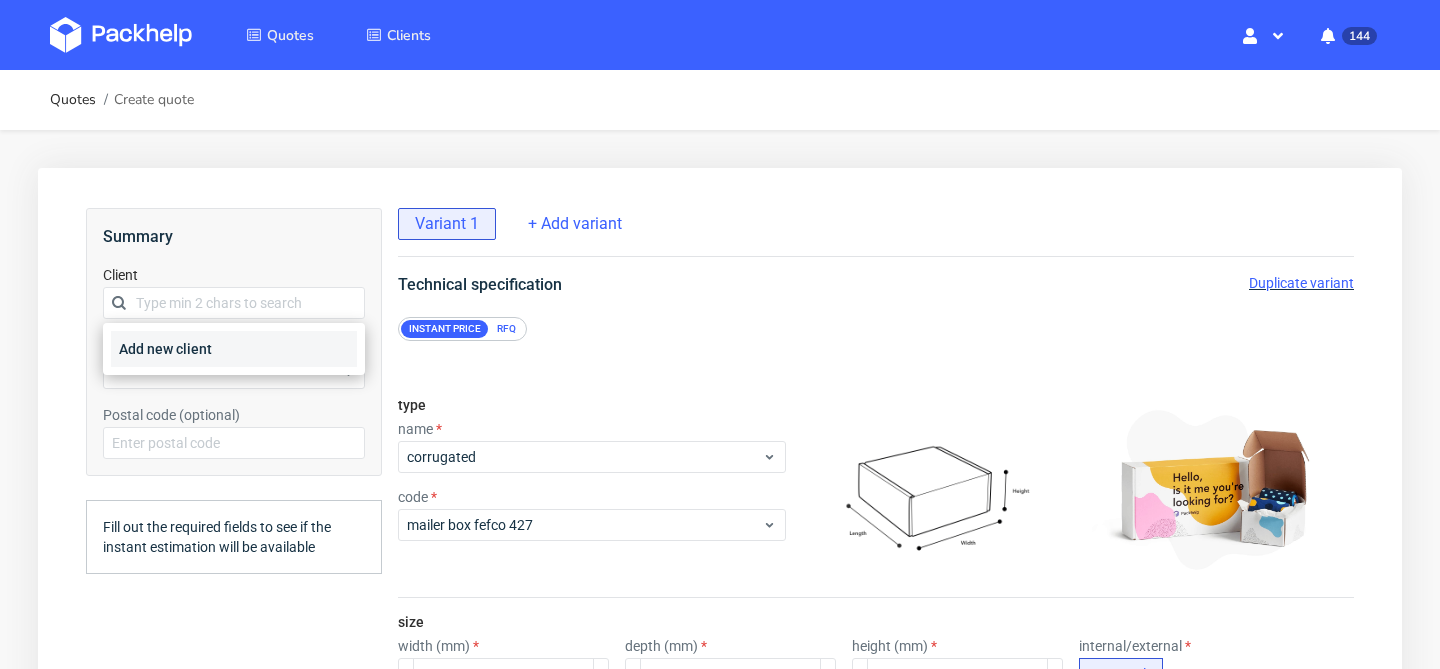 click on "Add new client" at bounding box center (234, 349) 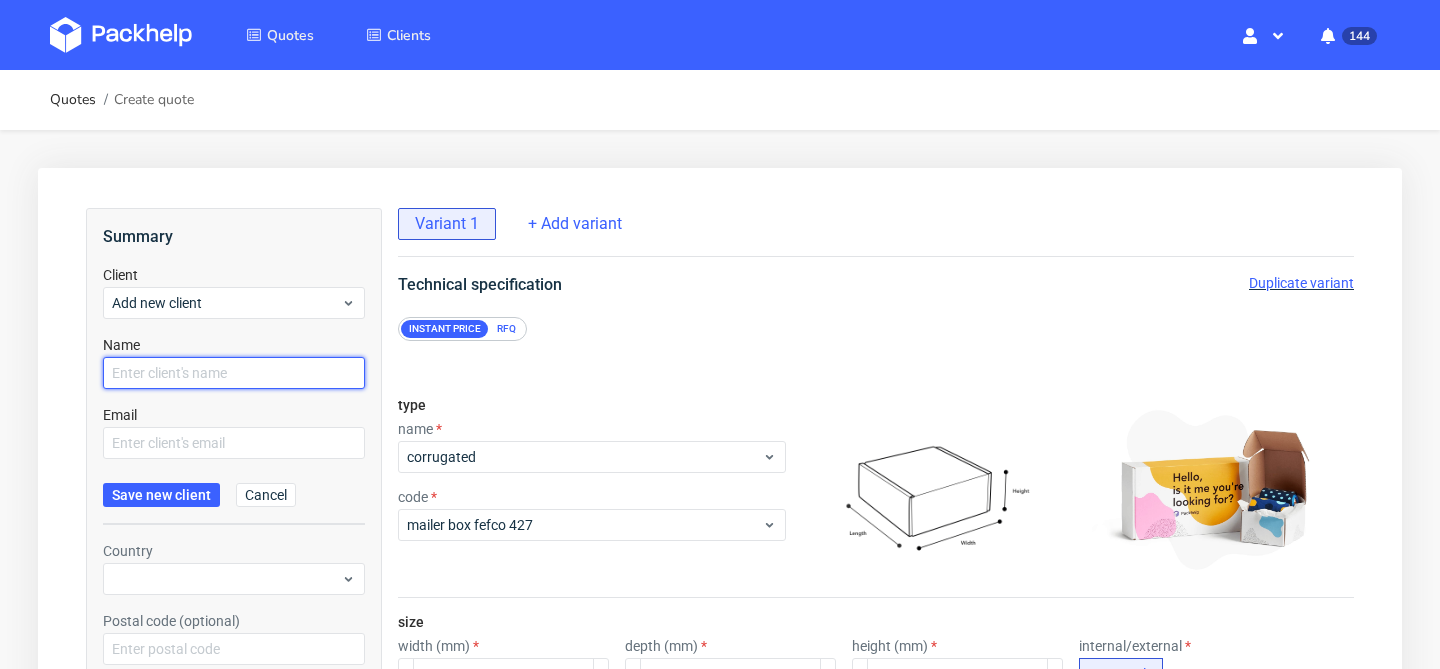 click at bounding box center (234, 373) 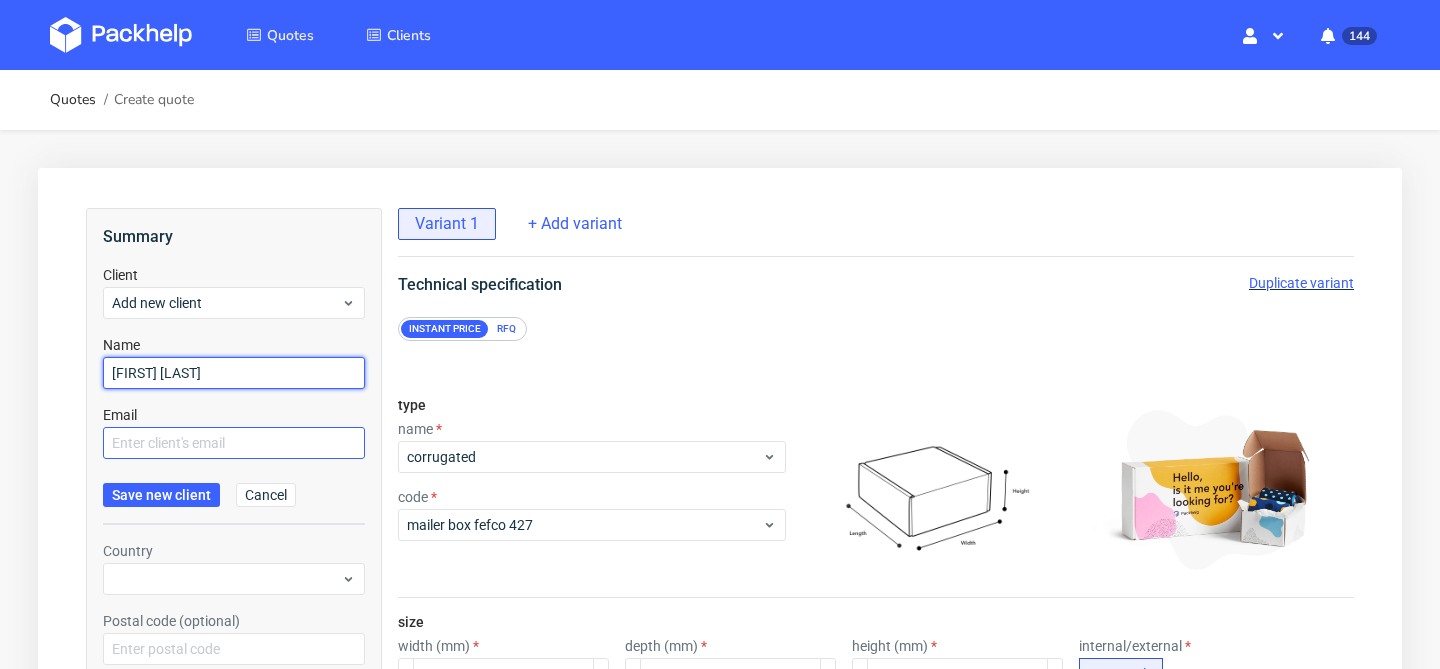 type on "[FIRST] [LAST]" 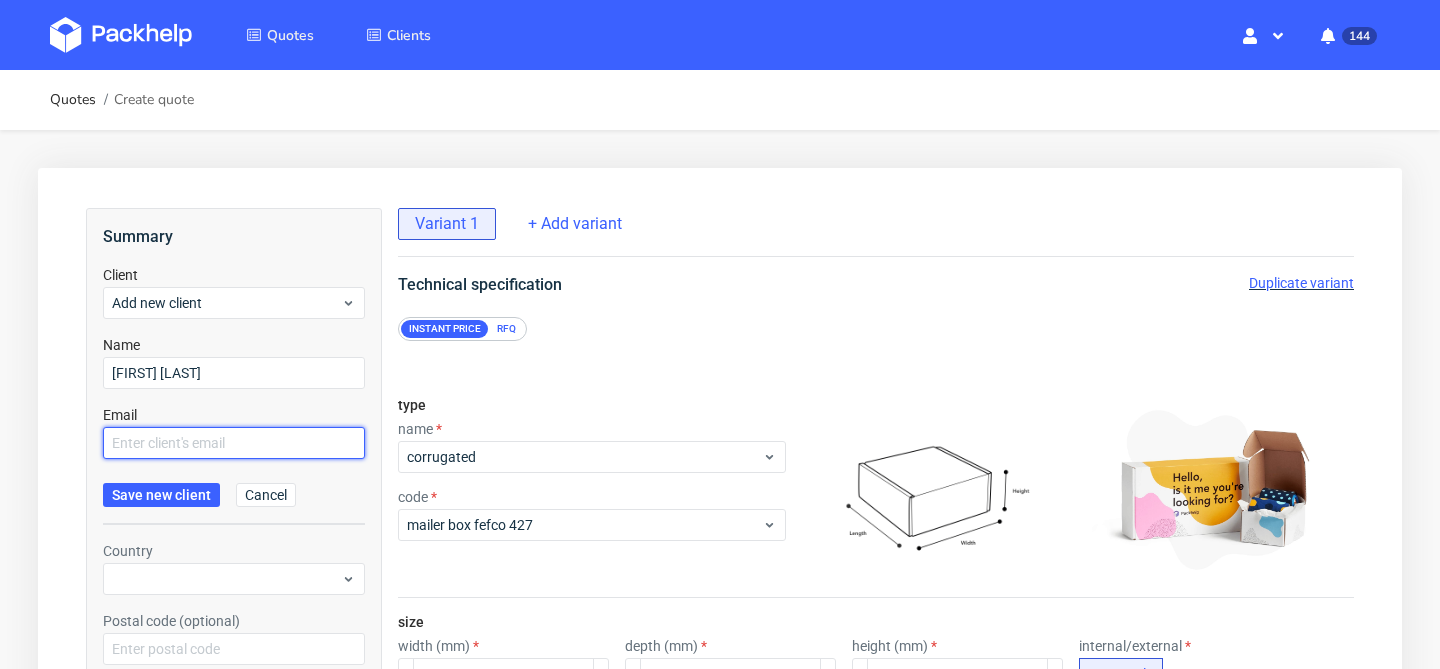 click at bounding box center [234, 443] 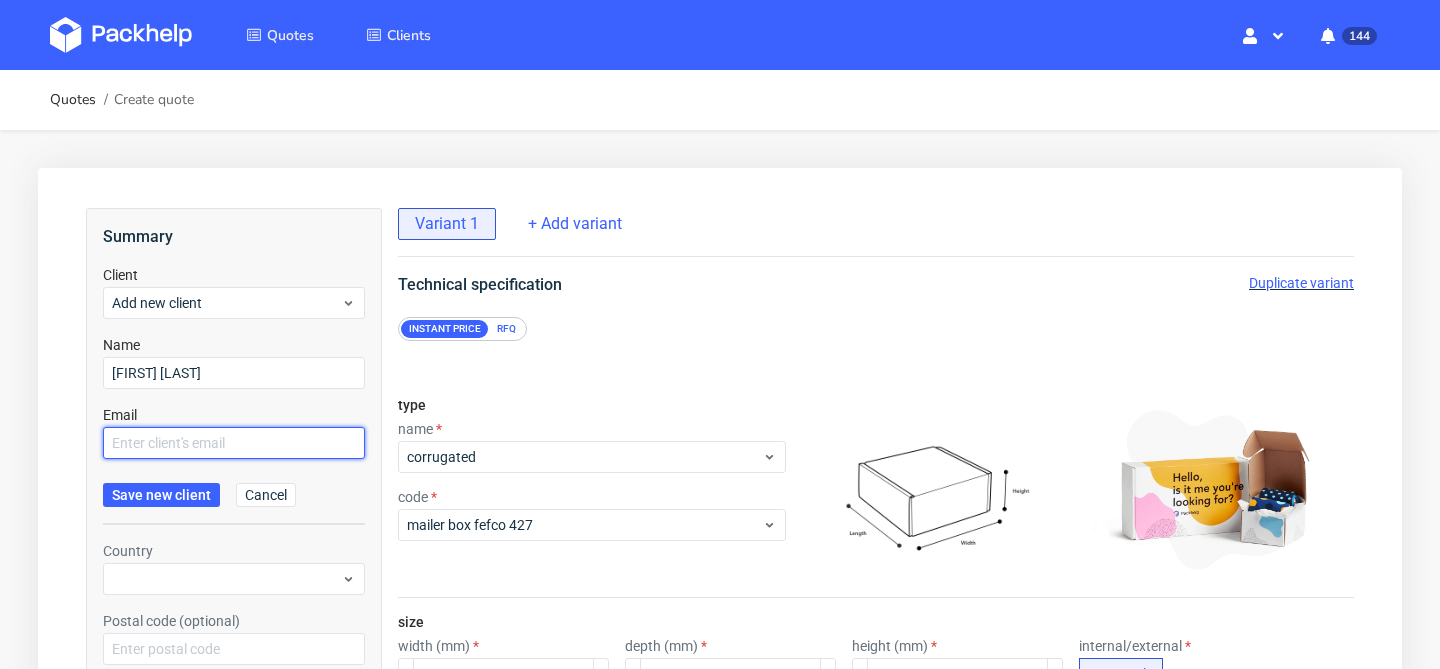 paste on "[EMAIL]" 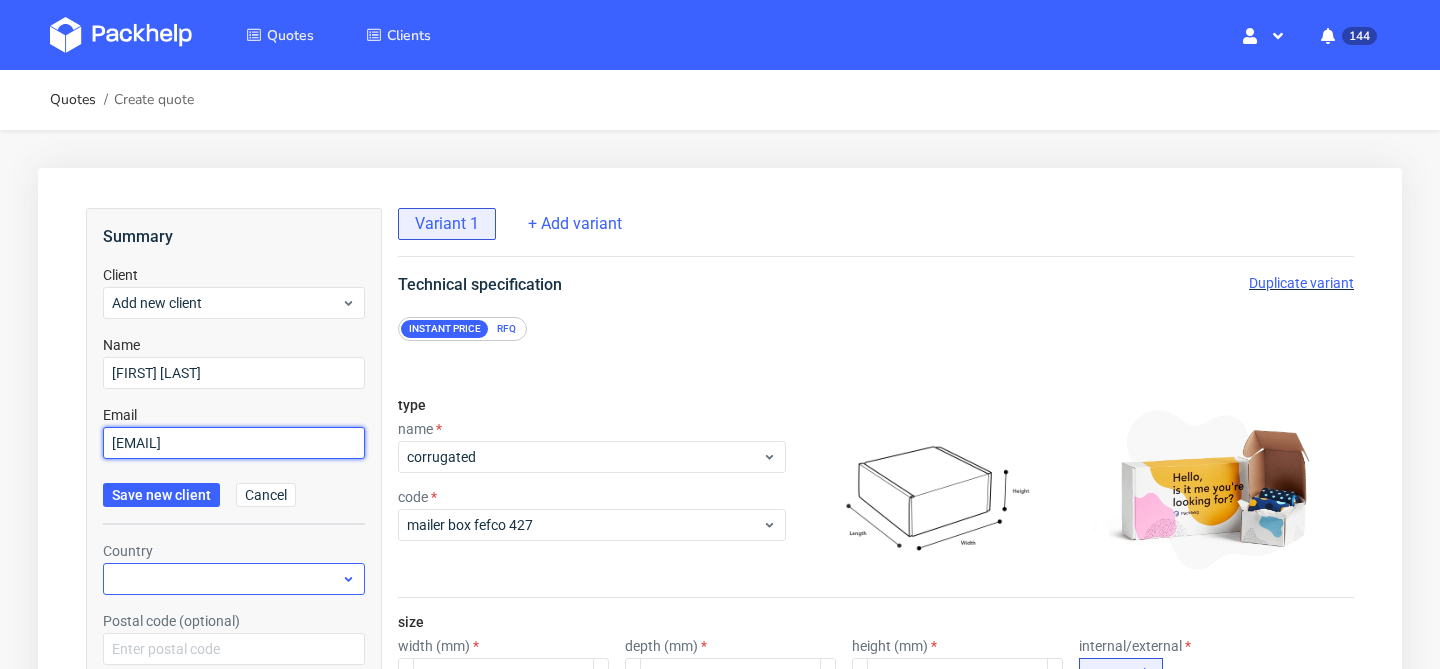 type on "[EMAIL]" 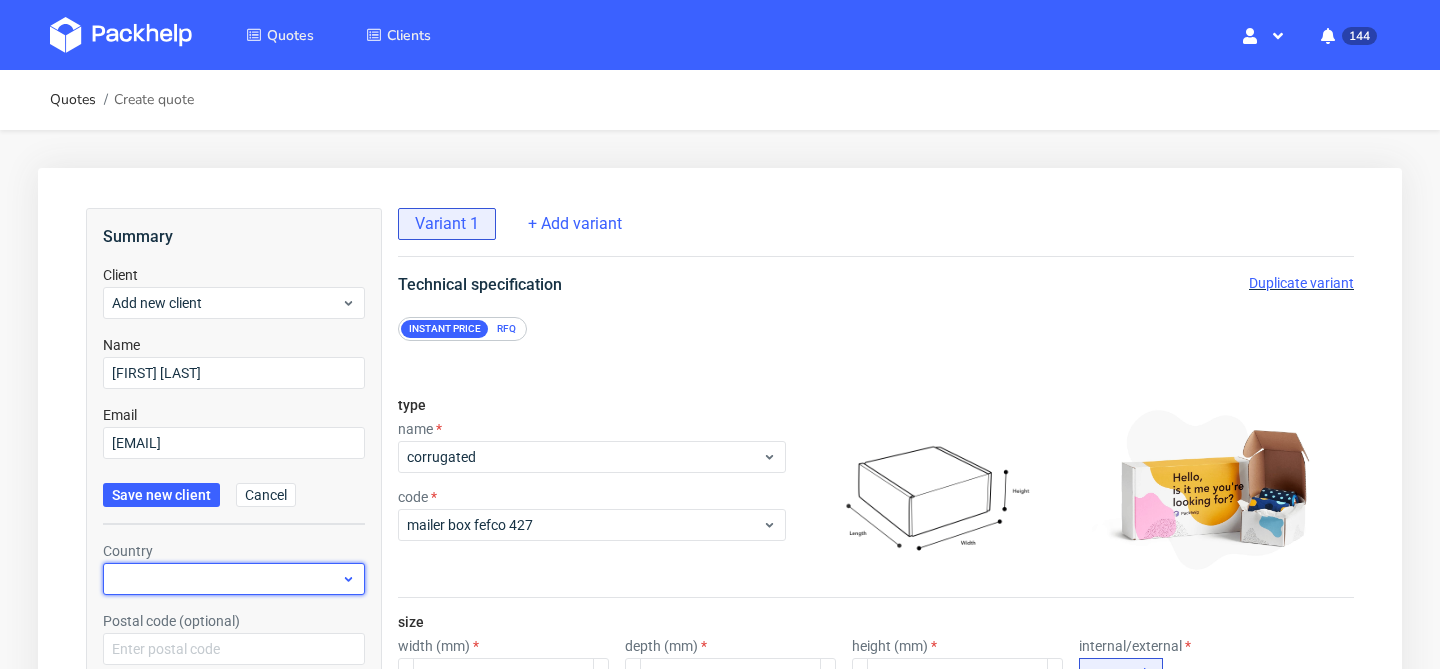 click at bounding box center (234, 579) 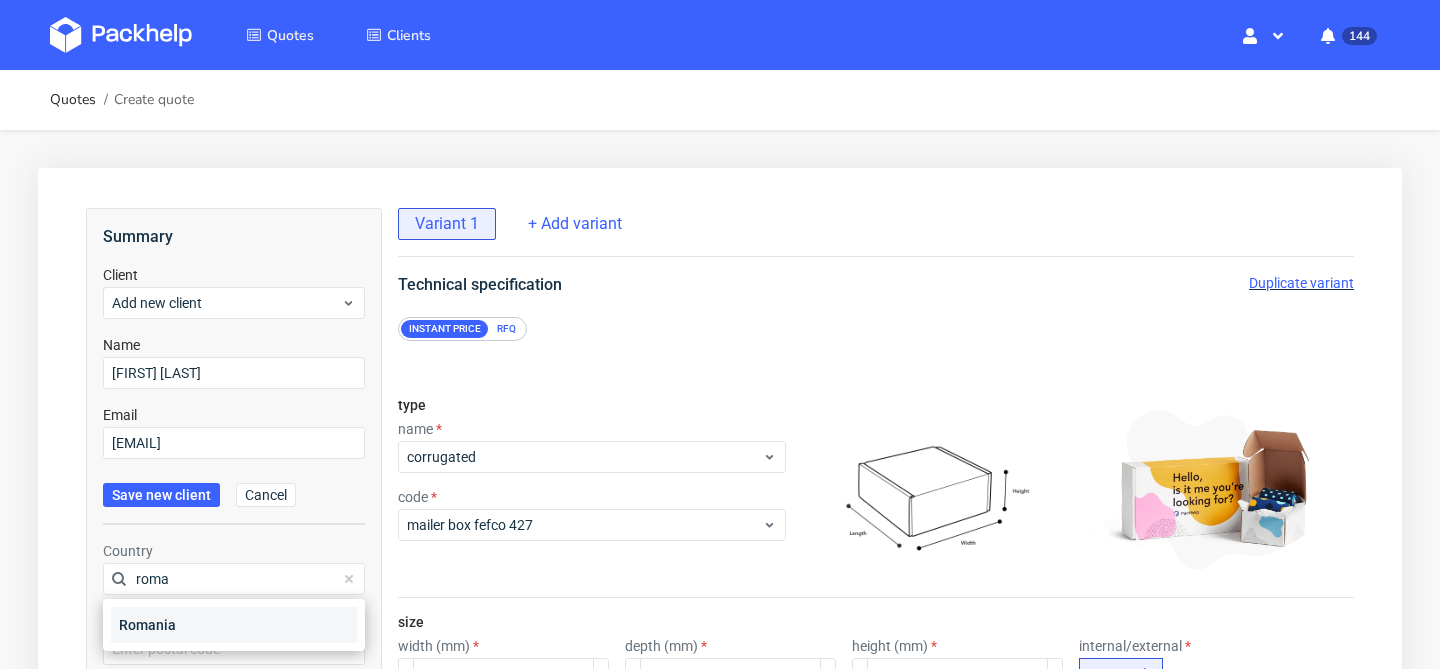 type on "roma" 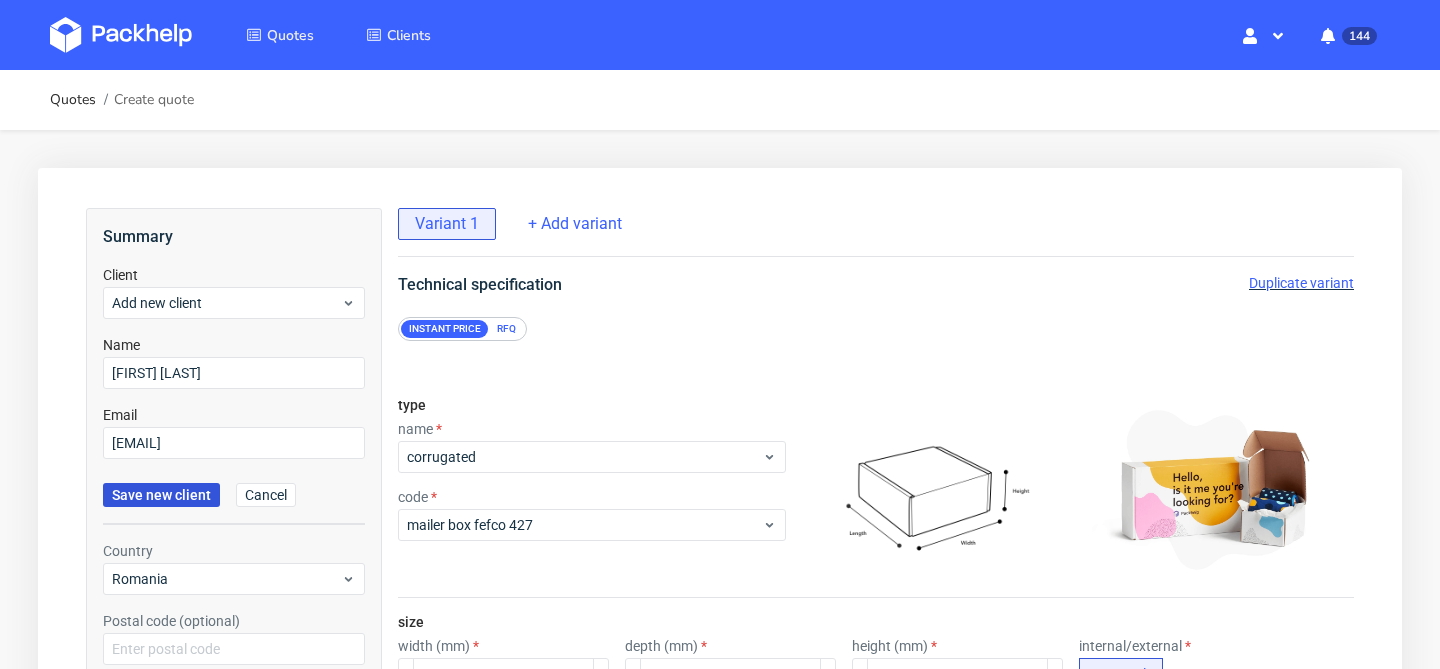 click on "Save new client" at bounding box center (161, 495) 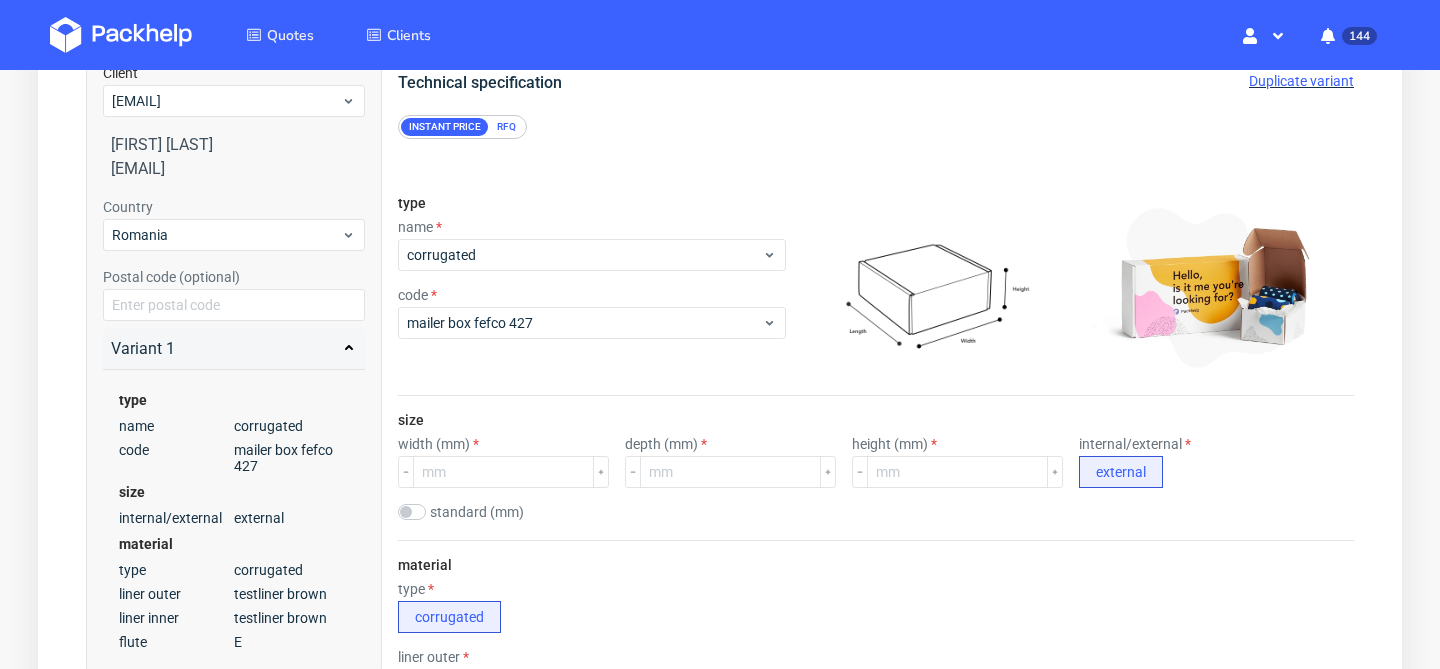 scroll, scrollTop: 207, scrollLeft: 0, axis: vertical 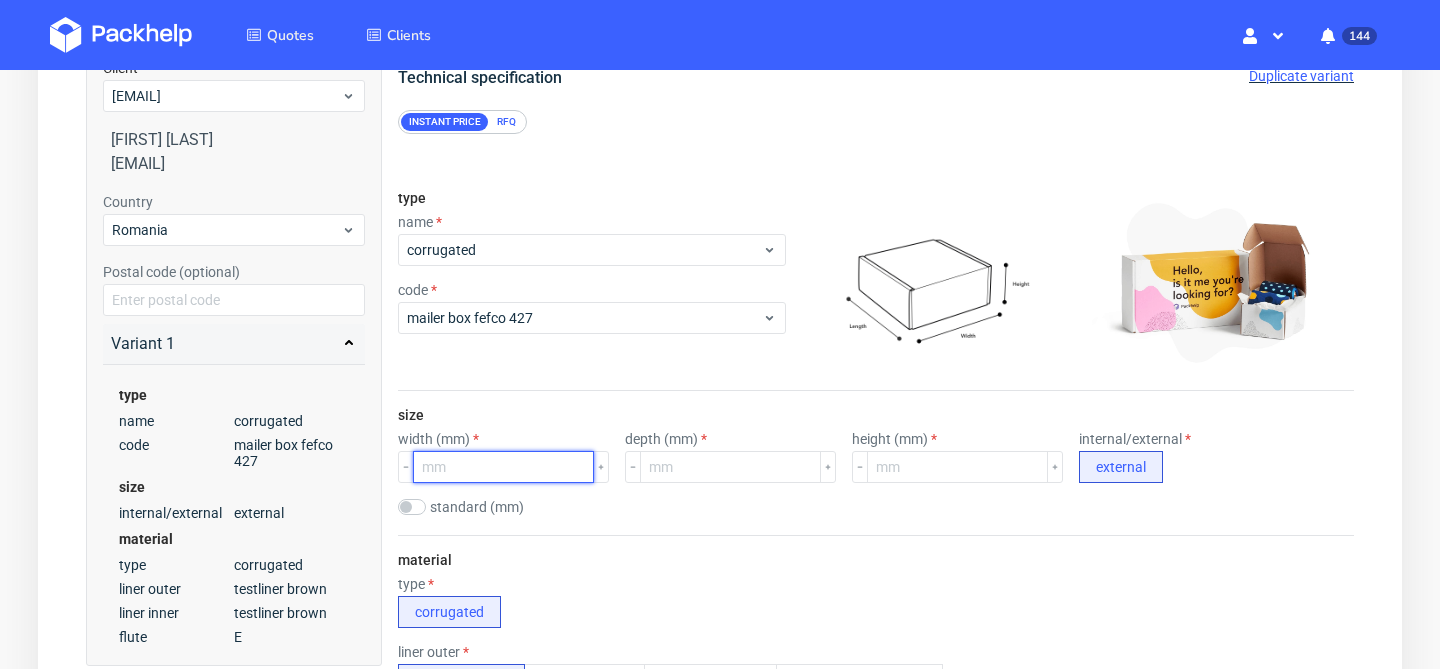 click at bounding box center [503, 467] 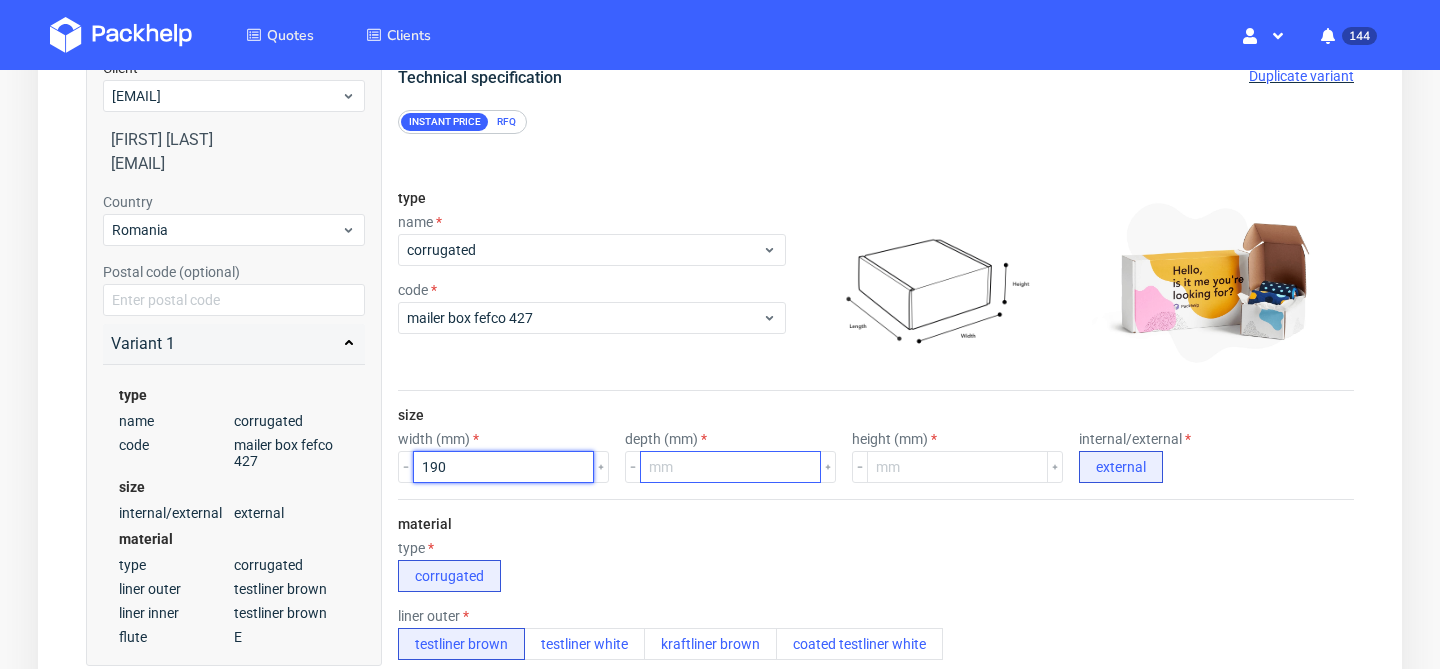 type on "190" 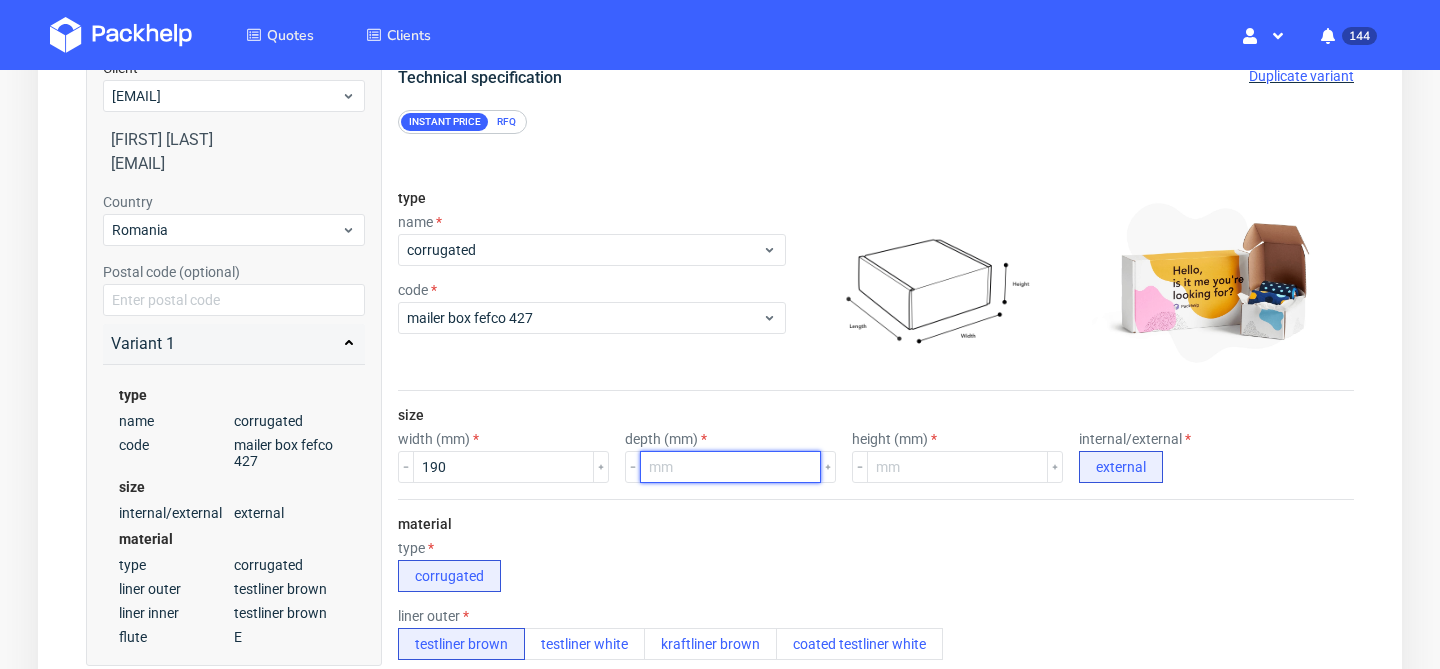click at bounding box center [730, 467] 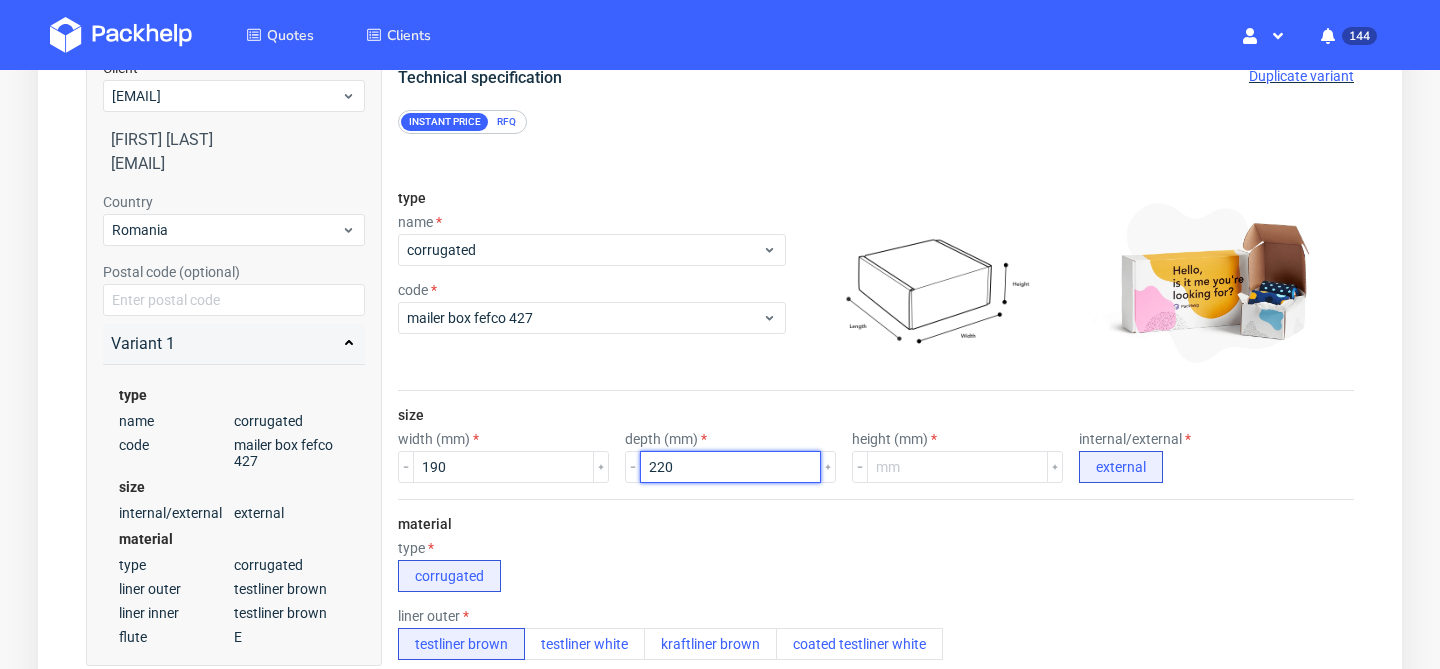 type on "220" 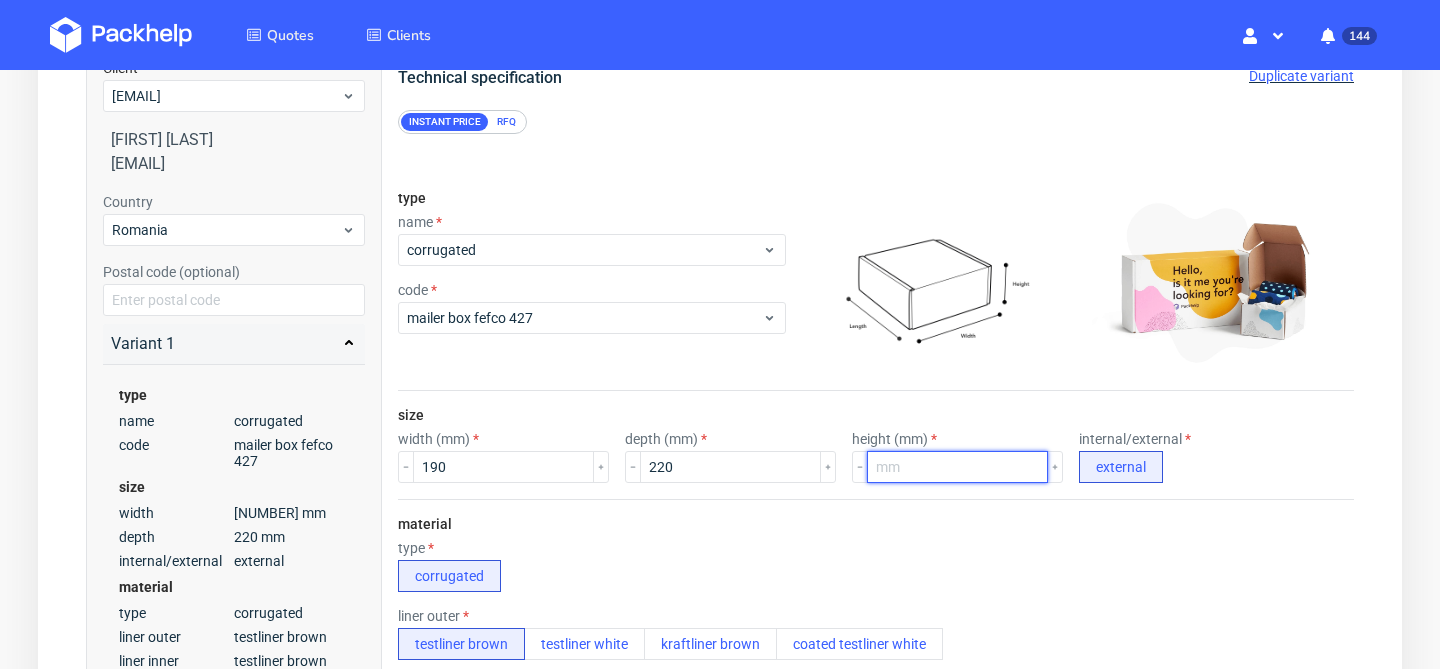 click at bounding box center (957, 467) 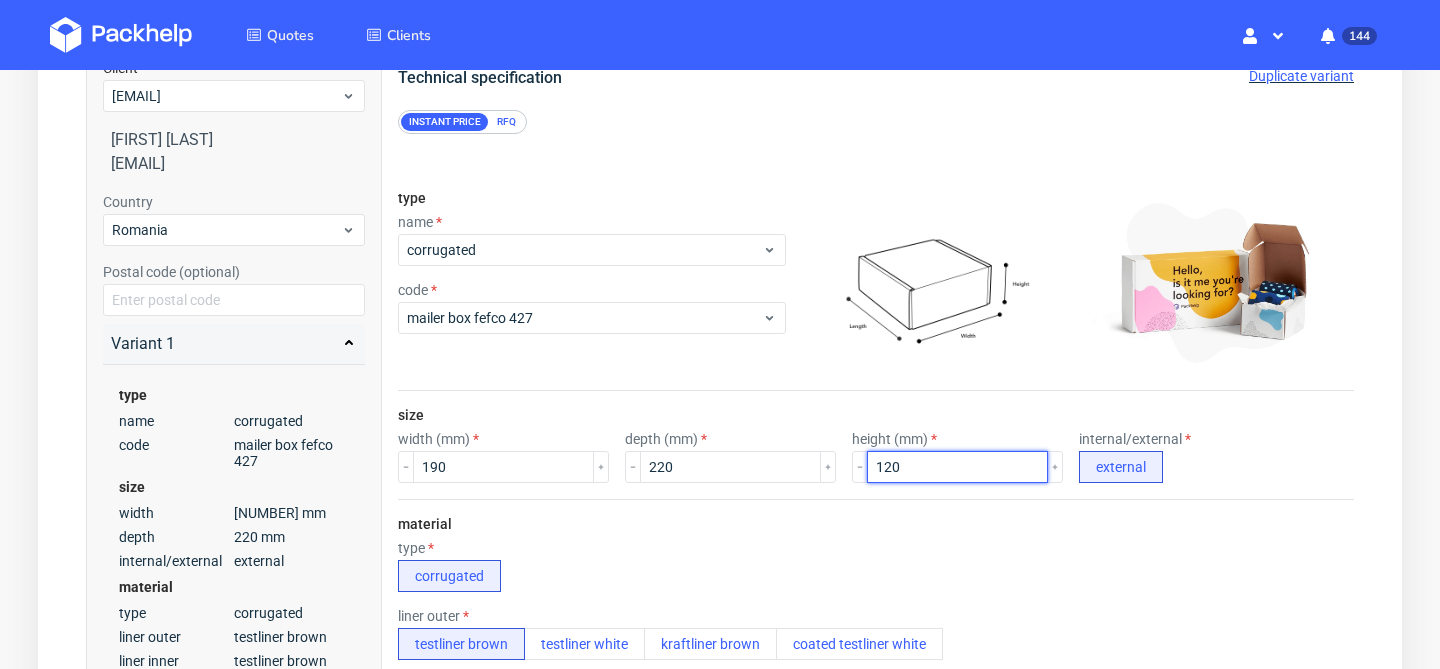 type on "120" 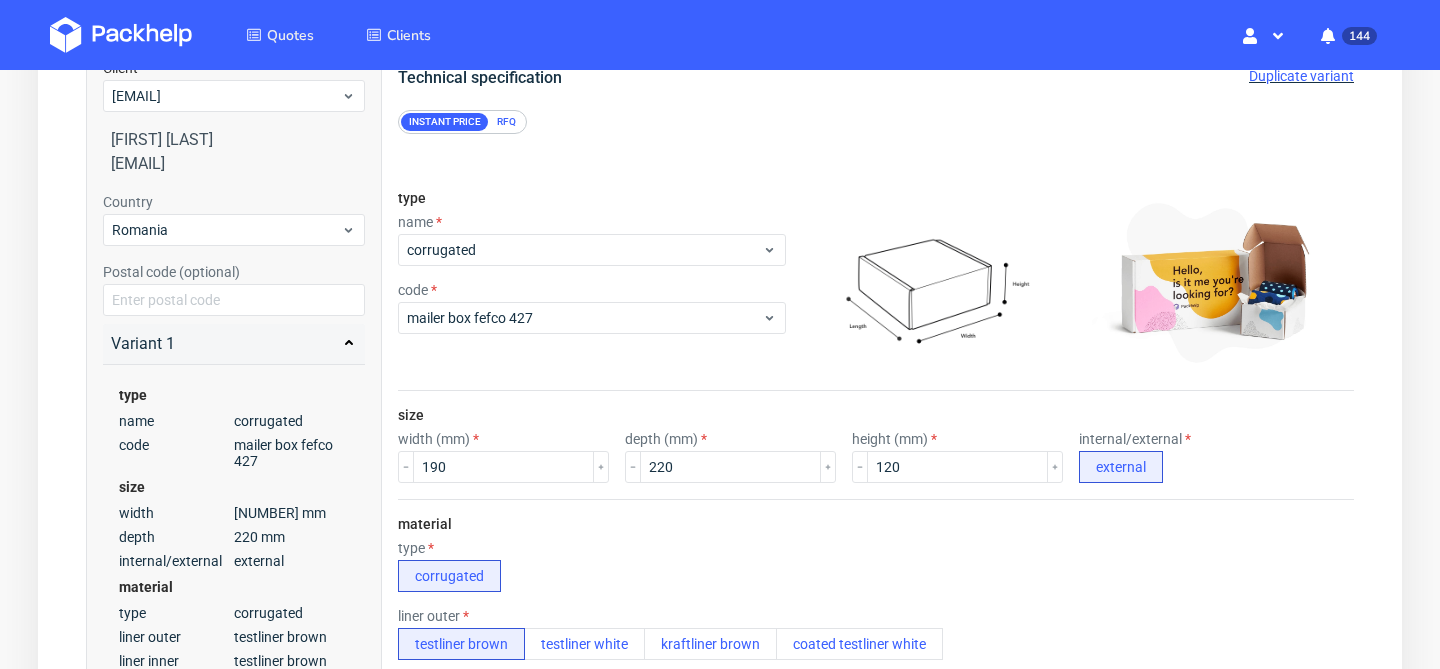 click on "size width (mm) [NUMBER] depth (mm) [NUMBER] height (mm) [NUMBER] internal/external external" at bounding box center (876, 445) 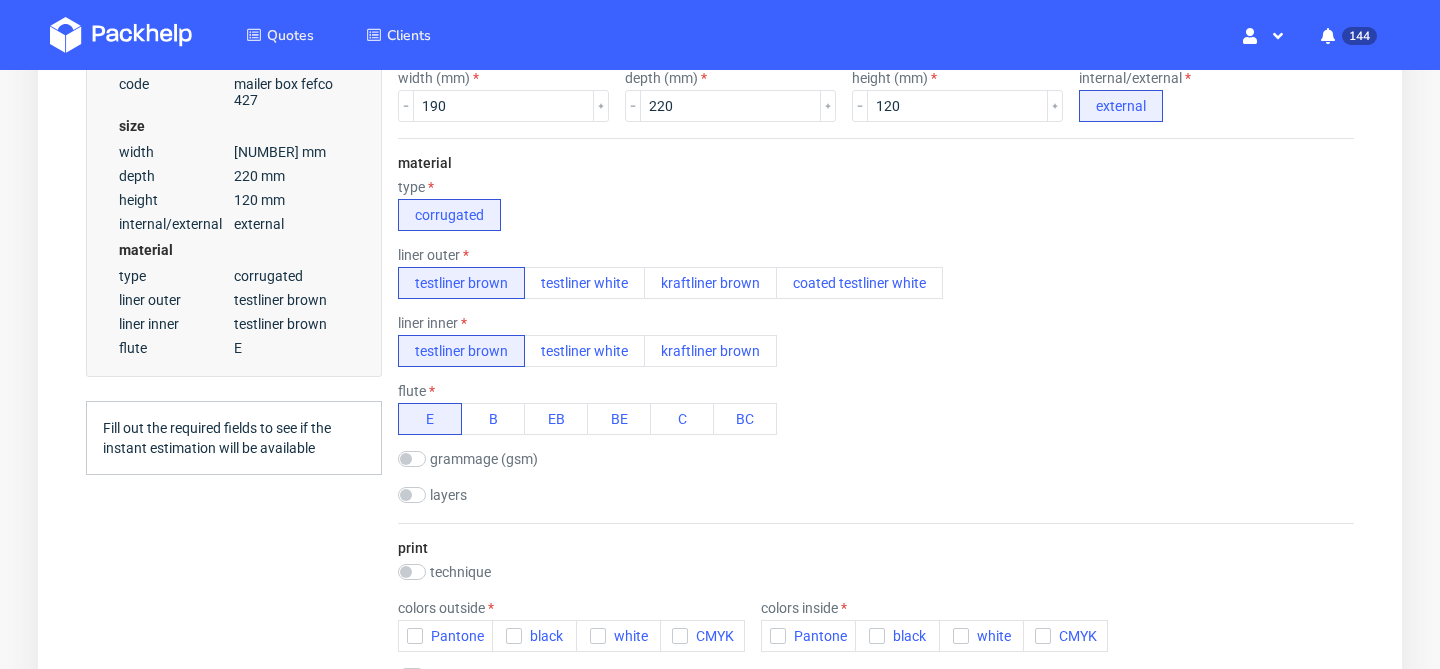 scroll, scrollTop: 777, scrollLeft: 0, axis: vertical 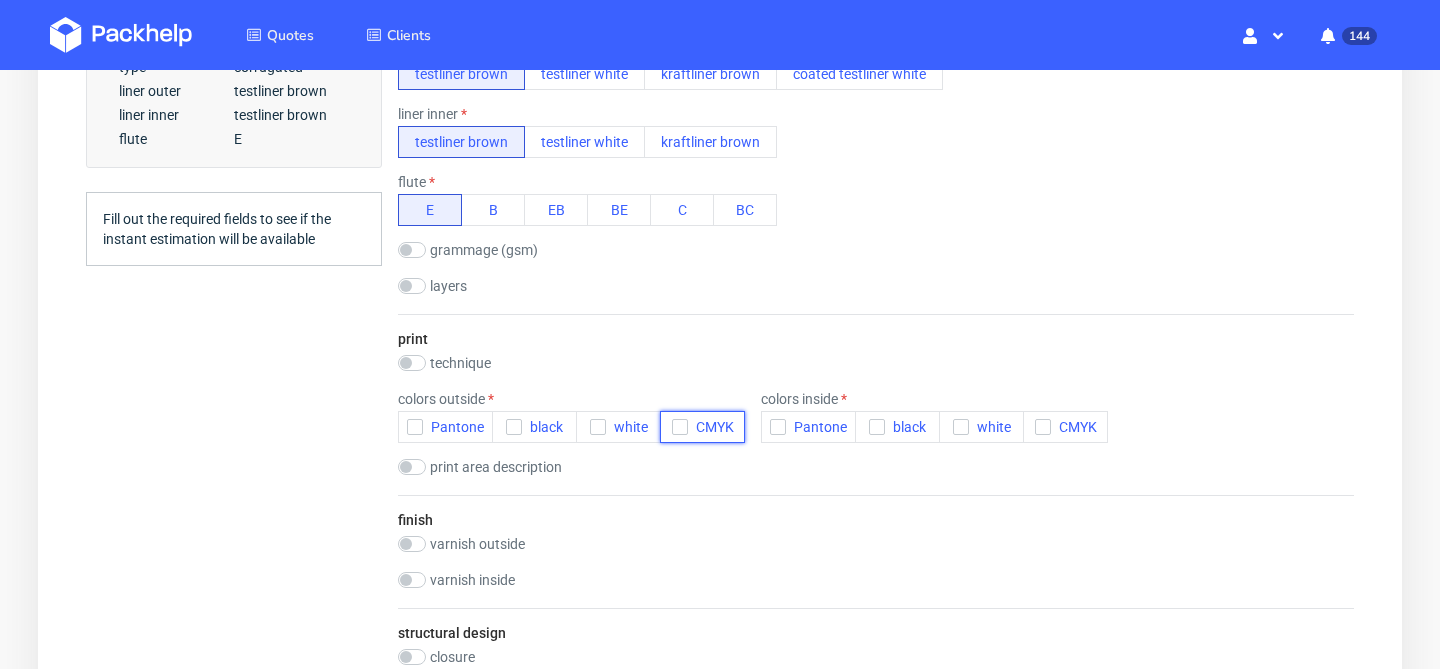 click 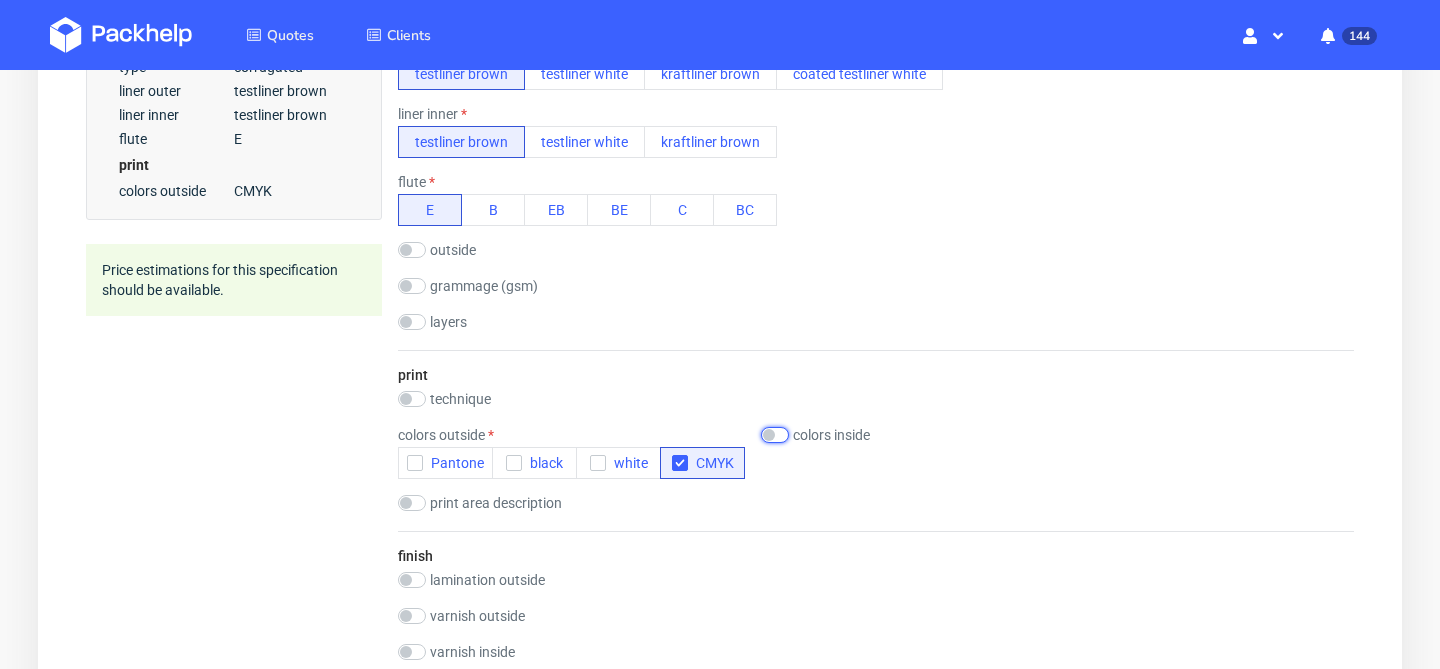 click at bounding box center (775, 435) 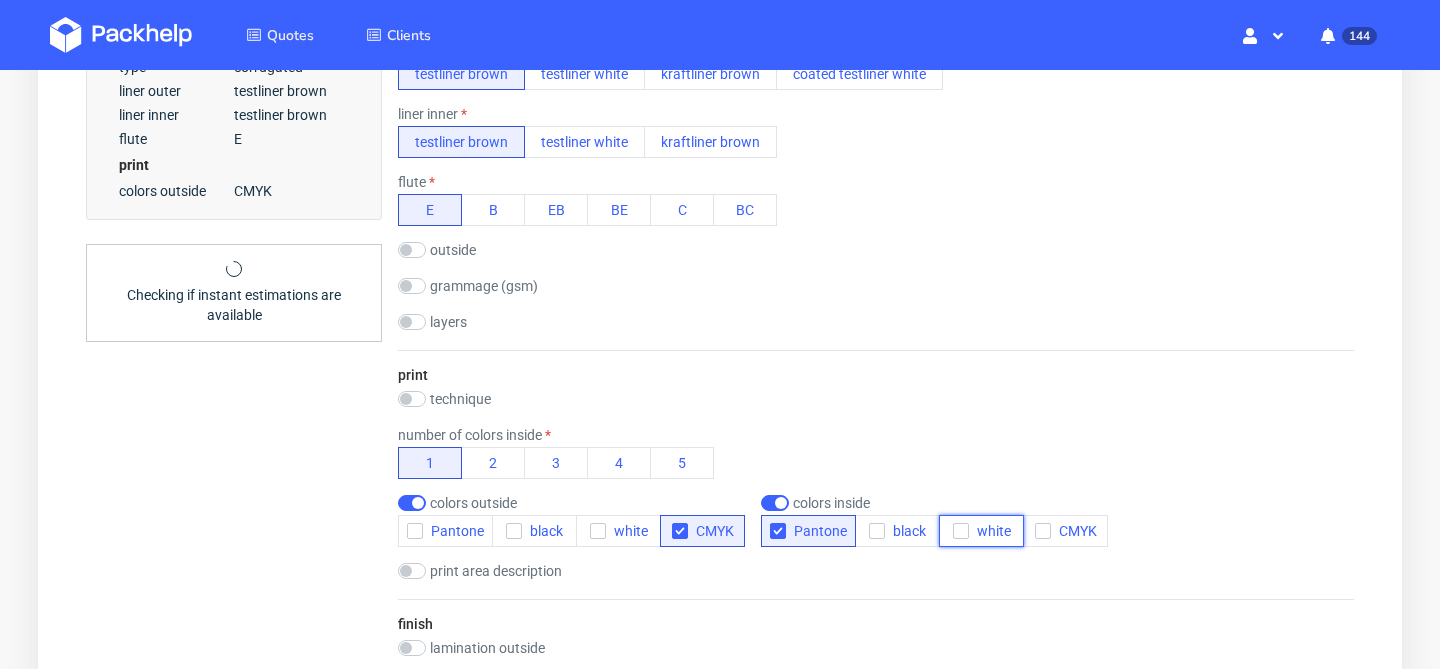 click 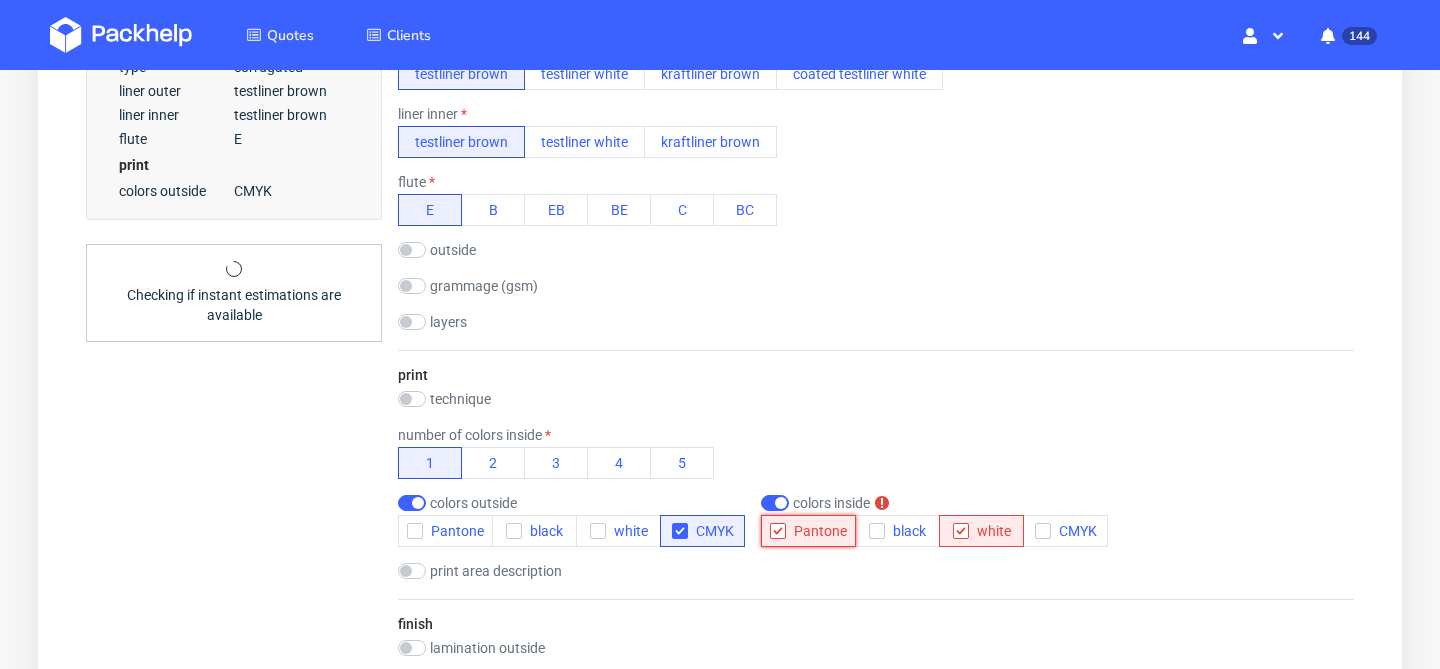 click on "Pantone" at bounding box center (816, 531) 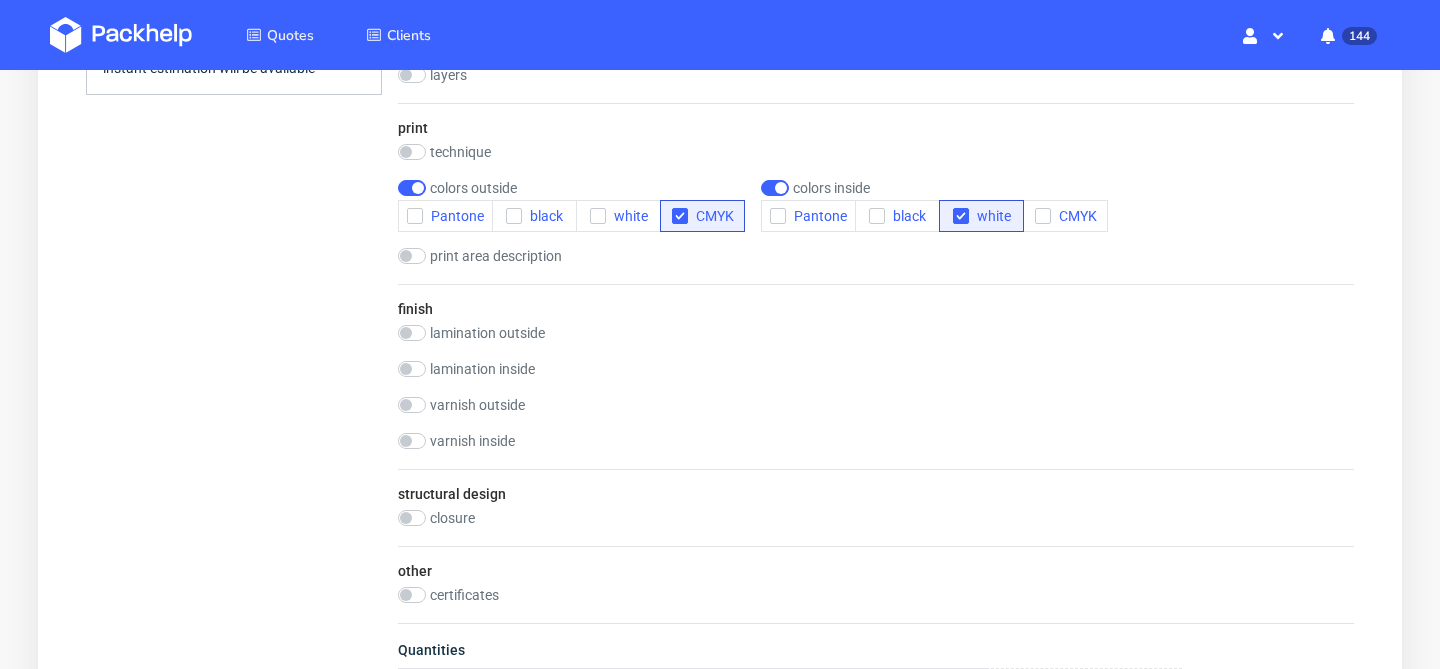 scroll, scrollTop: 1049, scrollLeft: 0, axis: vertical 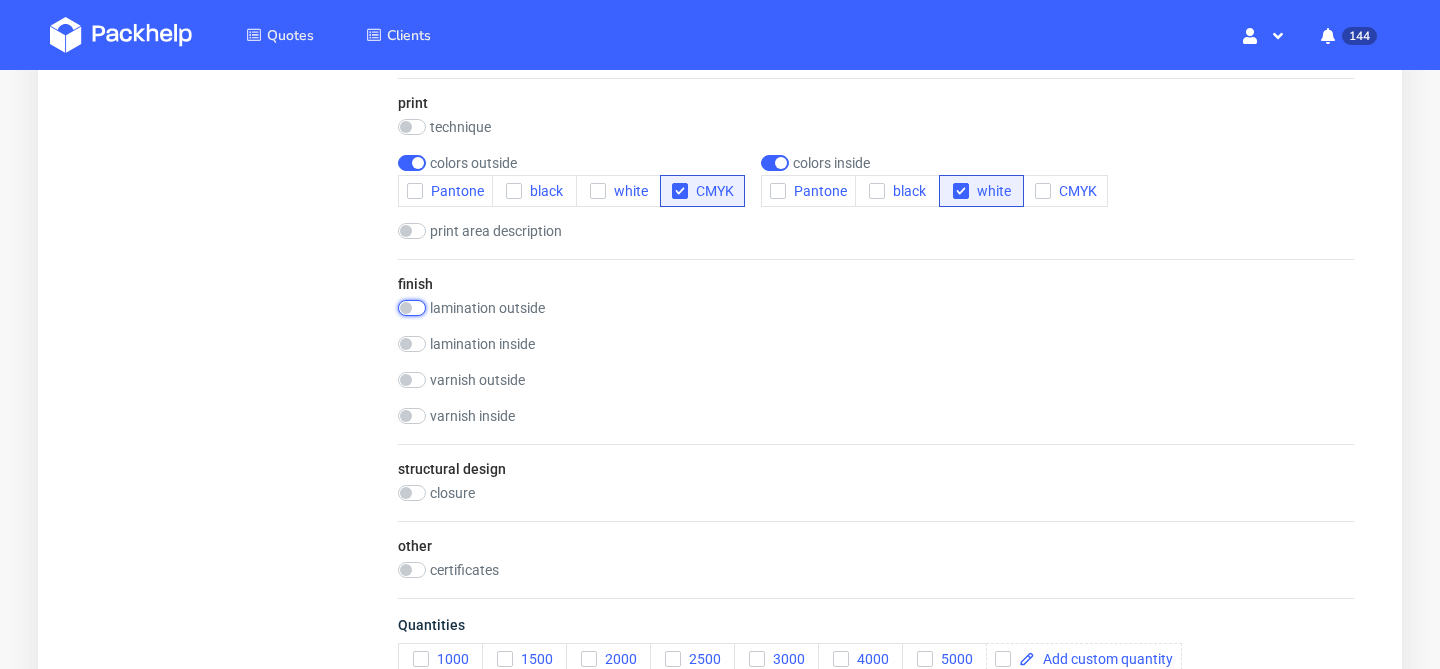 click at bounding box center [412, 308] 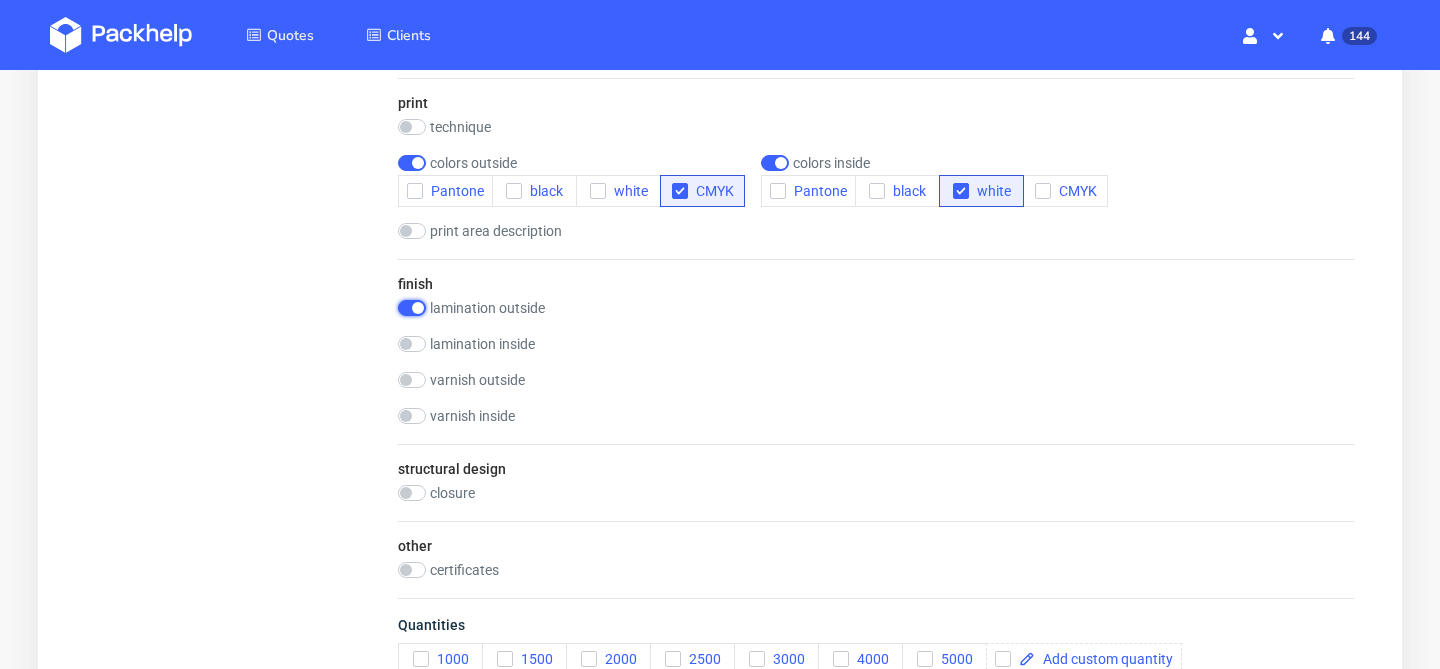 checkbox on "true" 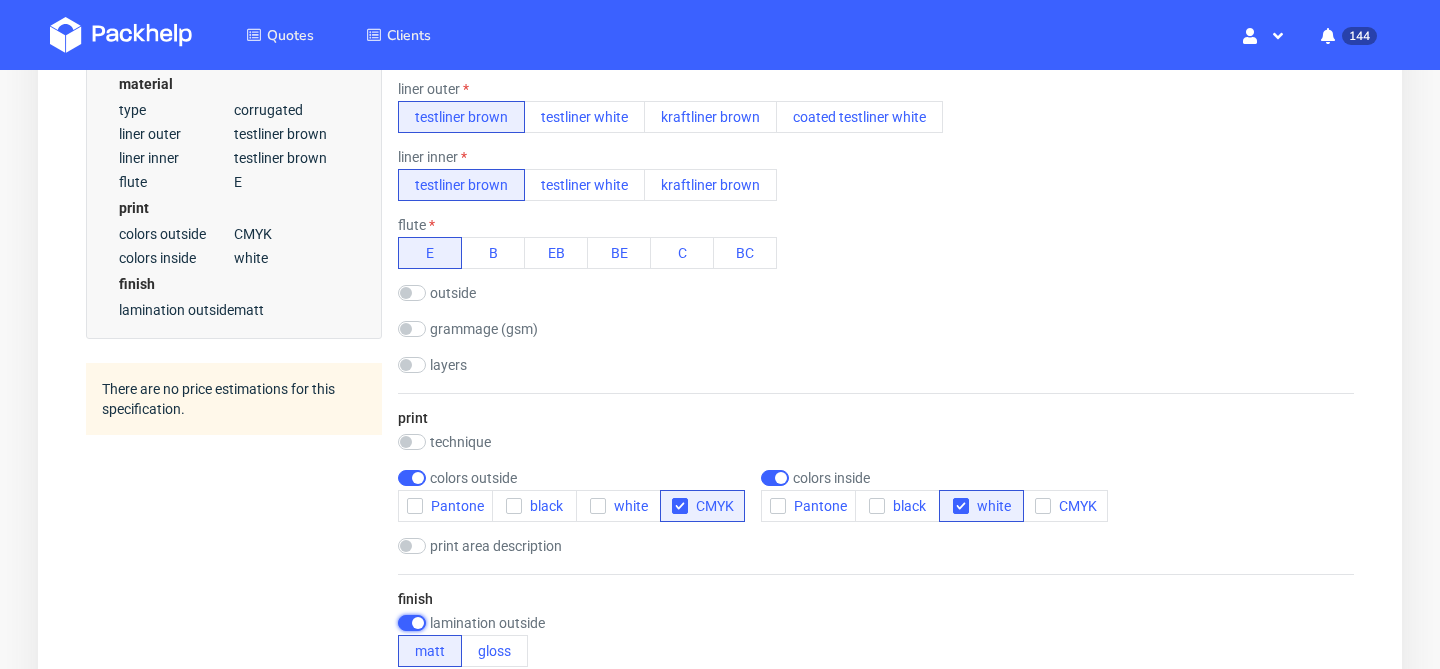 scroll, scrollTop: 740, scrollLeft: 0, axis: vertical 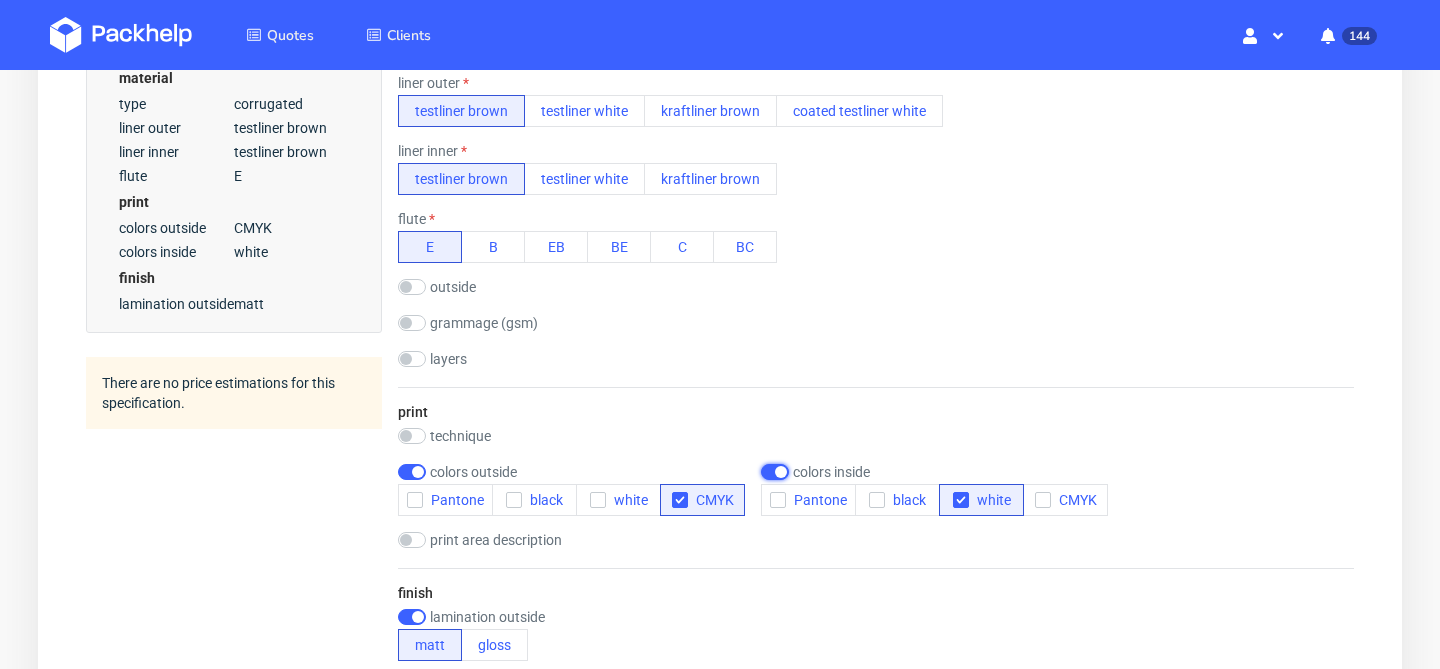 click at bounding box center (775, 472) 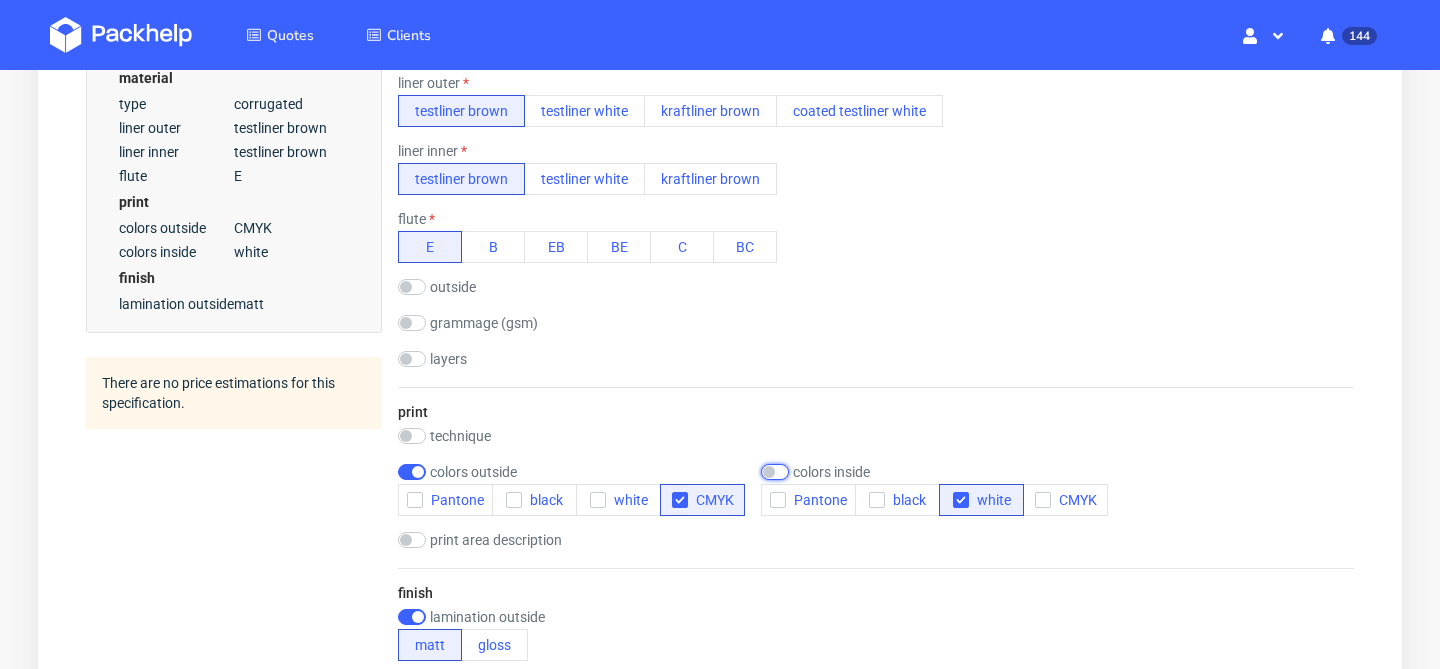 checkbox on "false" 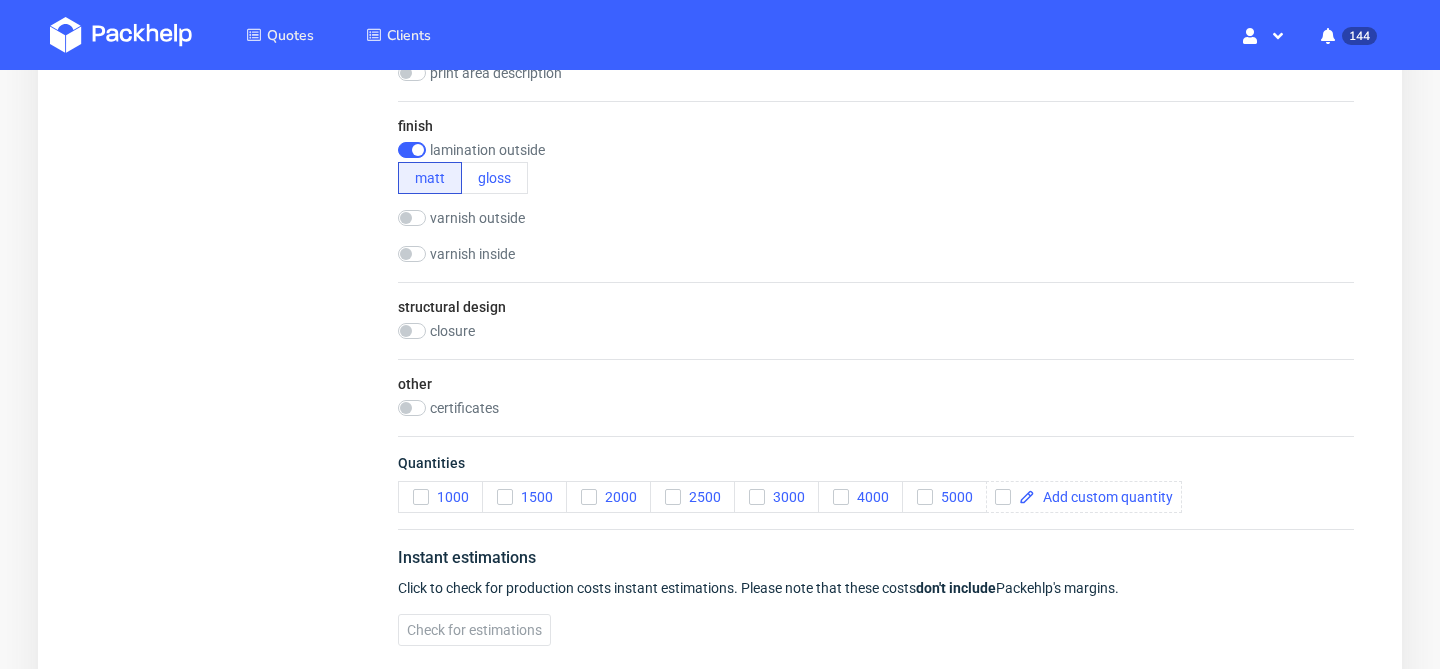 scroll, scrollTop: 1202, scrollLeft: 0, axis: vertical 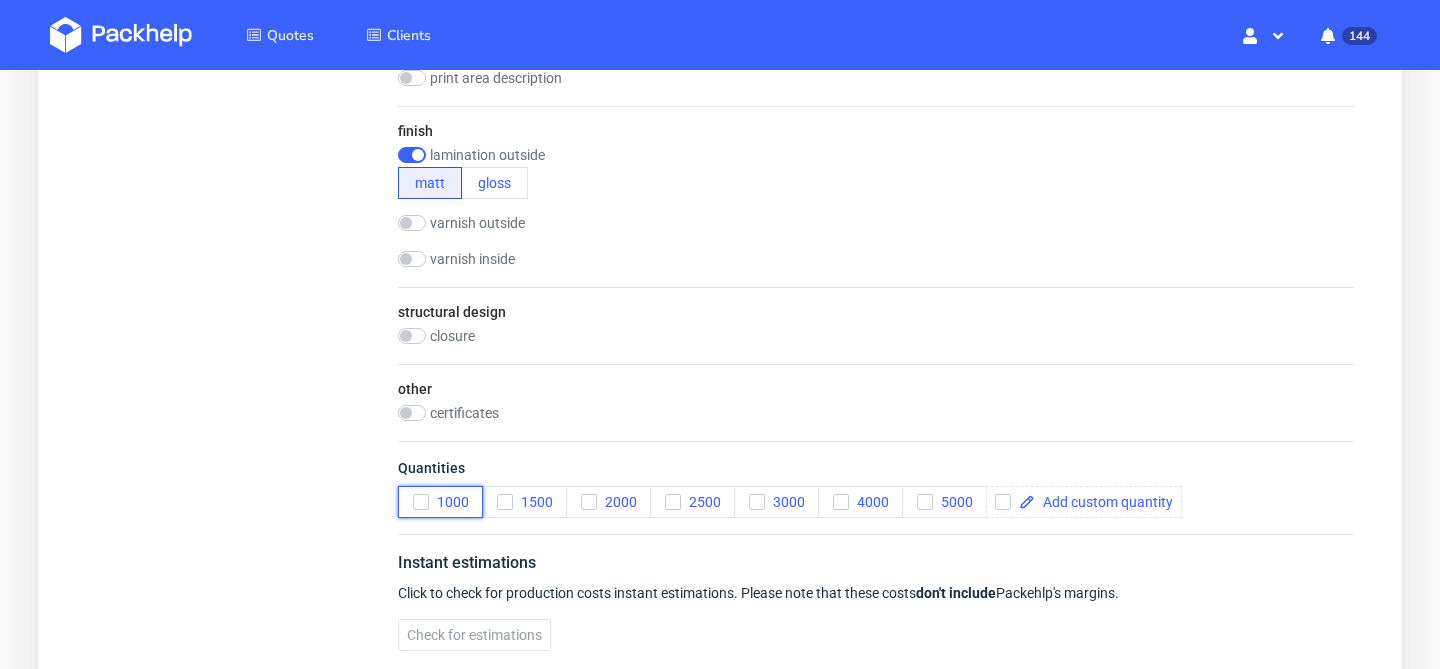 click 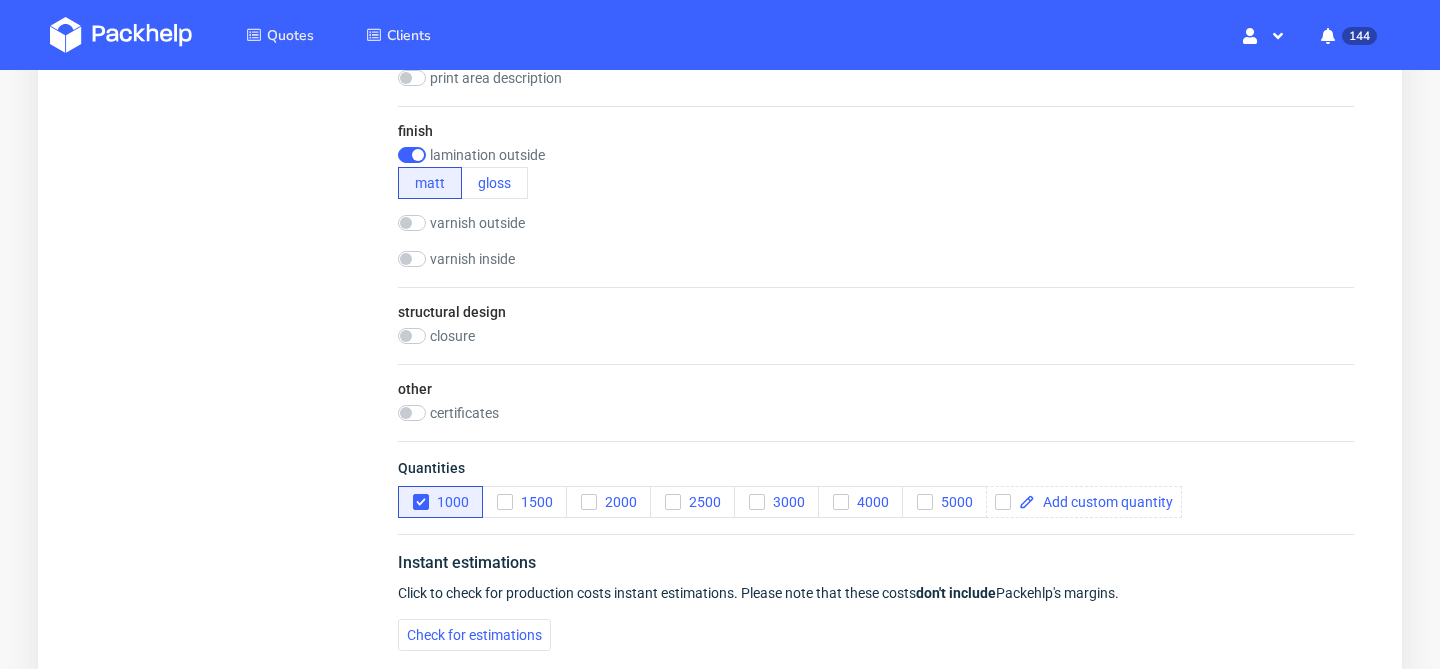 click on "Quantities 1000 1500 2000 2500 3000 4000 5000" at bounding box center (876, 487) 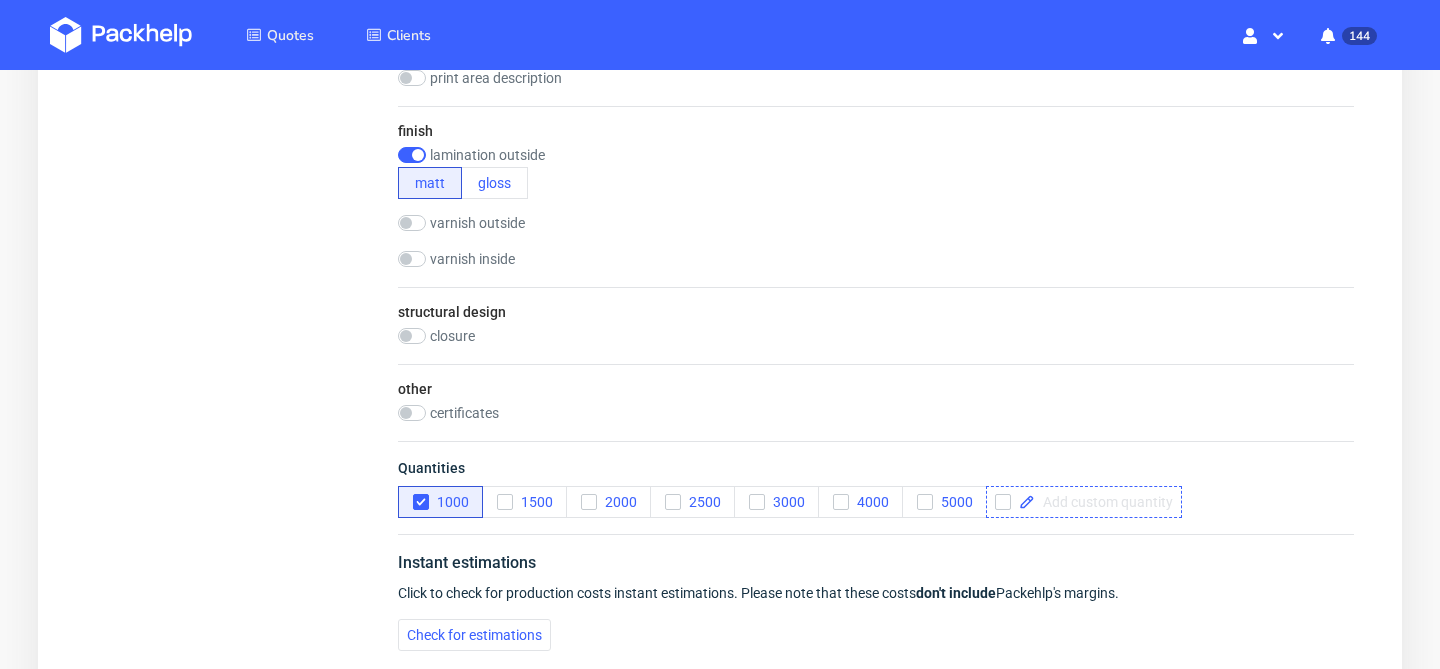 click at bounding box center (1104, 502) 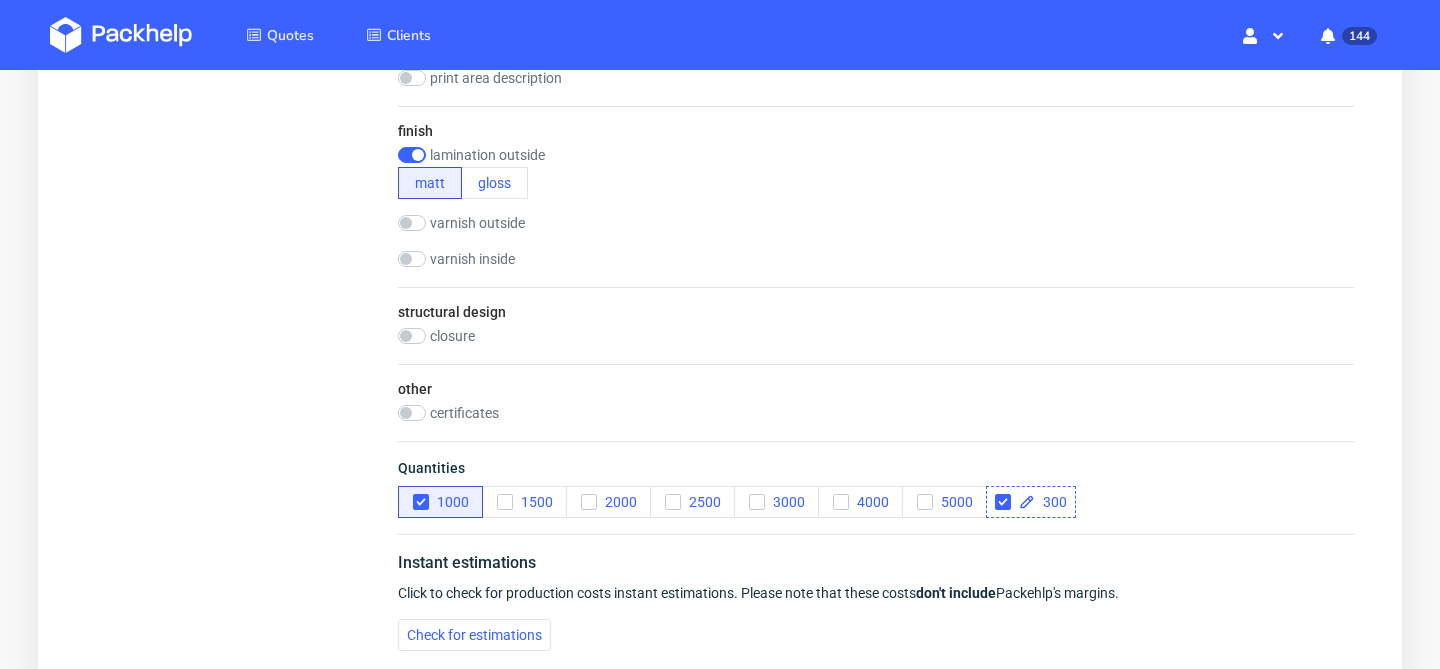 checkbox on "true" 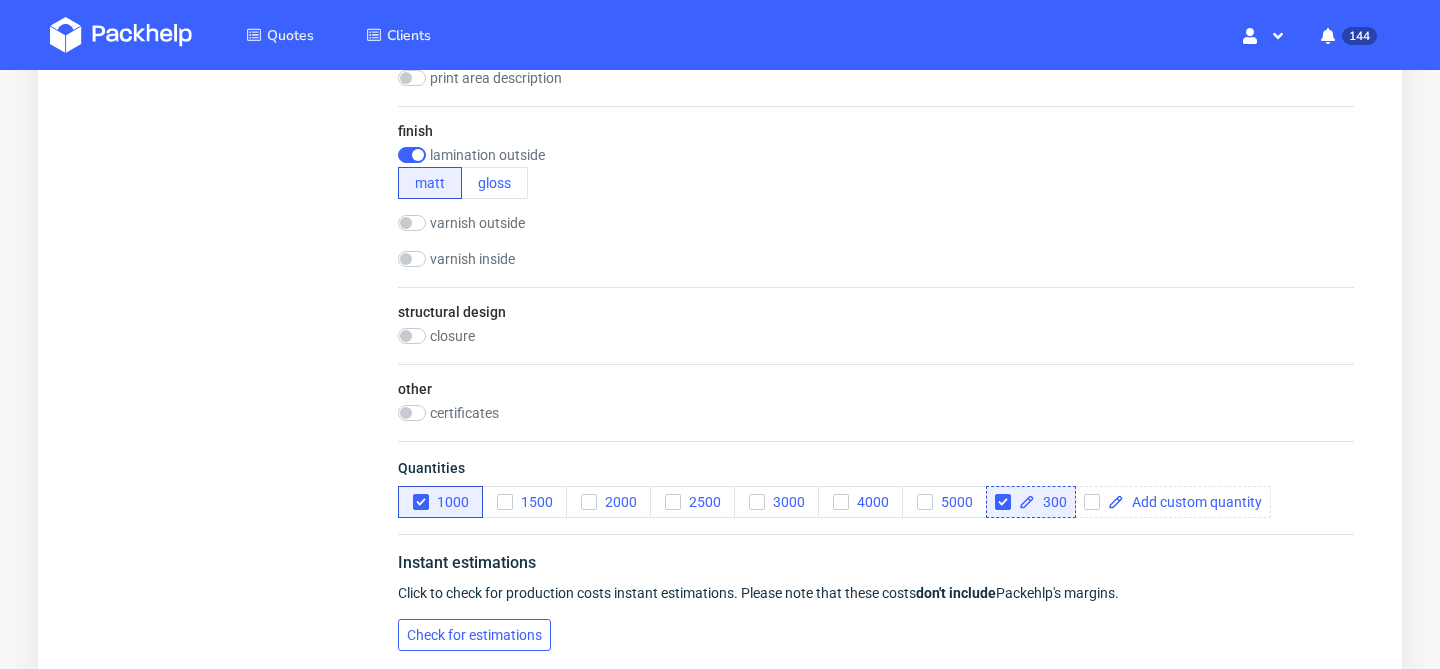 click on "Check for estimations" at bounding box center (474, 635) 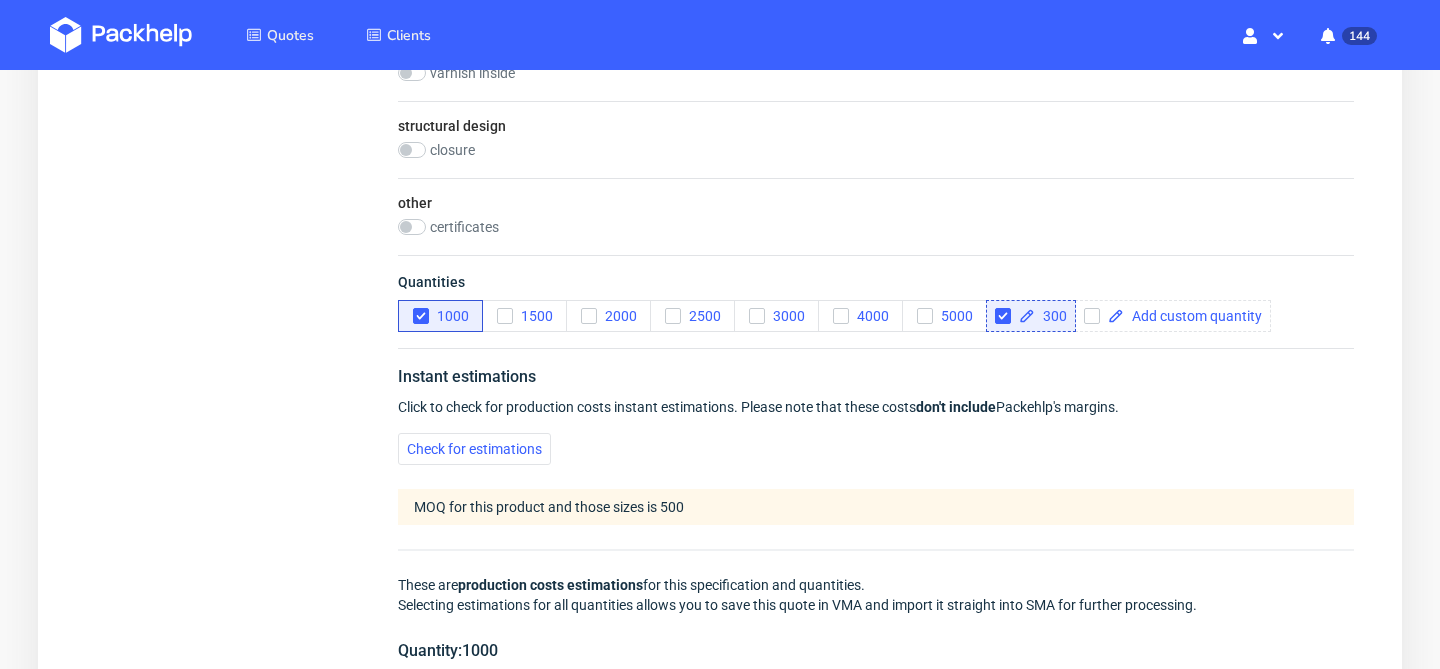 scroll, scrollTop: 1558, scrollLeft: 0, axis: vertical 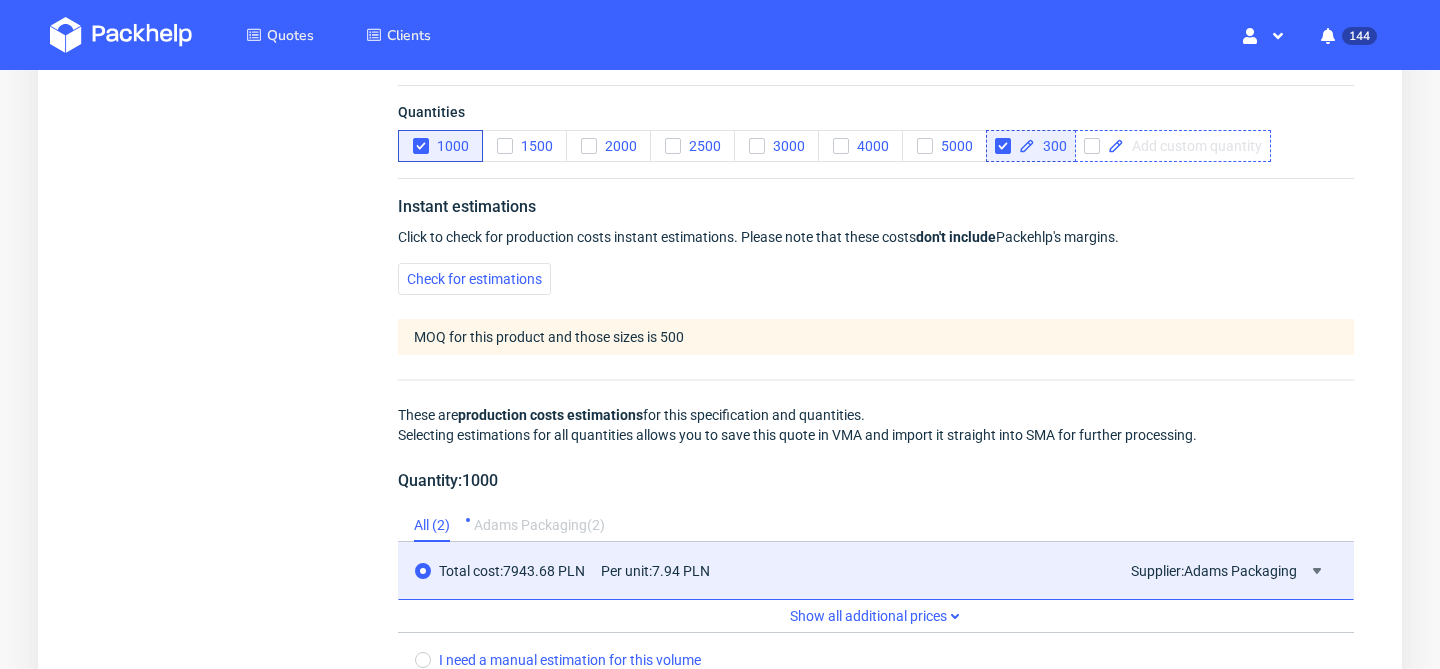 click at bounding box center [1193, 146] 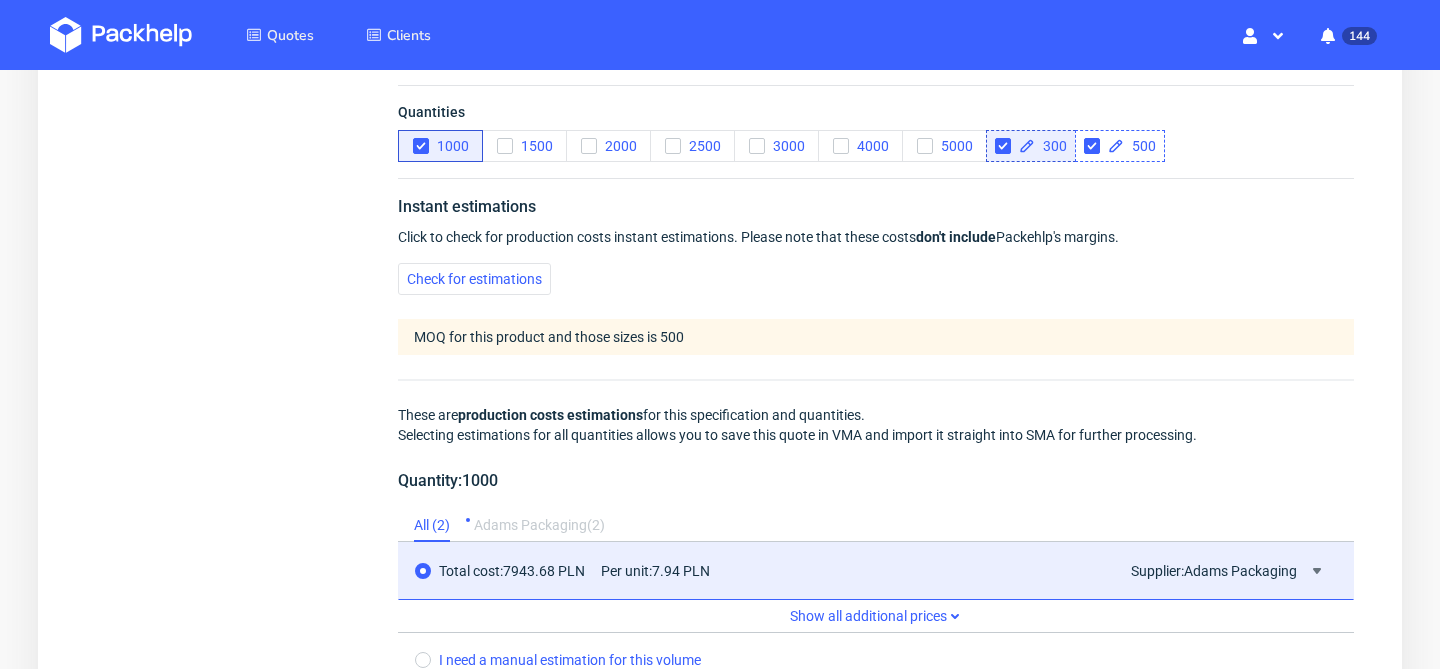 checkbox on "true" 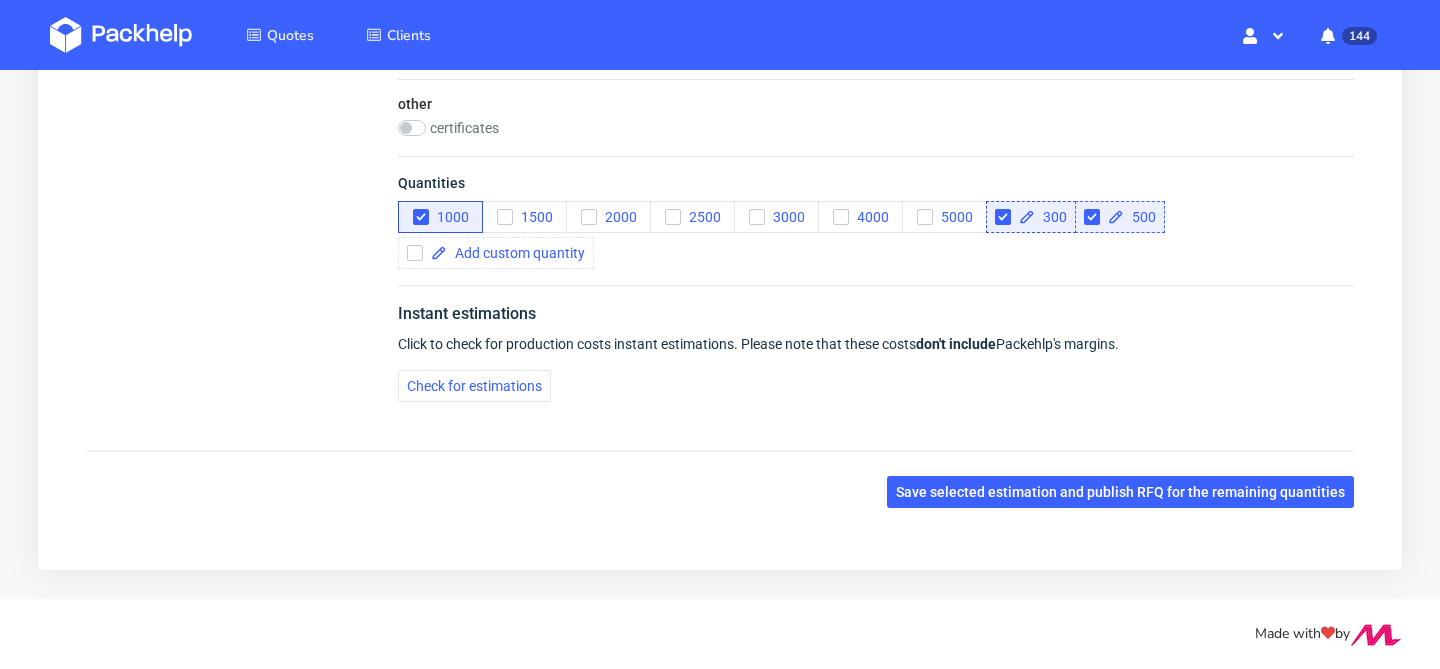 scroll, scrollTop: 1487, scrollLeft: 0, axis: vertical 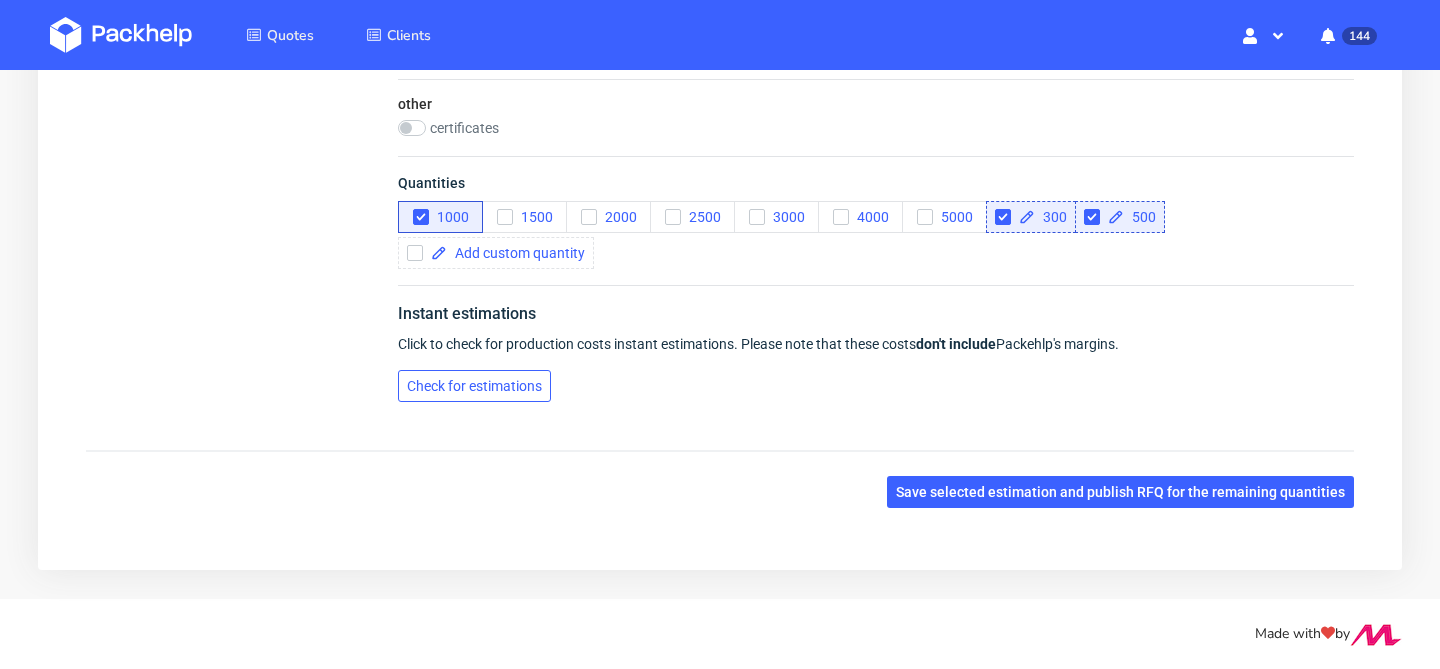 click on "Check for estimations" at bounding box center (474, 386) 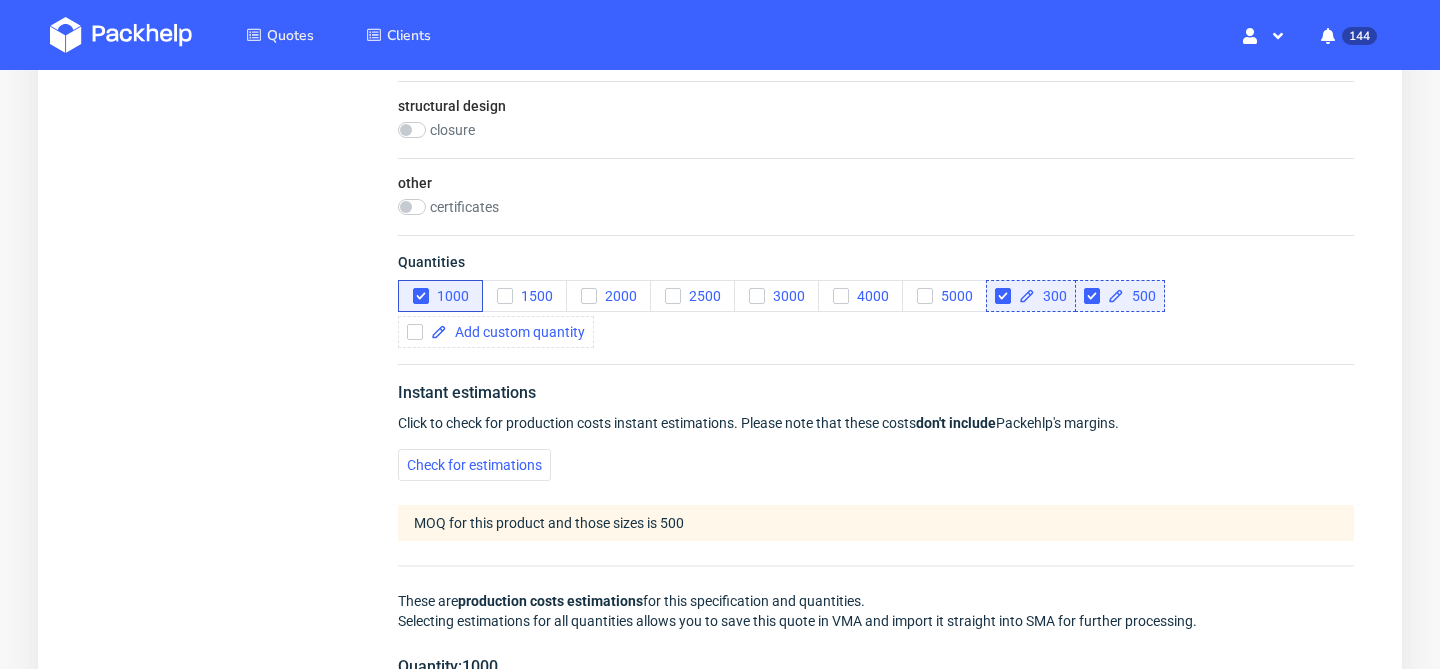 scroll, scrollTop: 1382, scrollLeft: 0, axis: vertical 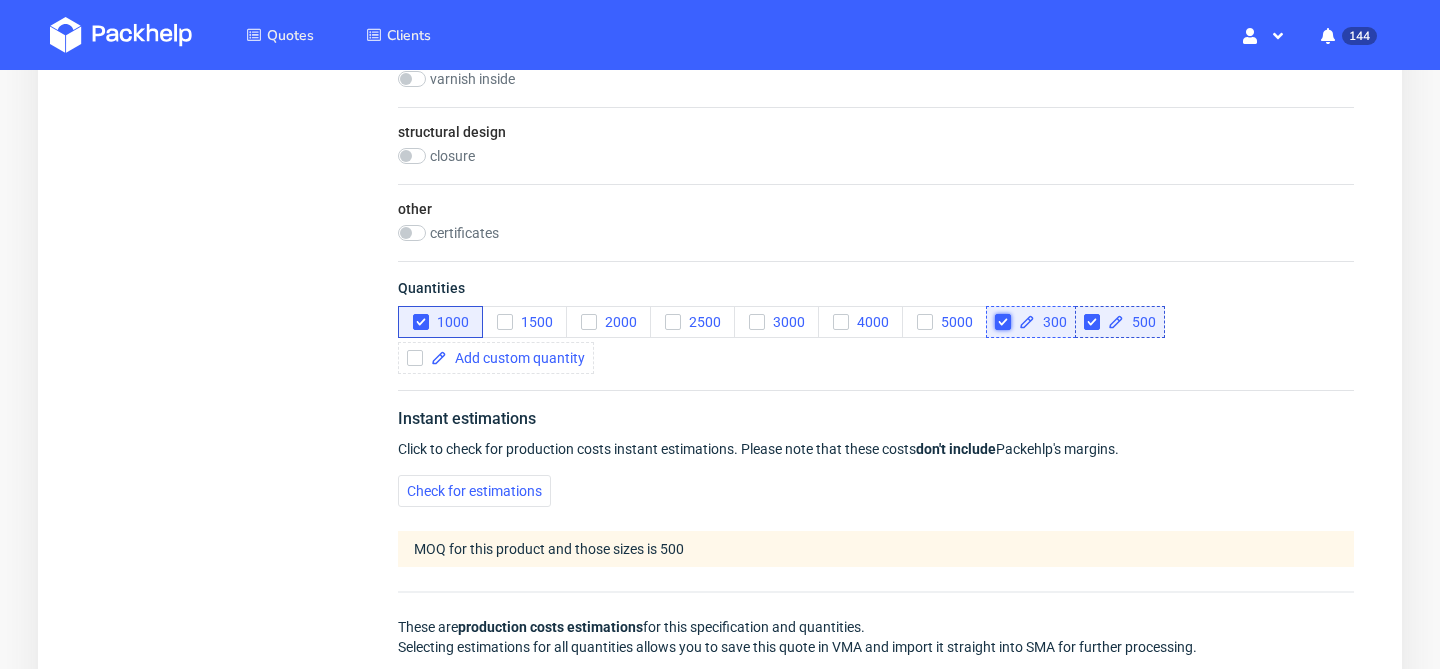 click at bounding box center (1003, 322) 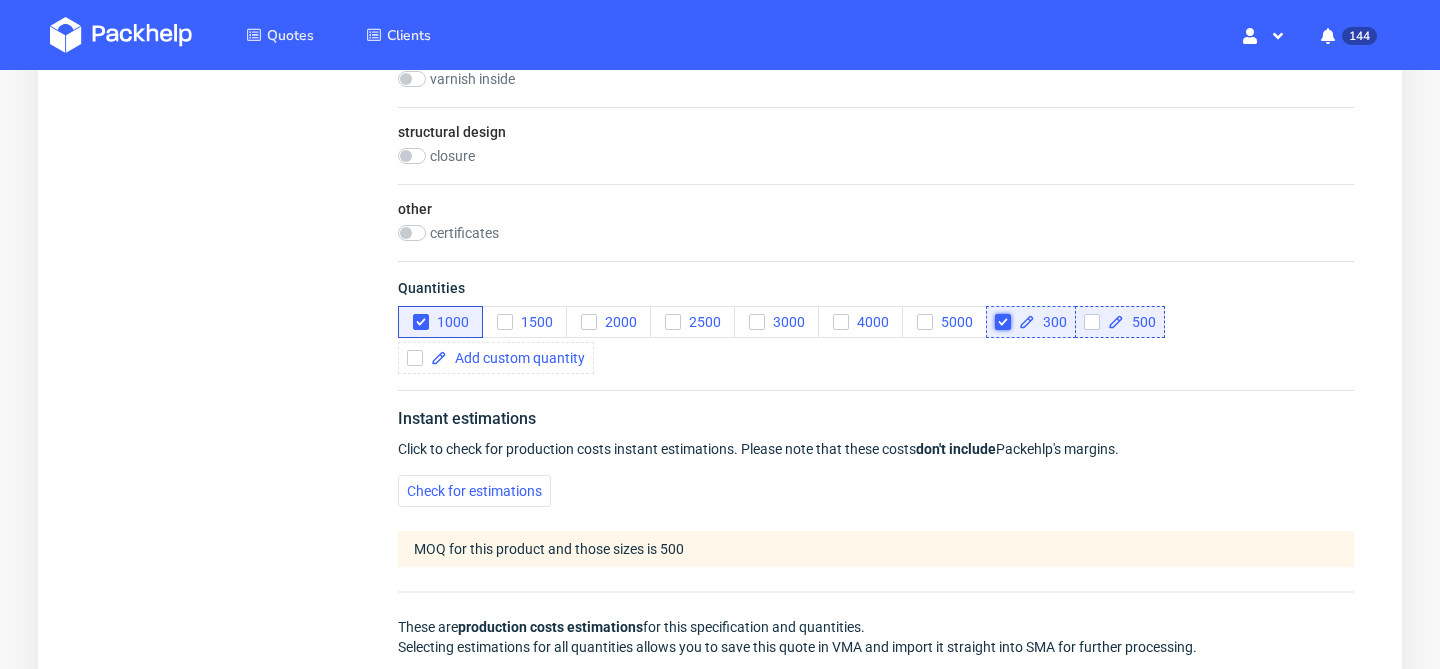 checkbox on "true" 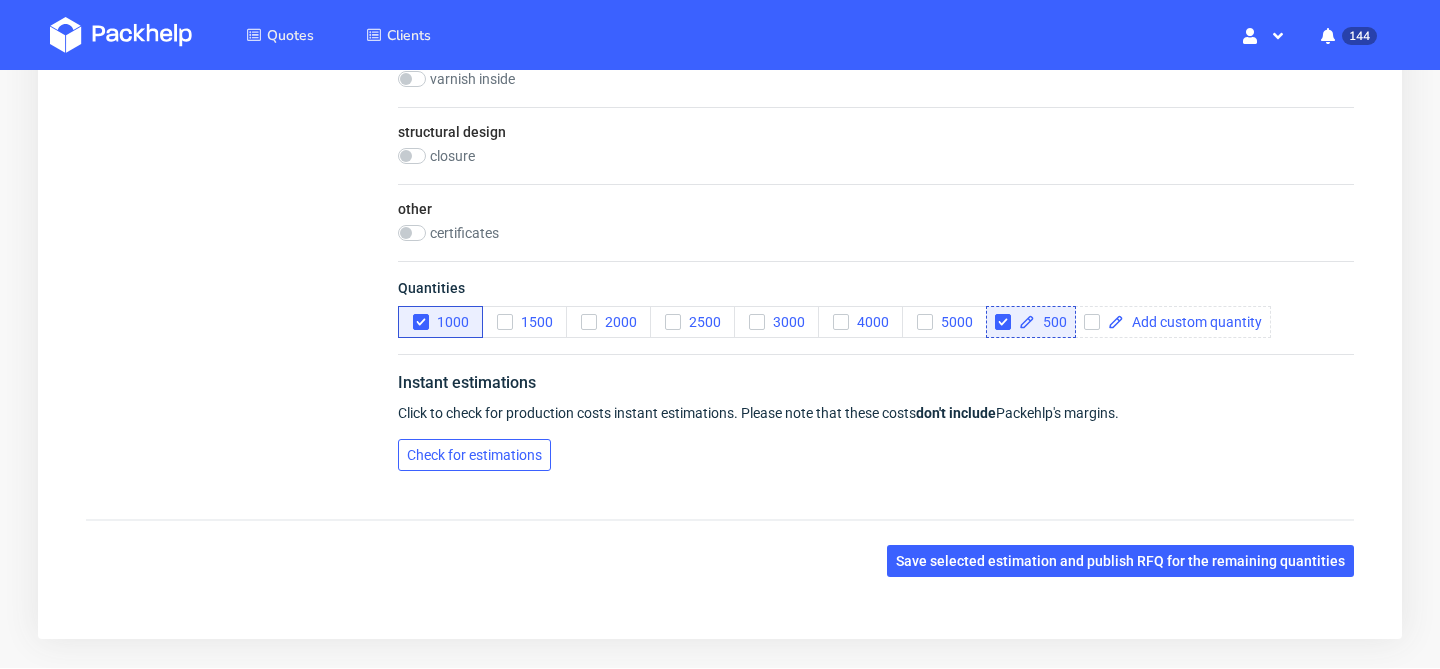 click on "Check for estimations" at bounding box center [474, 455] 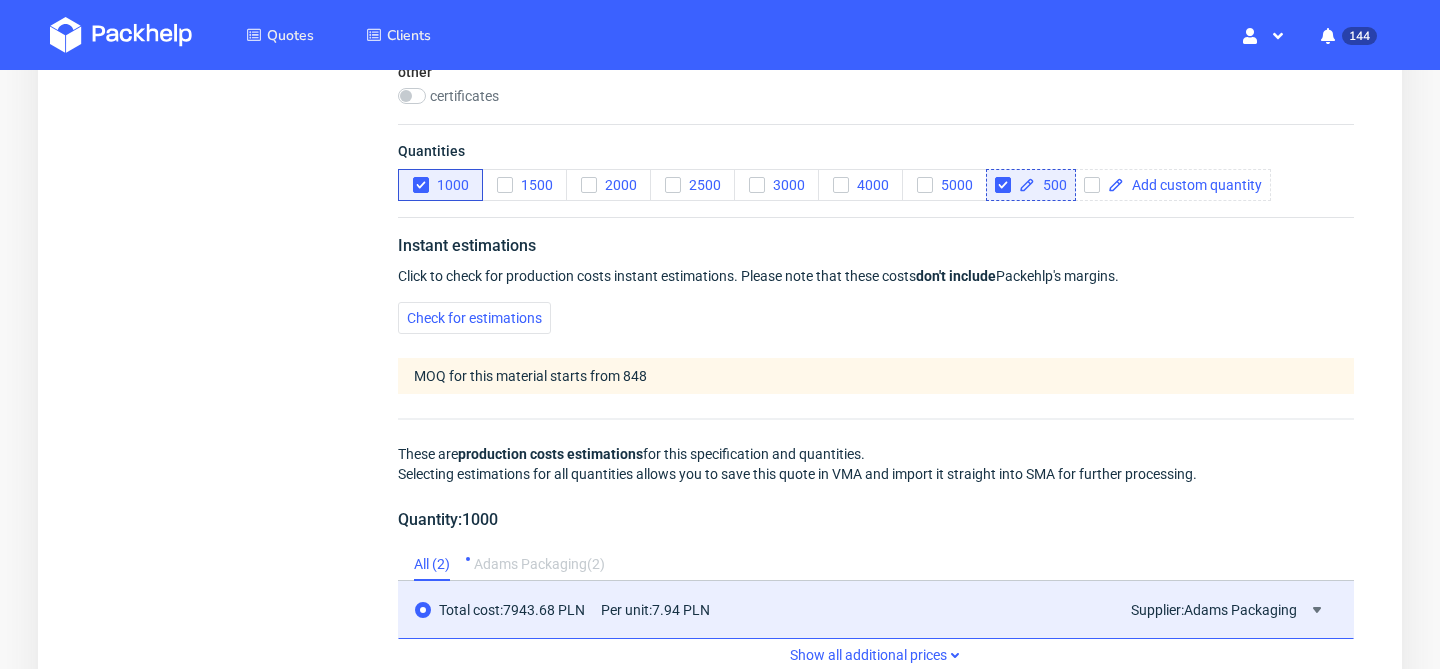 scroll, scrollTop: 1516, scrollLeft: 0, axis: vertical 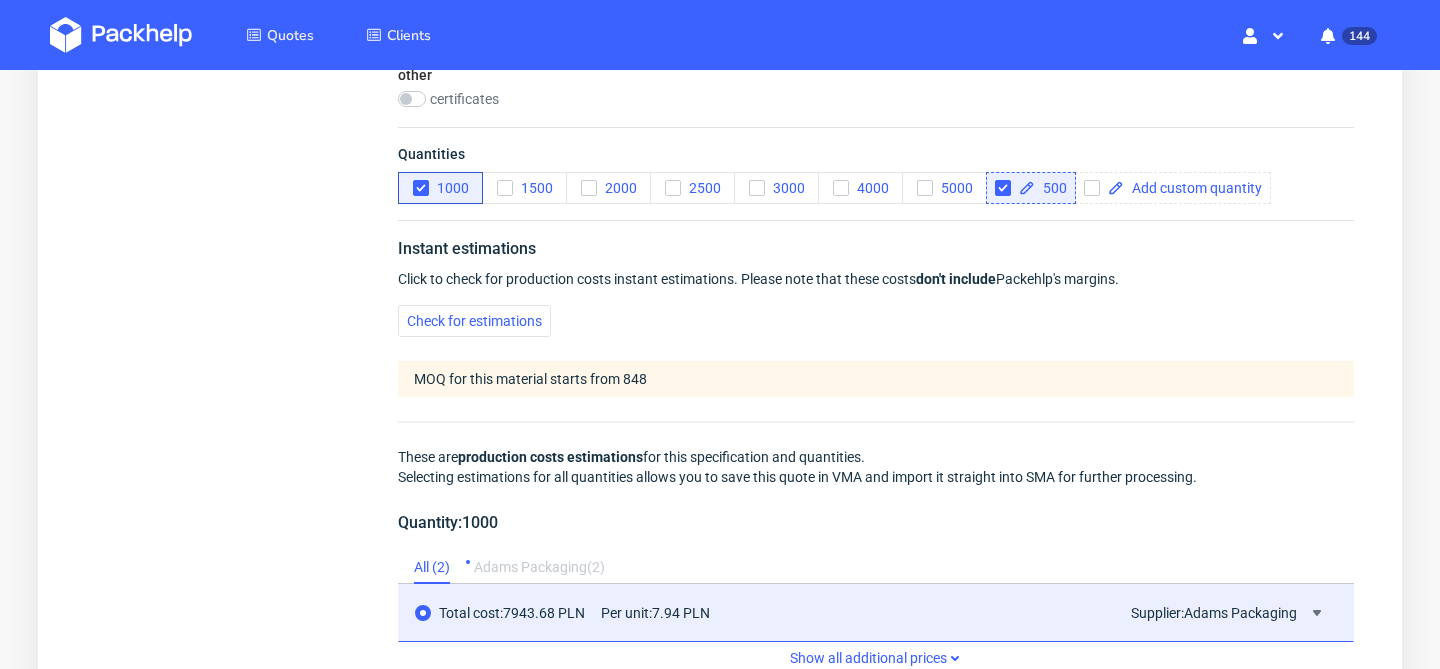 click at bounding box center (1007, 188) 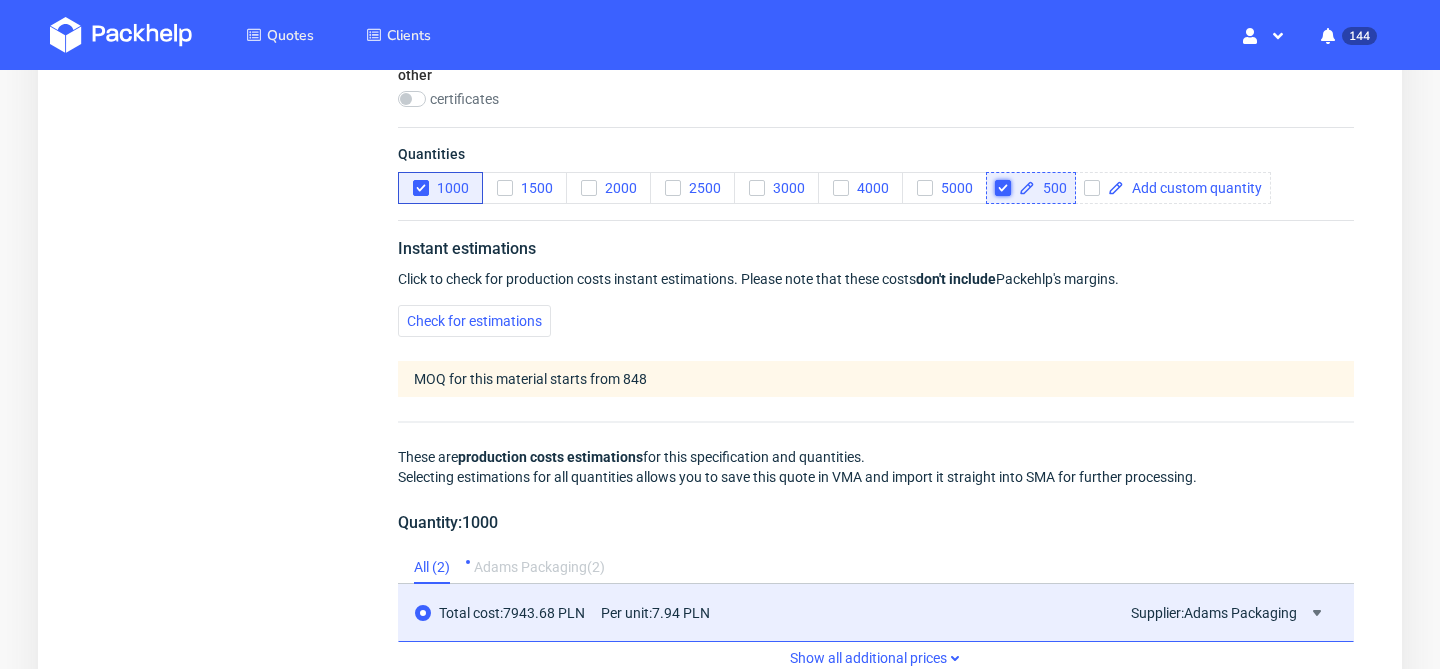 click at bounding box center [1003, 188] 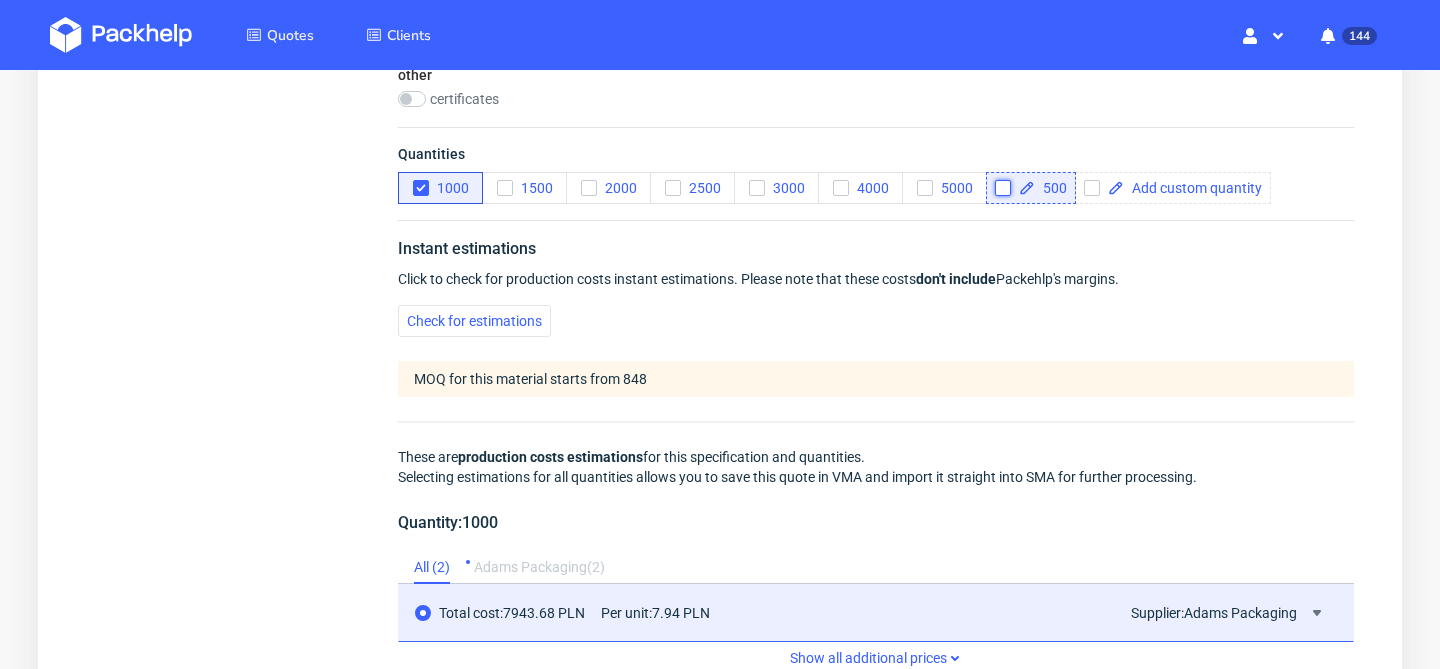 checkbox on "false" 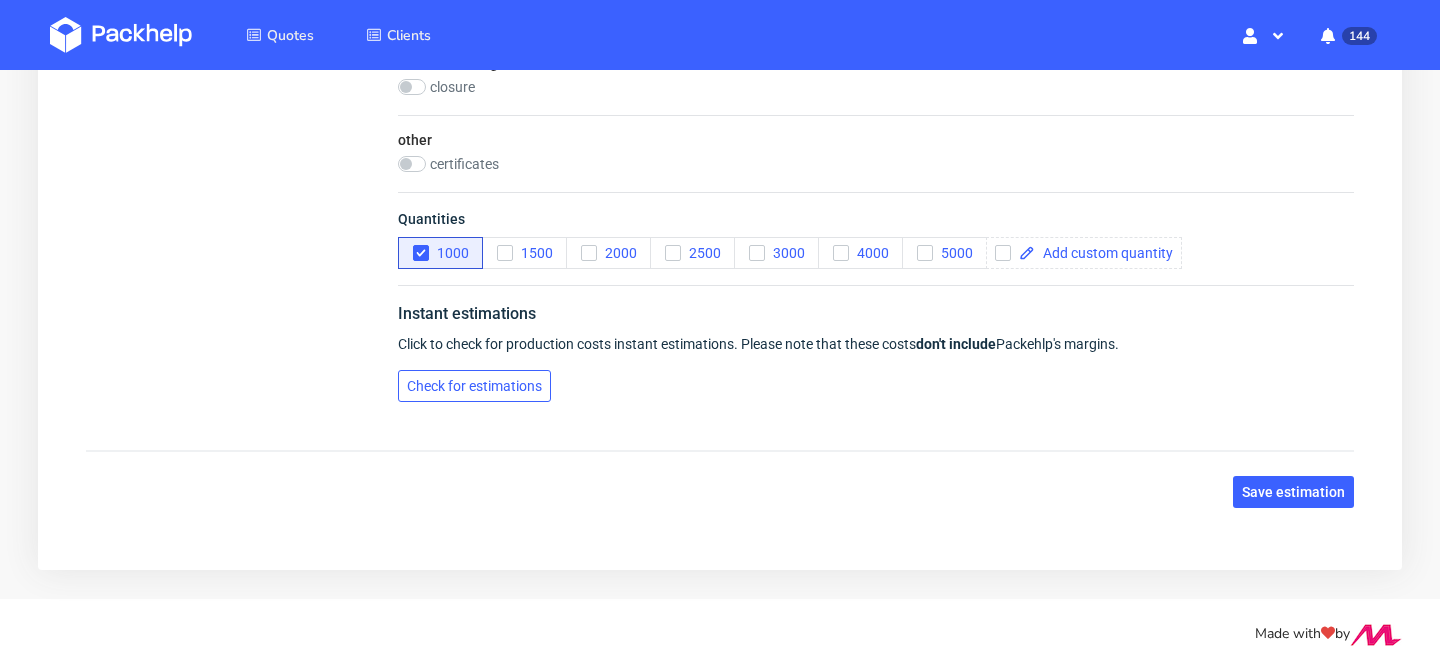 click on "Check for estimations" at bounding box center [474, 386] 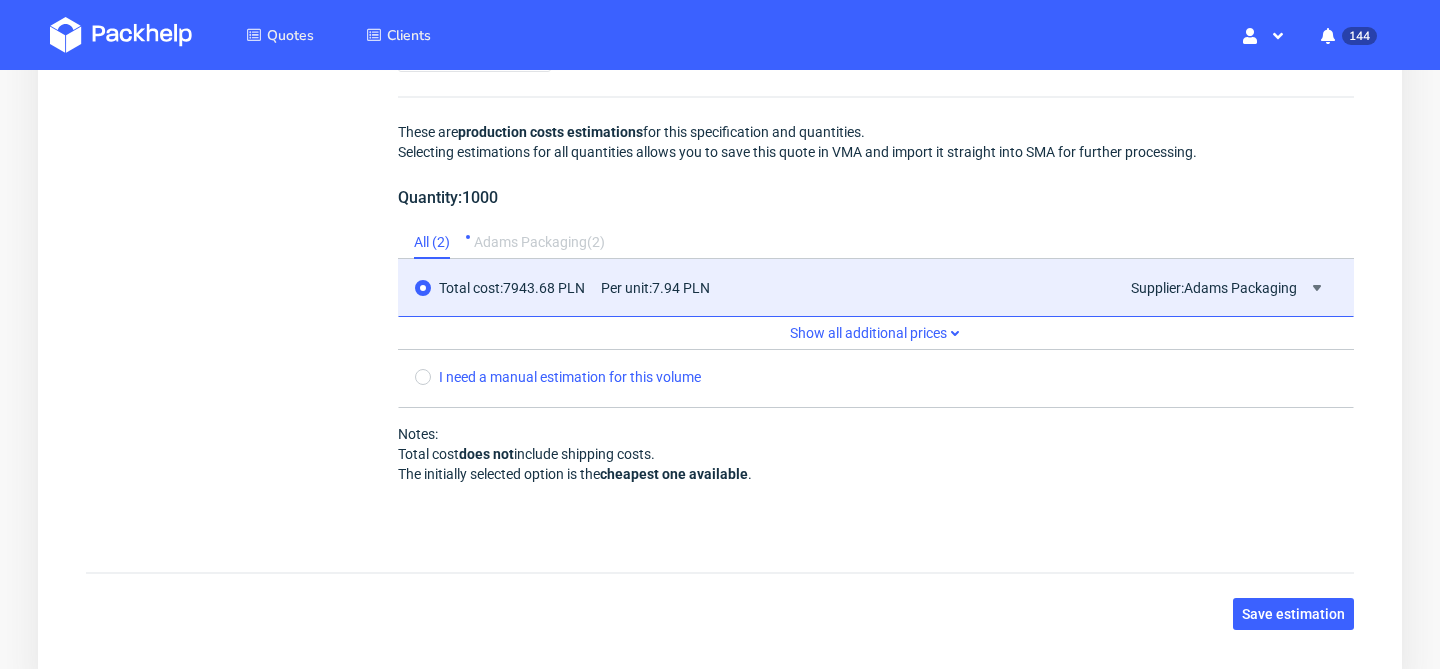 scroll, scrollTop: 1837, scrollLeft: 0, axis: vertical 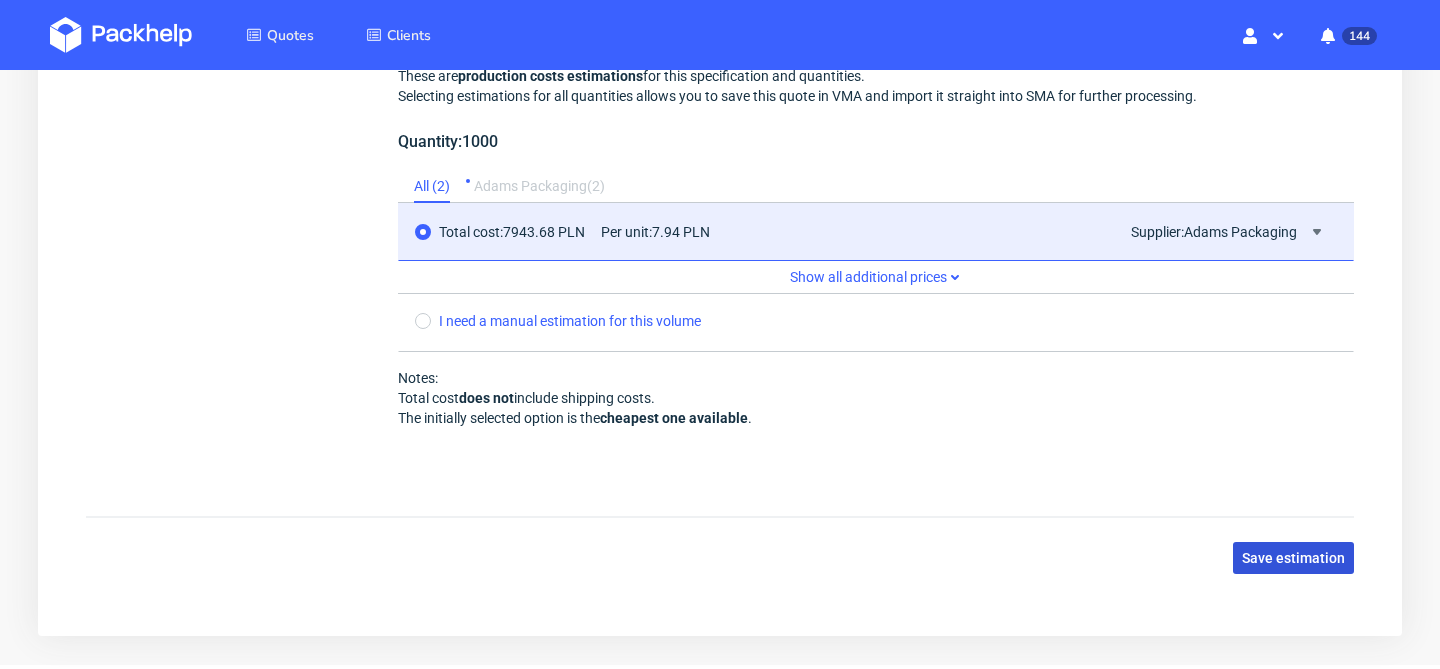 click on "Save estimation" at bounding box center (1293, 558) 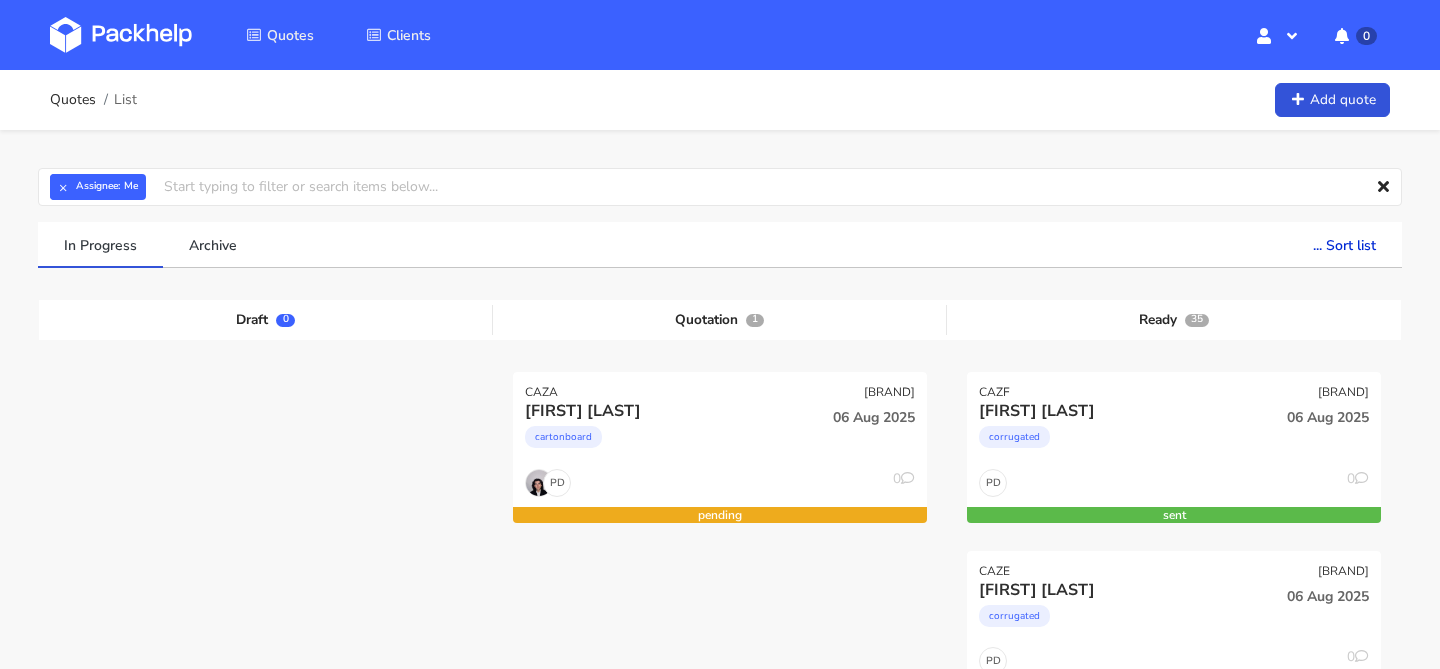 scroll, scrollTop: 0, scrollLeft: 0, axis: both 